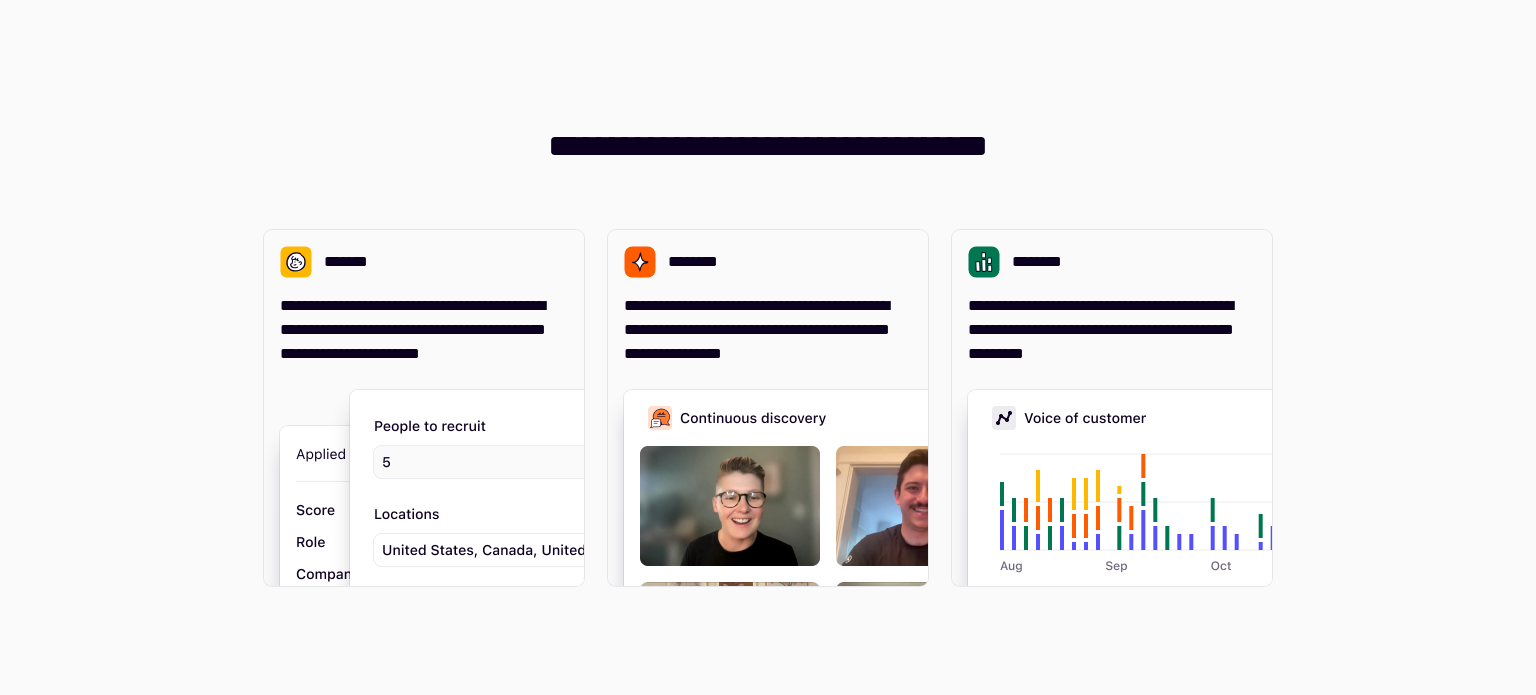 scroll, scrollTop: 0, scrollLeft: 0, axis: both 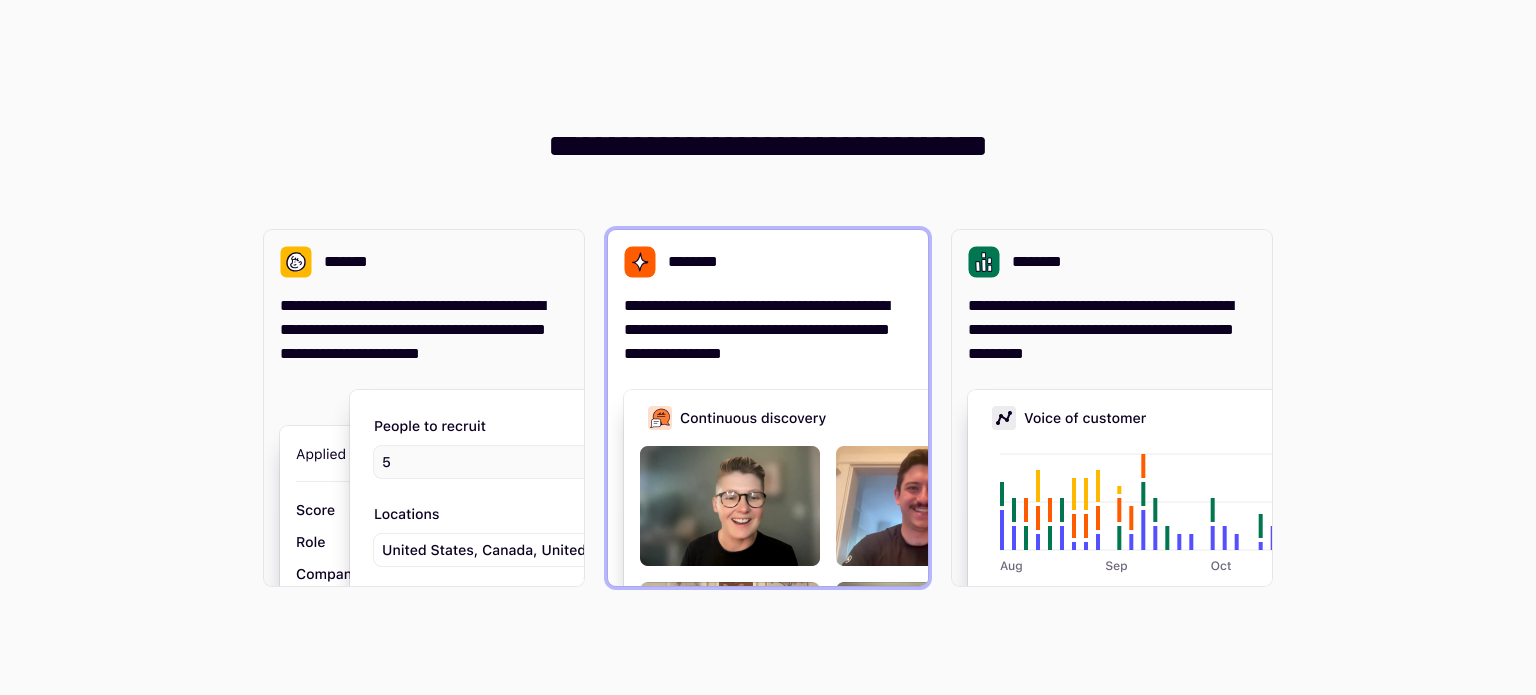 click on "**********" at bounding box center (768, 330) 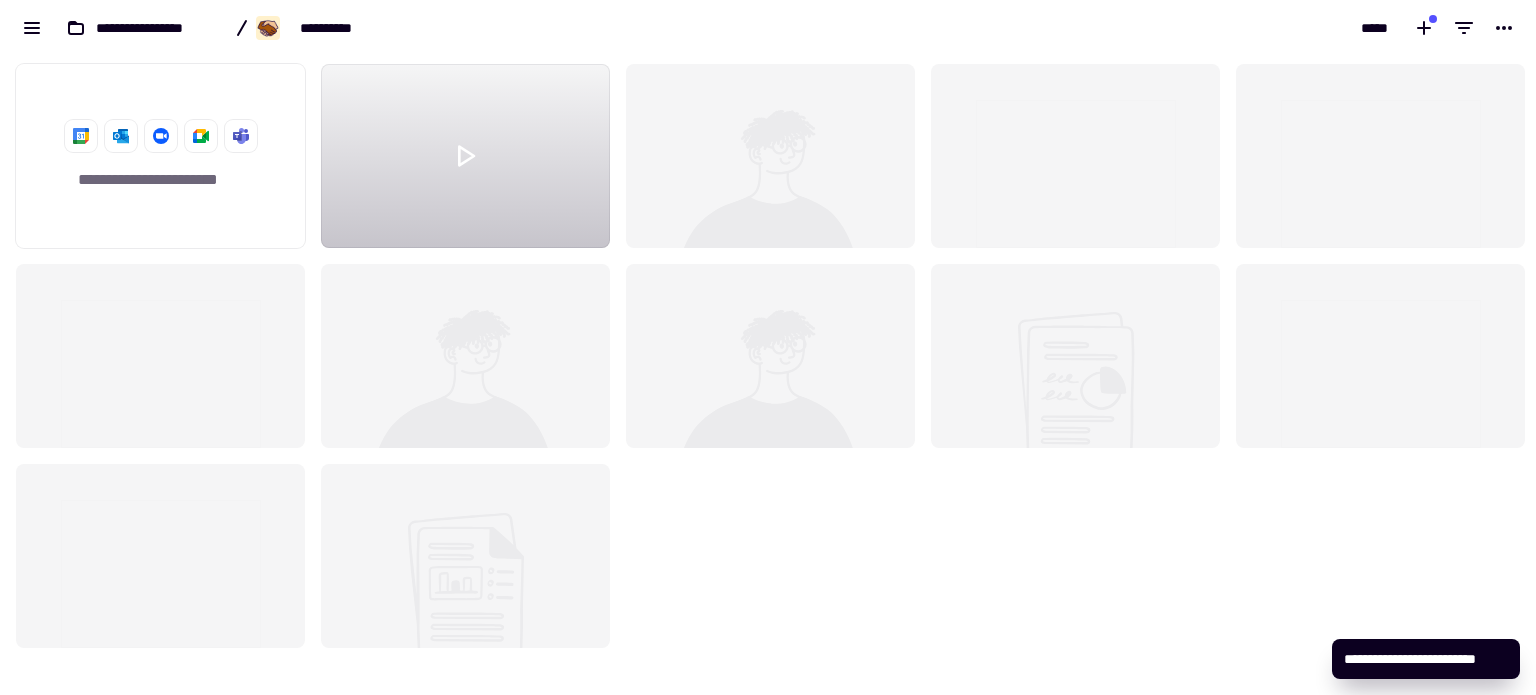scroll, scrollTop: 16, scrollLeft: 16, axis: both 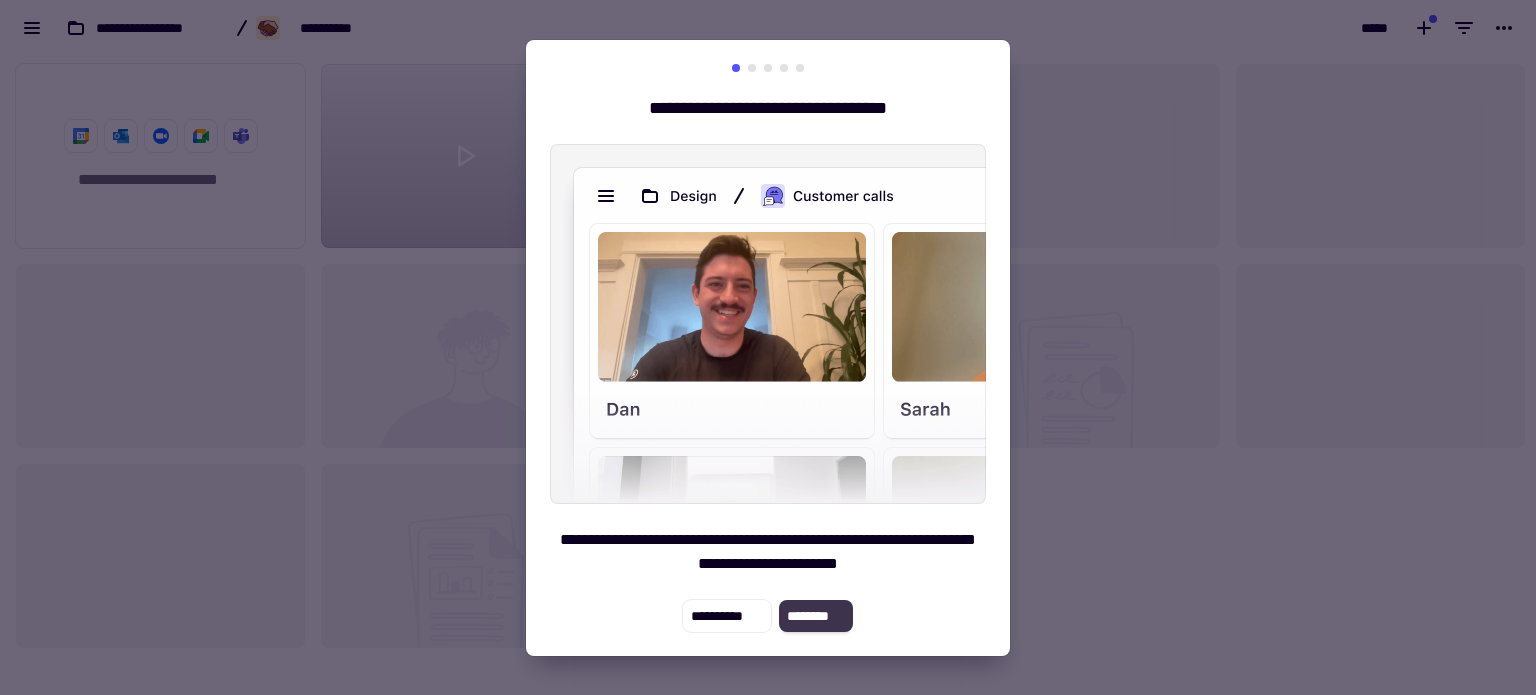 click on "********" 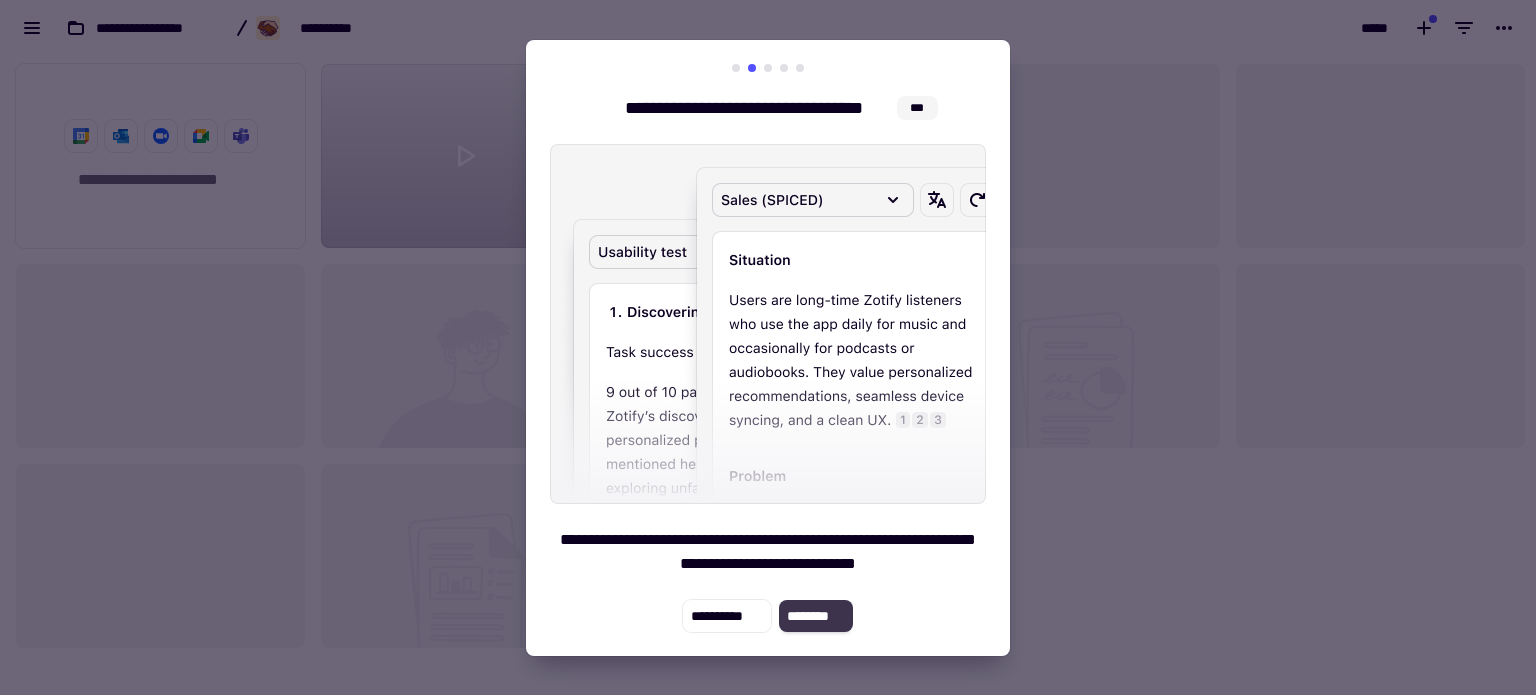 click on "********" 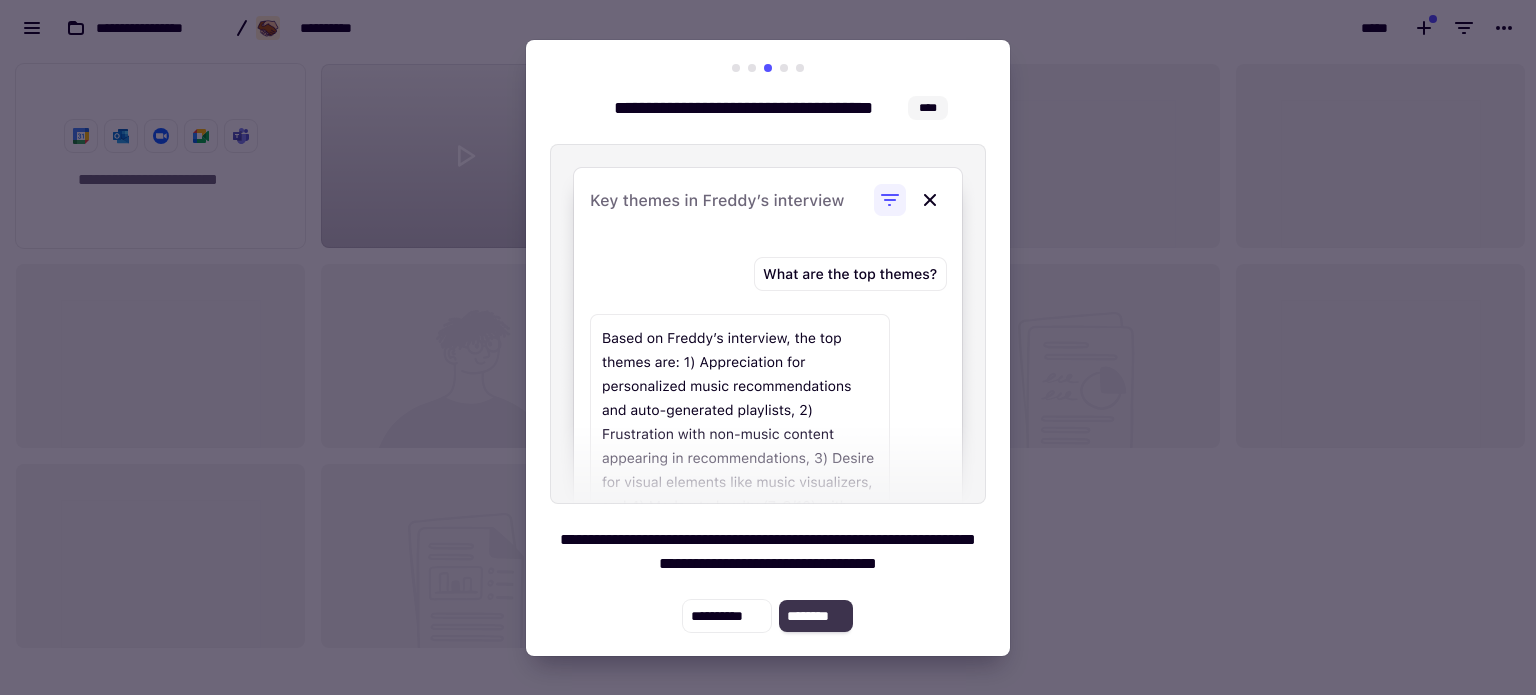 click on "********" 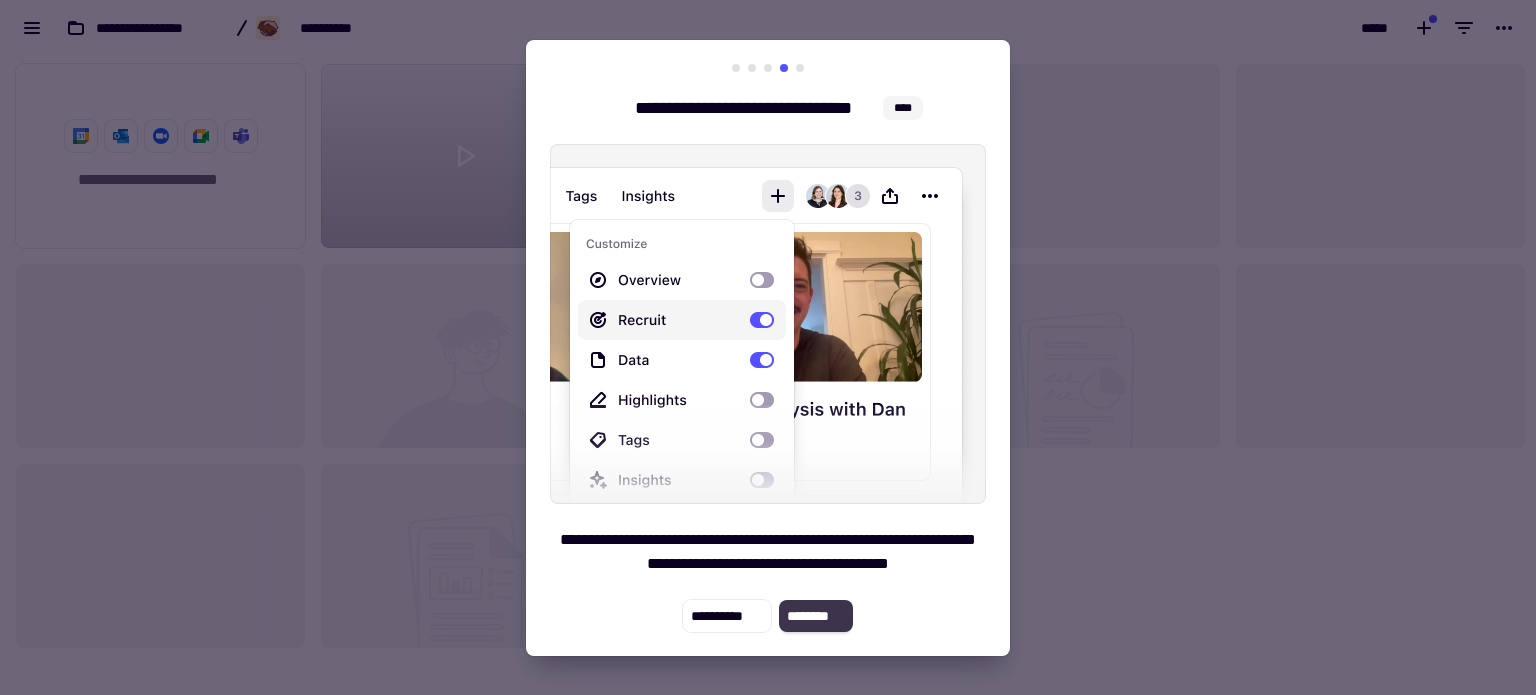 click on "********" 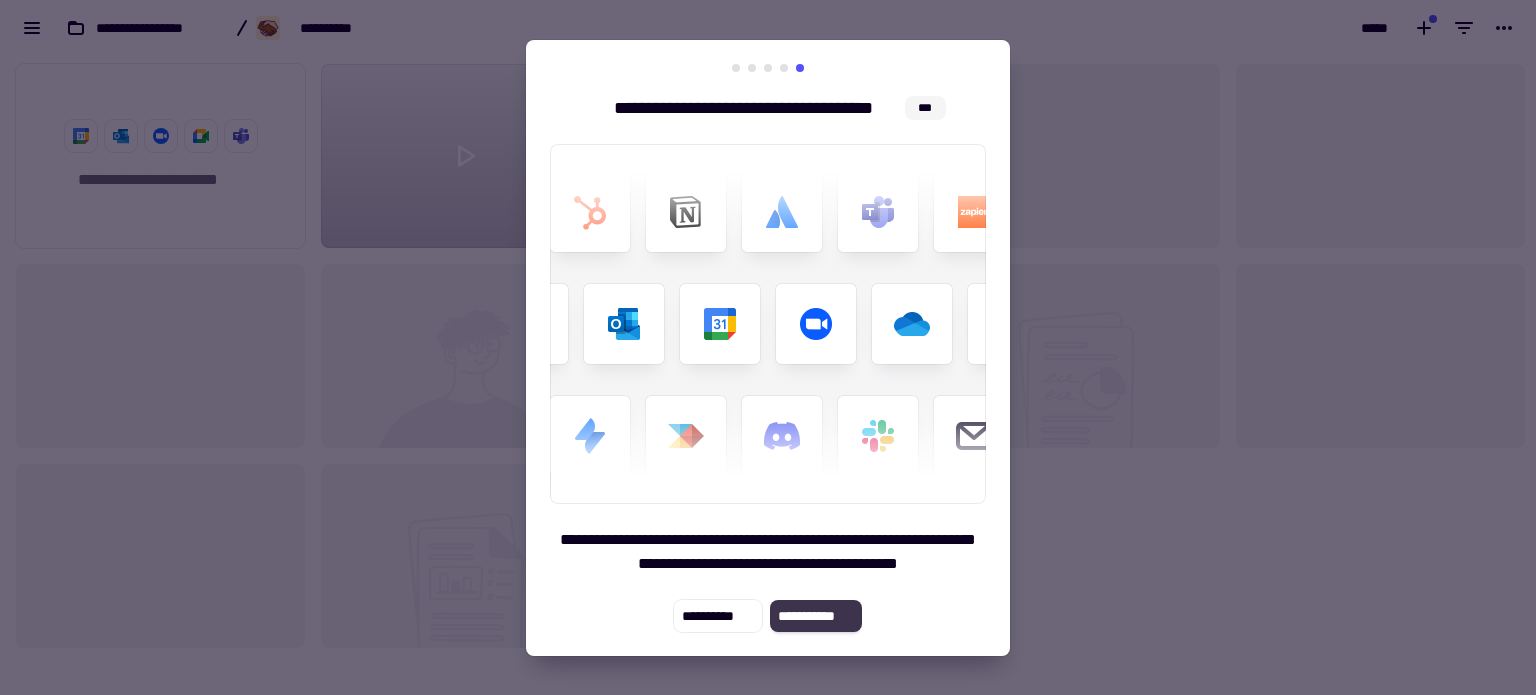 click on "**********" 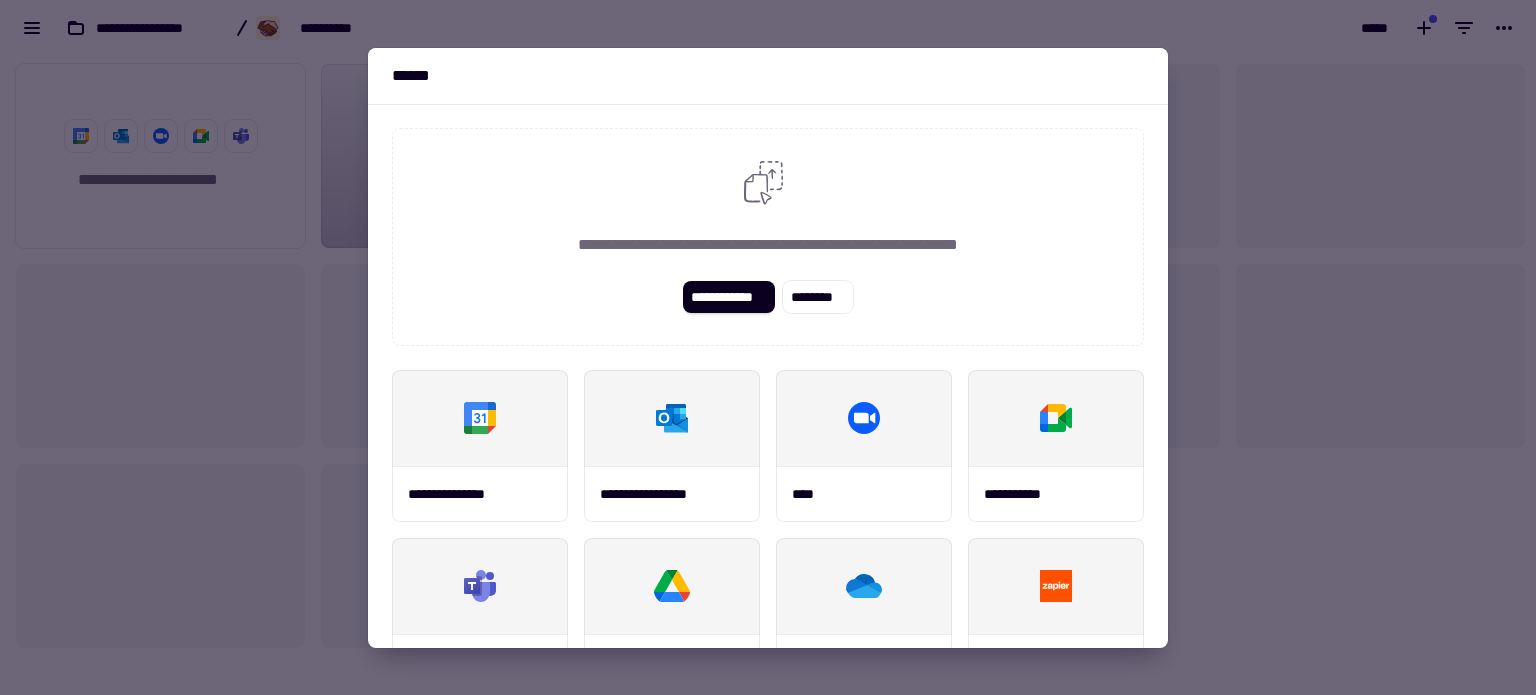 click at bounding box center (768, 347) 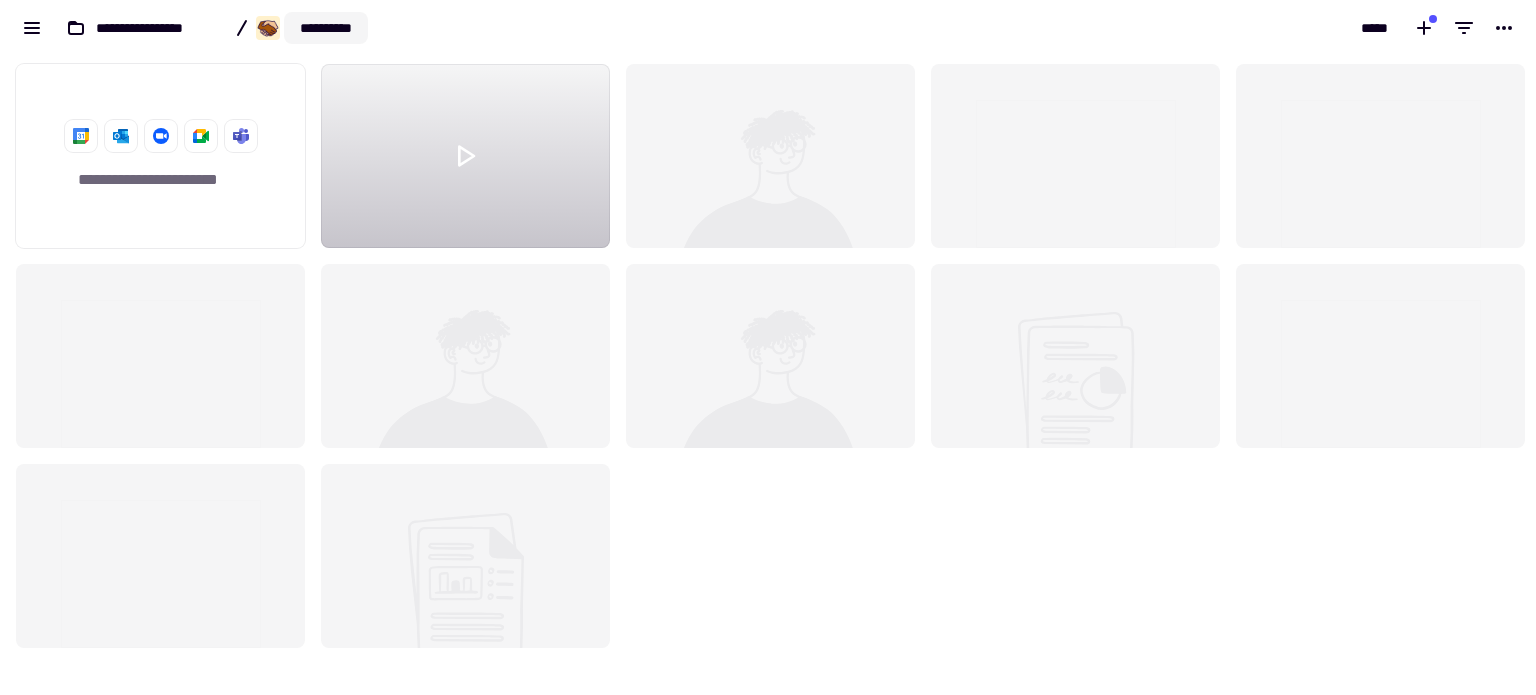 click on "**********" 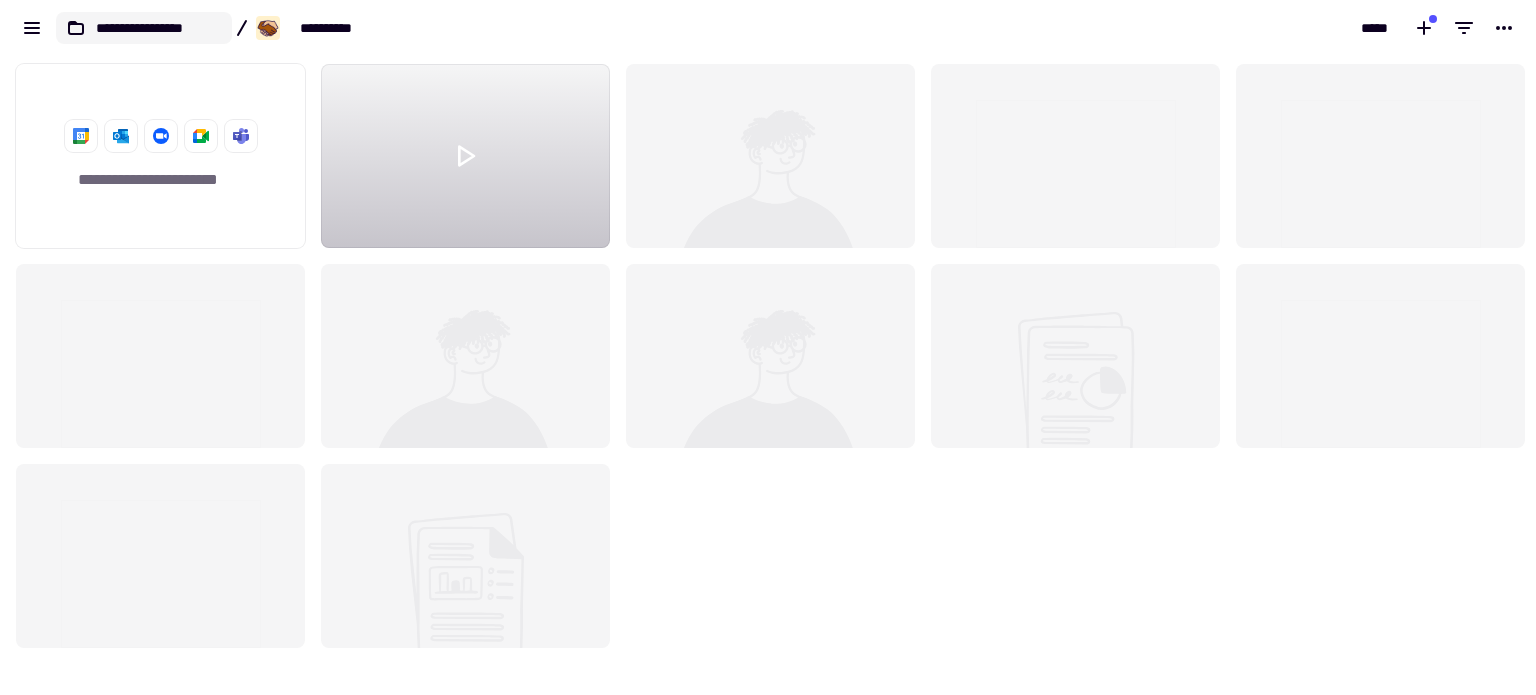click on "**********" 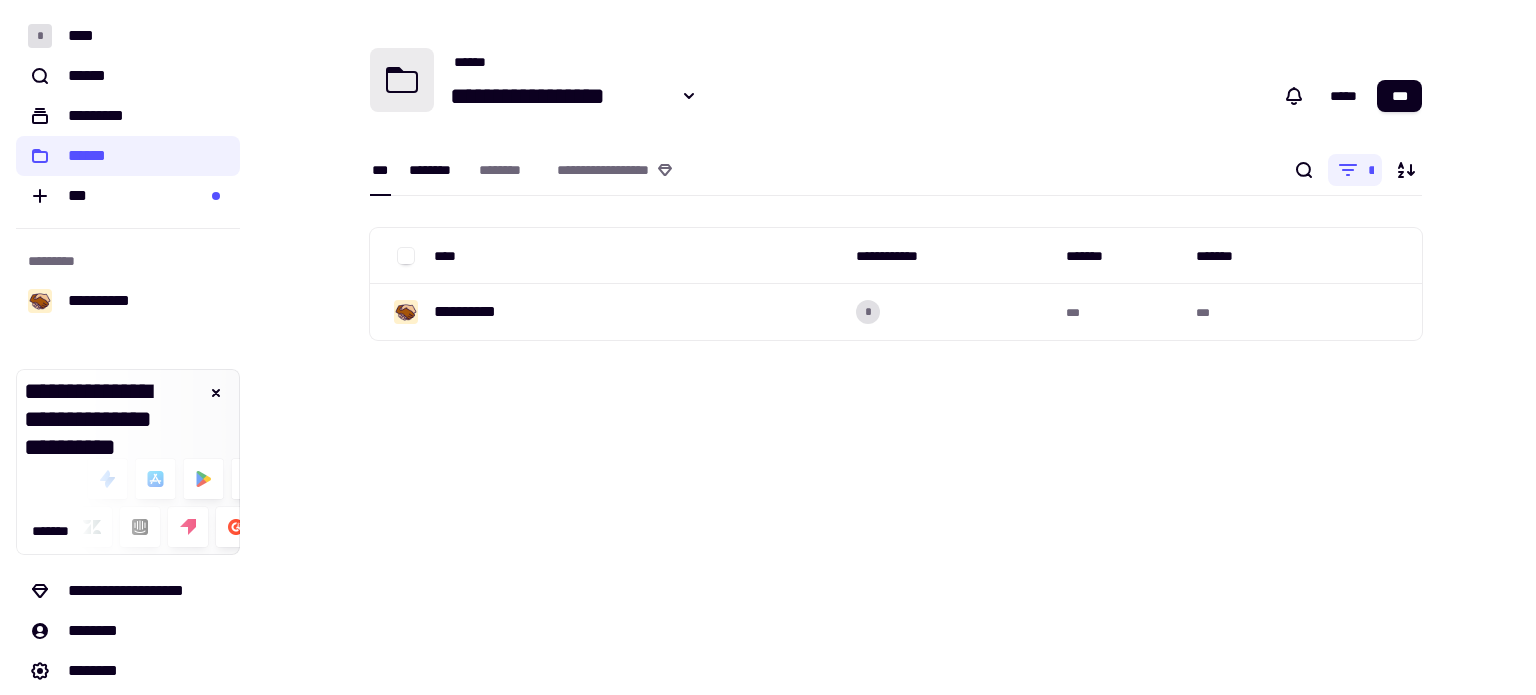 click on "********" at bounding box center [434, 170] 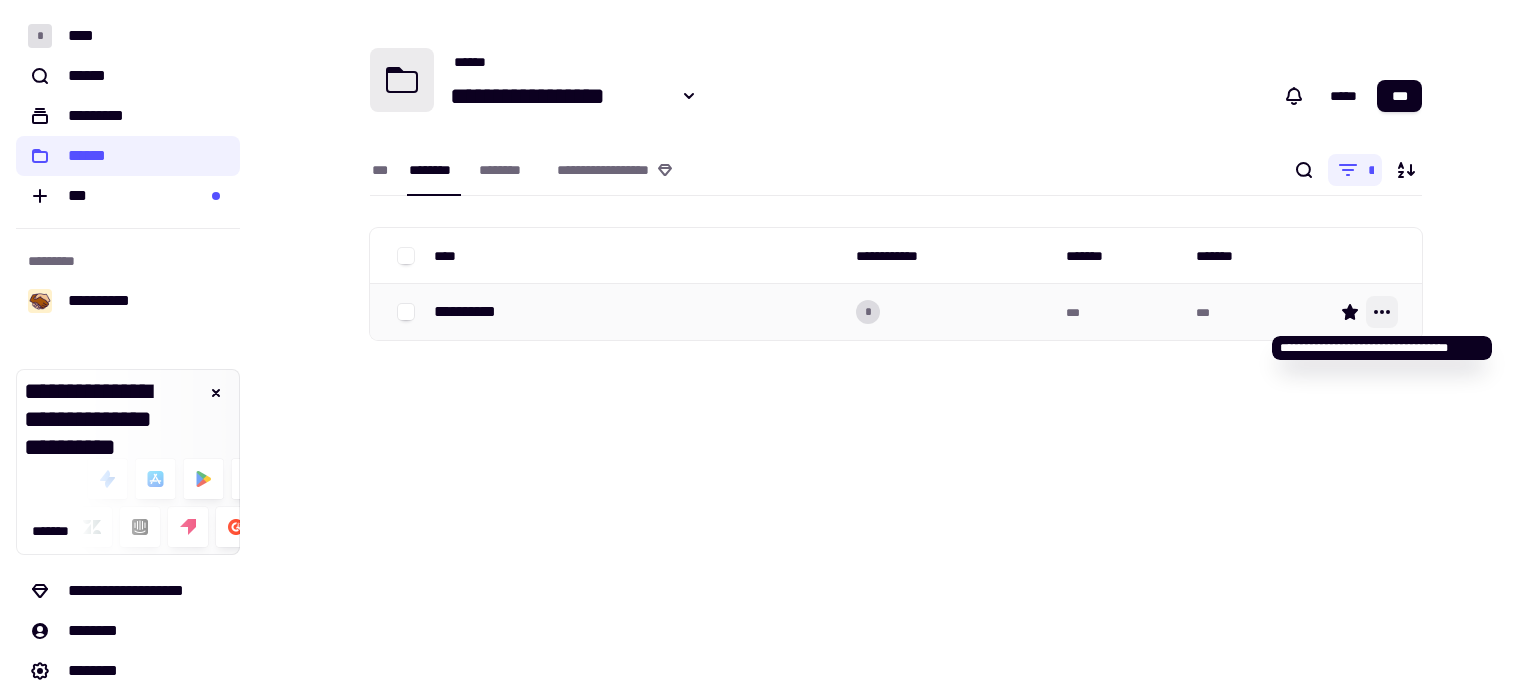 click 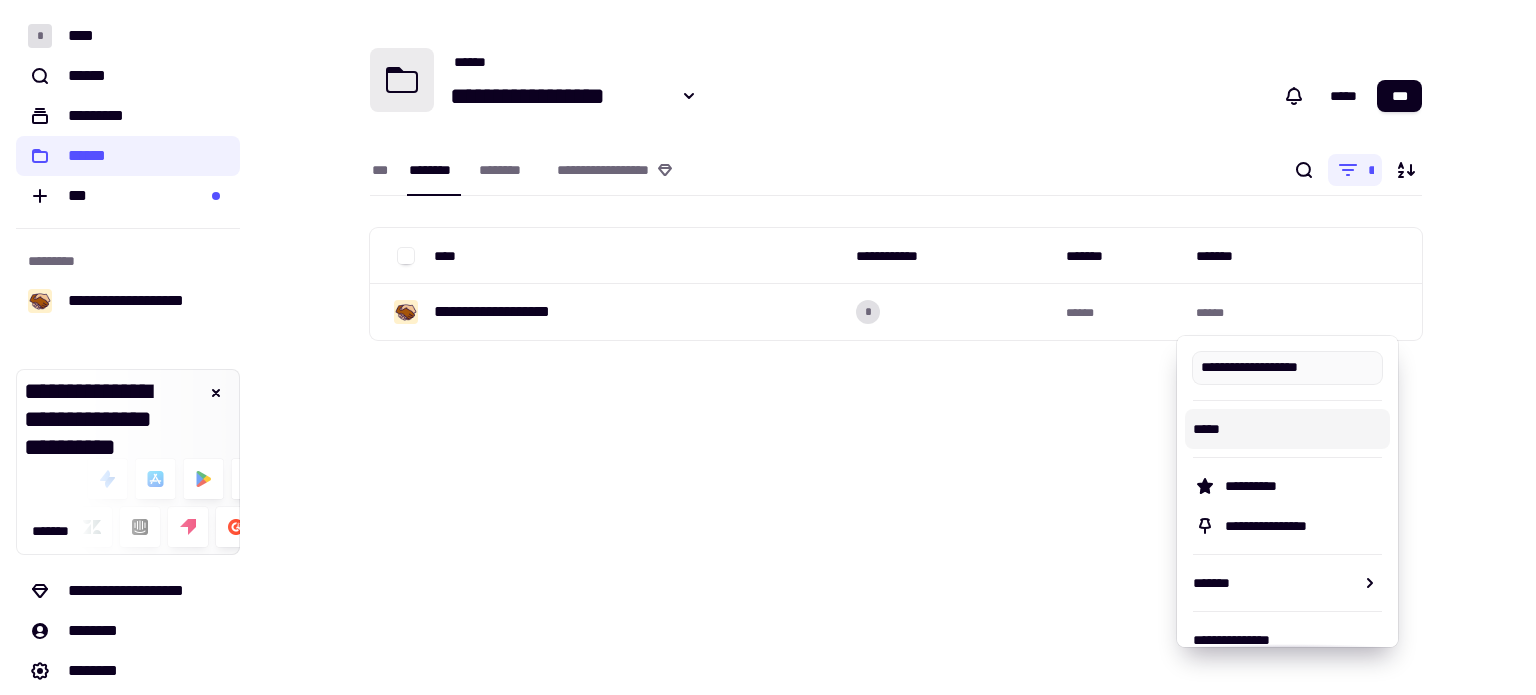 type on "**********" 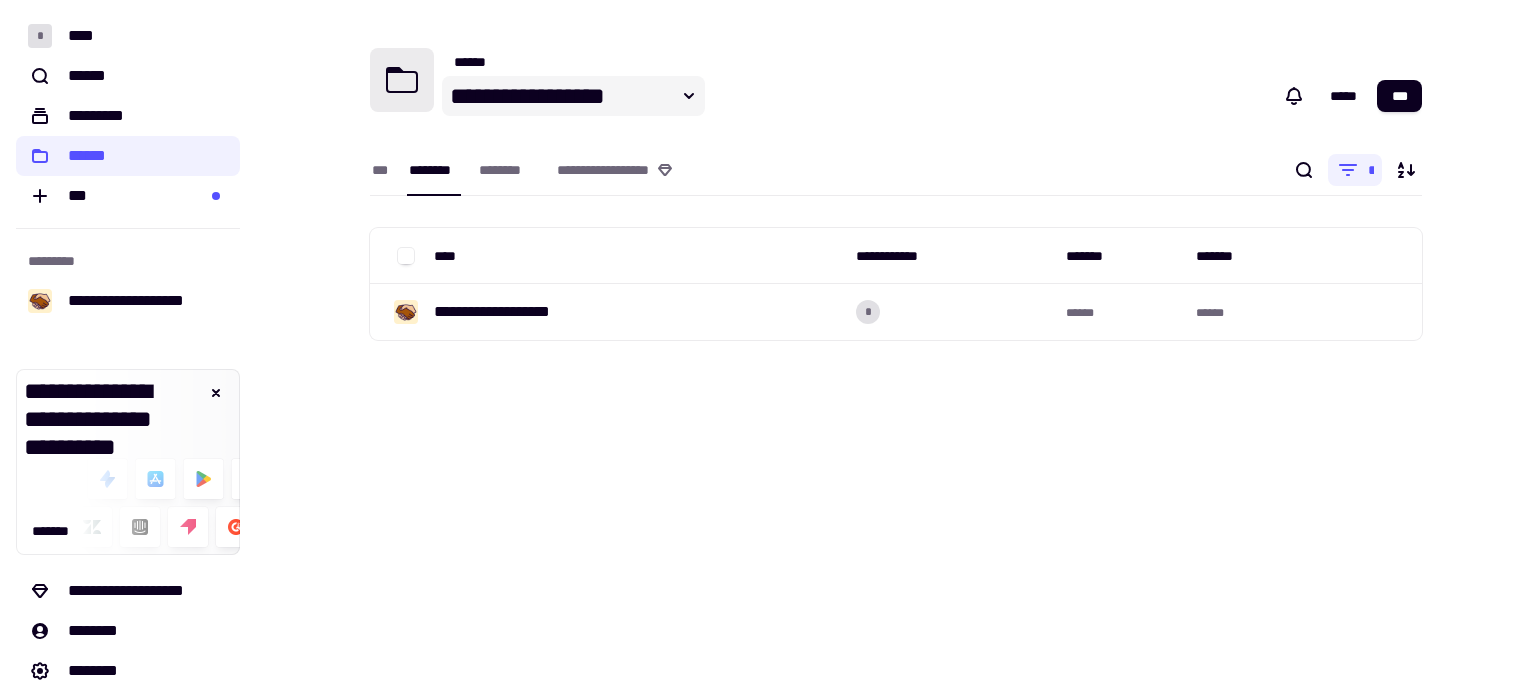 click on "**********" at bounding box center (557, 96) 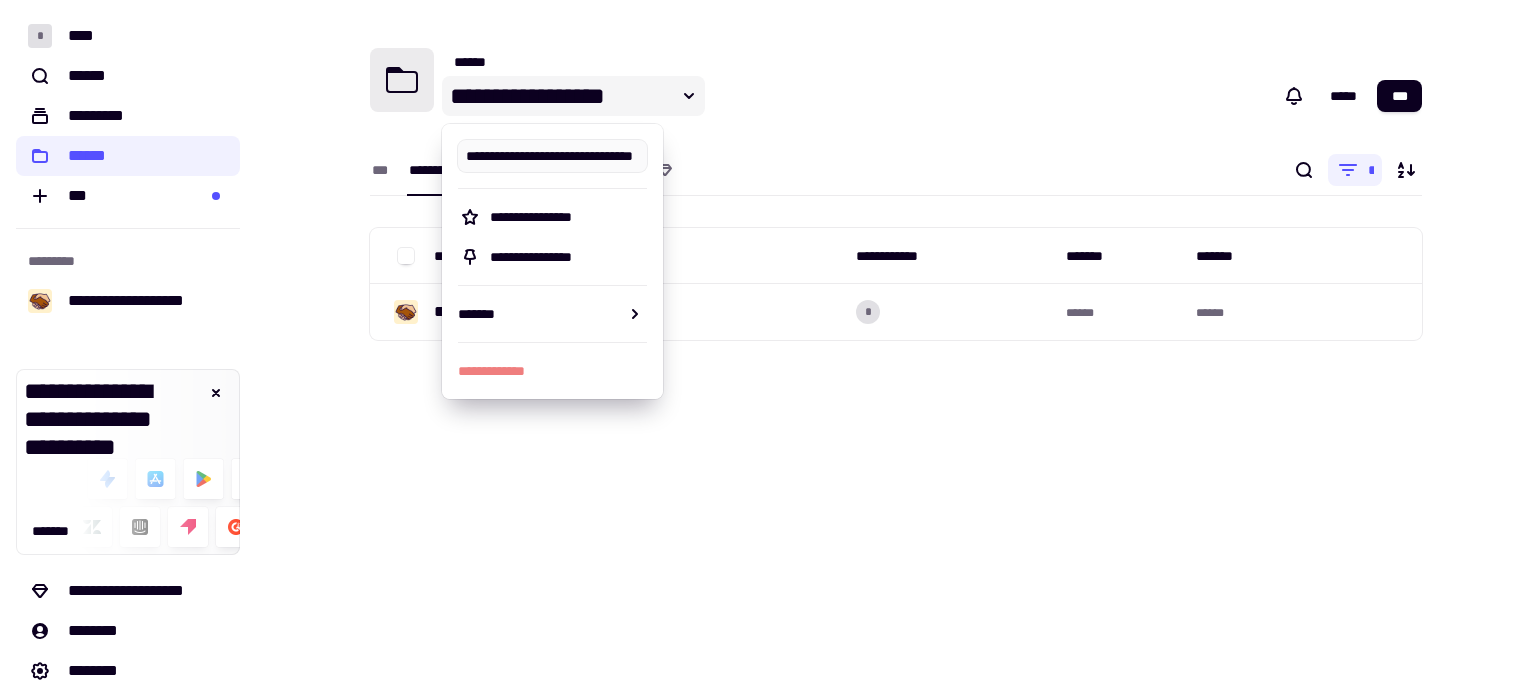 scroll, scrollTop: 0, scrollLeft: 0, axis: both 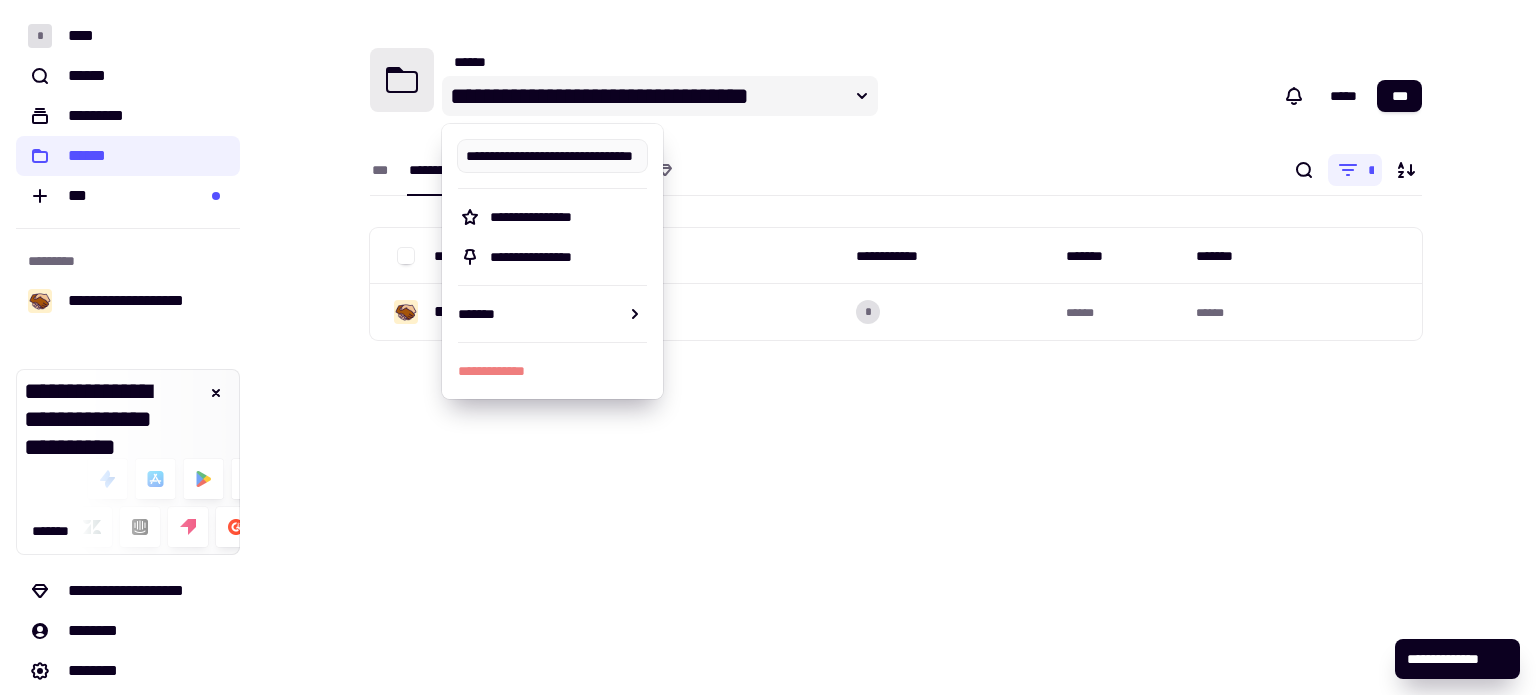 type on "**********" 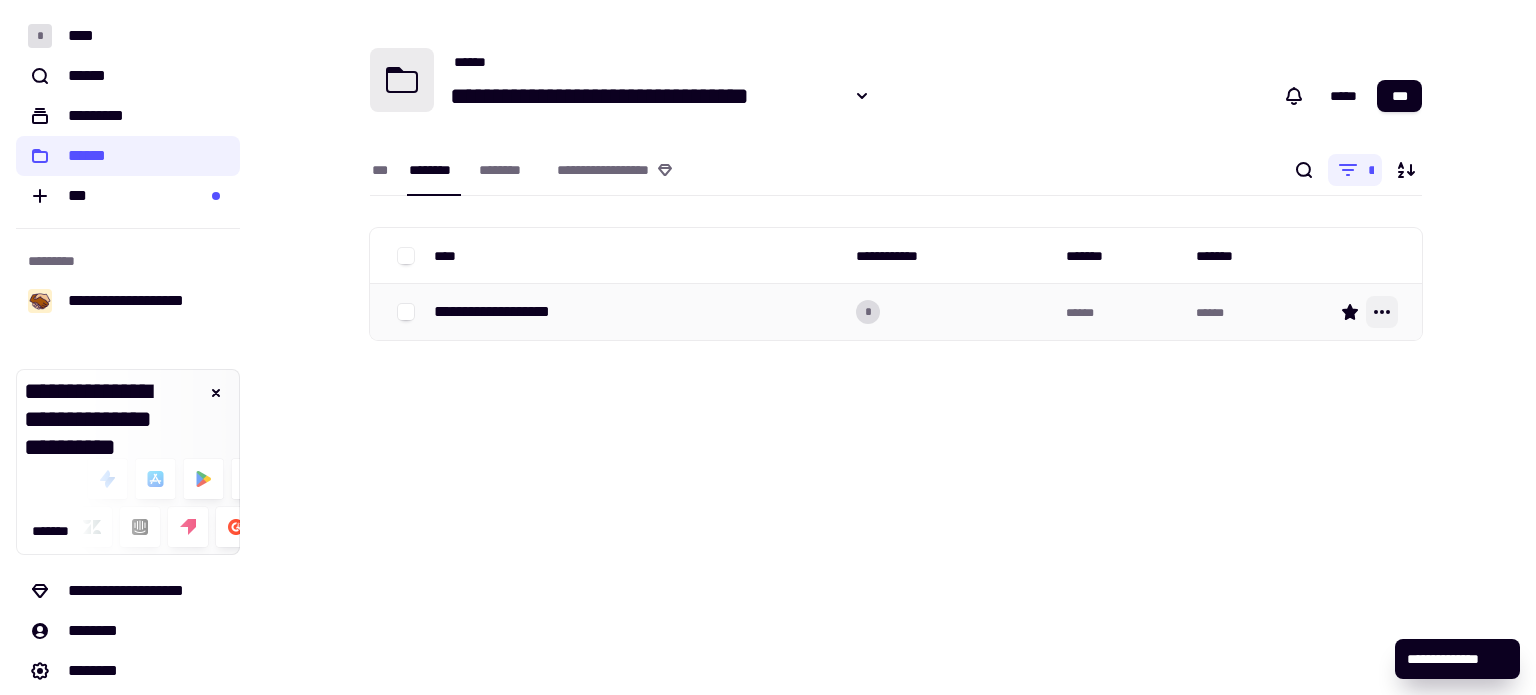 click 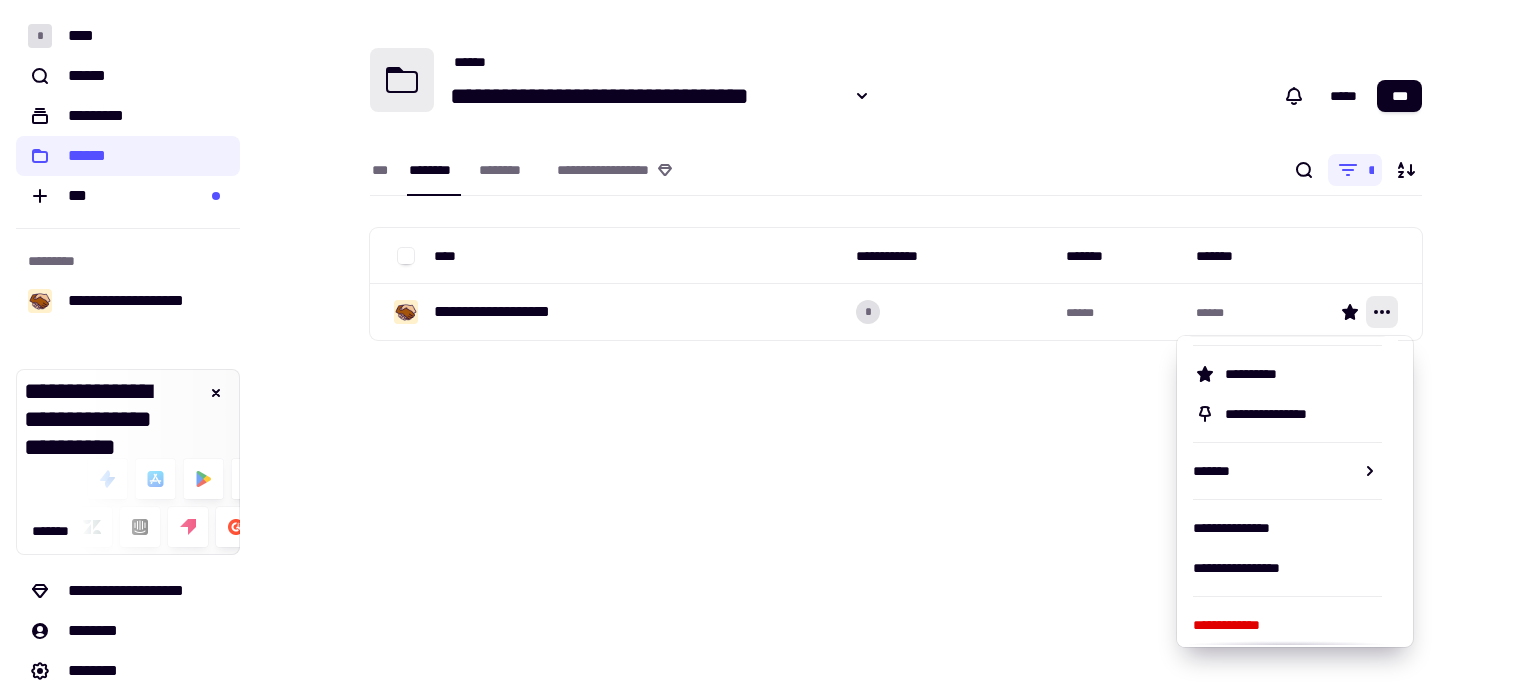scroll, scrollTop: 116, scrollLeft: 0, axis: vertical 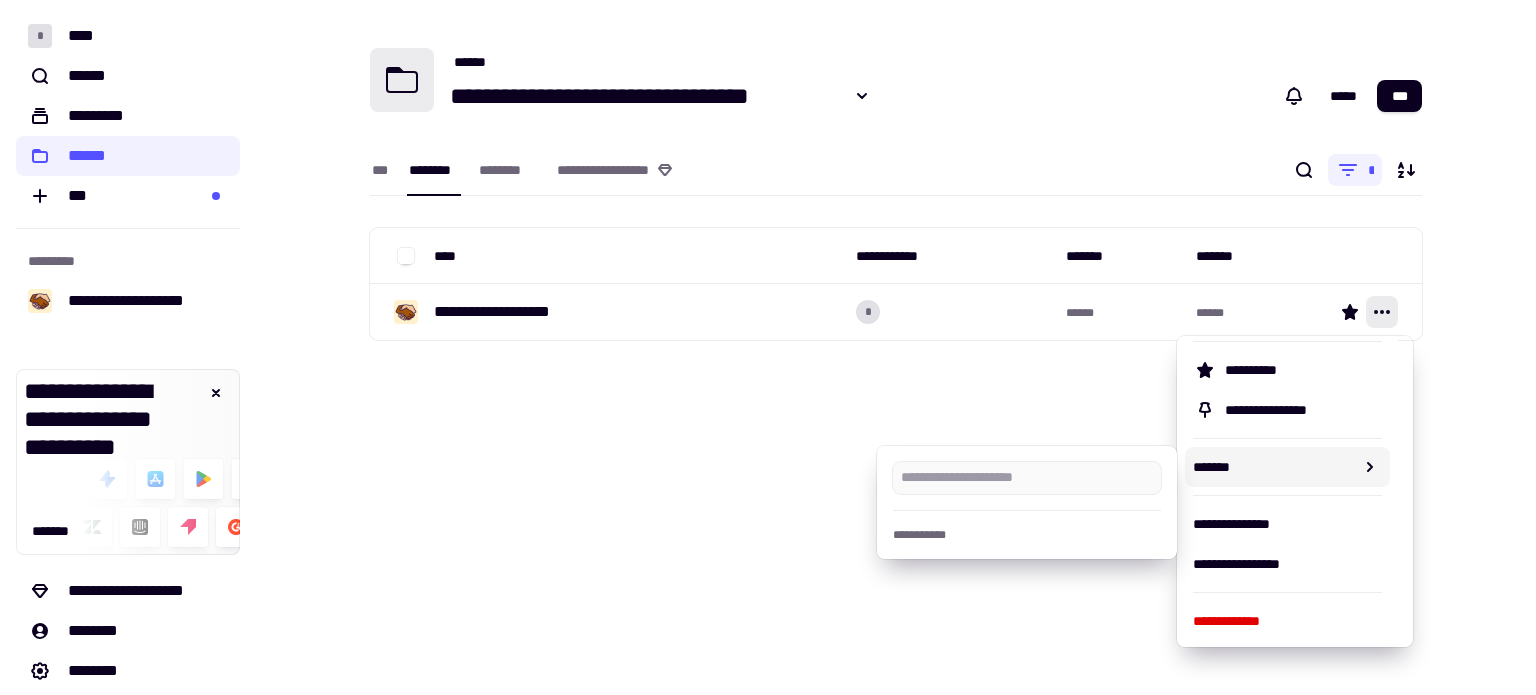 click on "**********" at bounding box center (1027, 535) 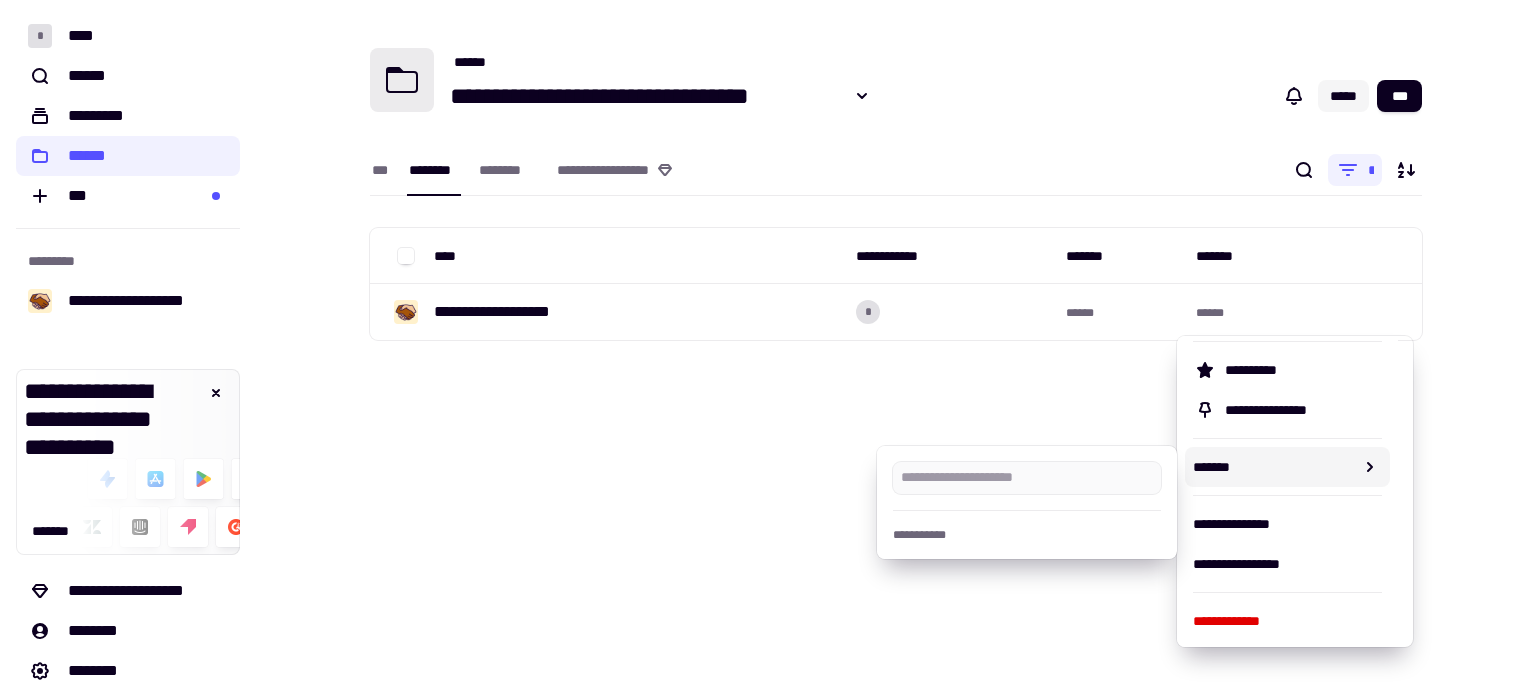click on "*****" 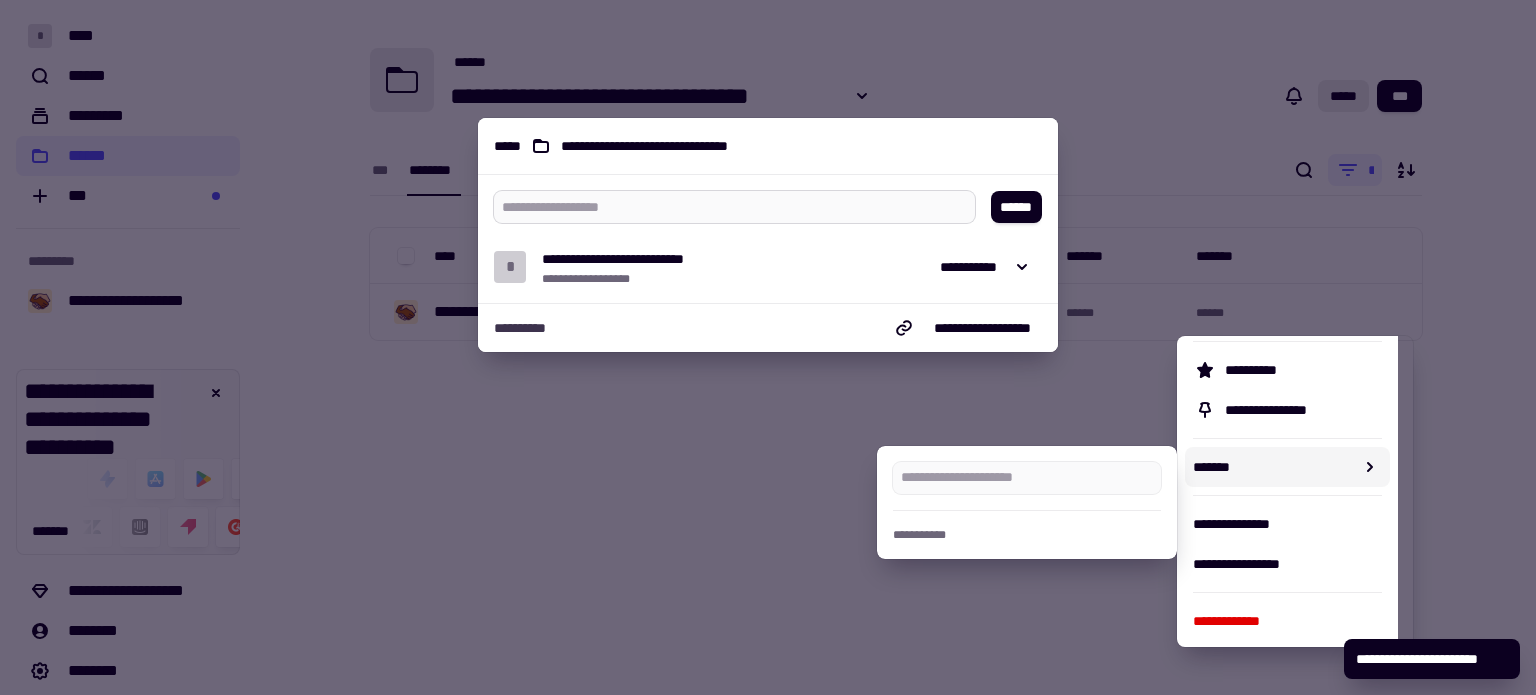 click at bounding box center (726, 207) 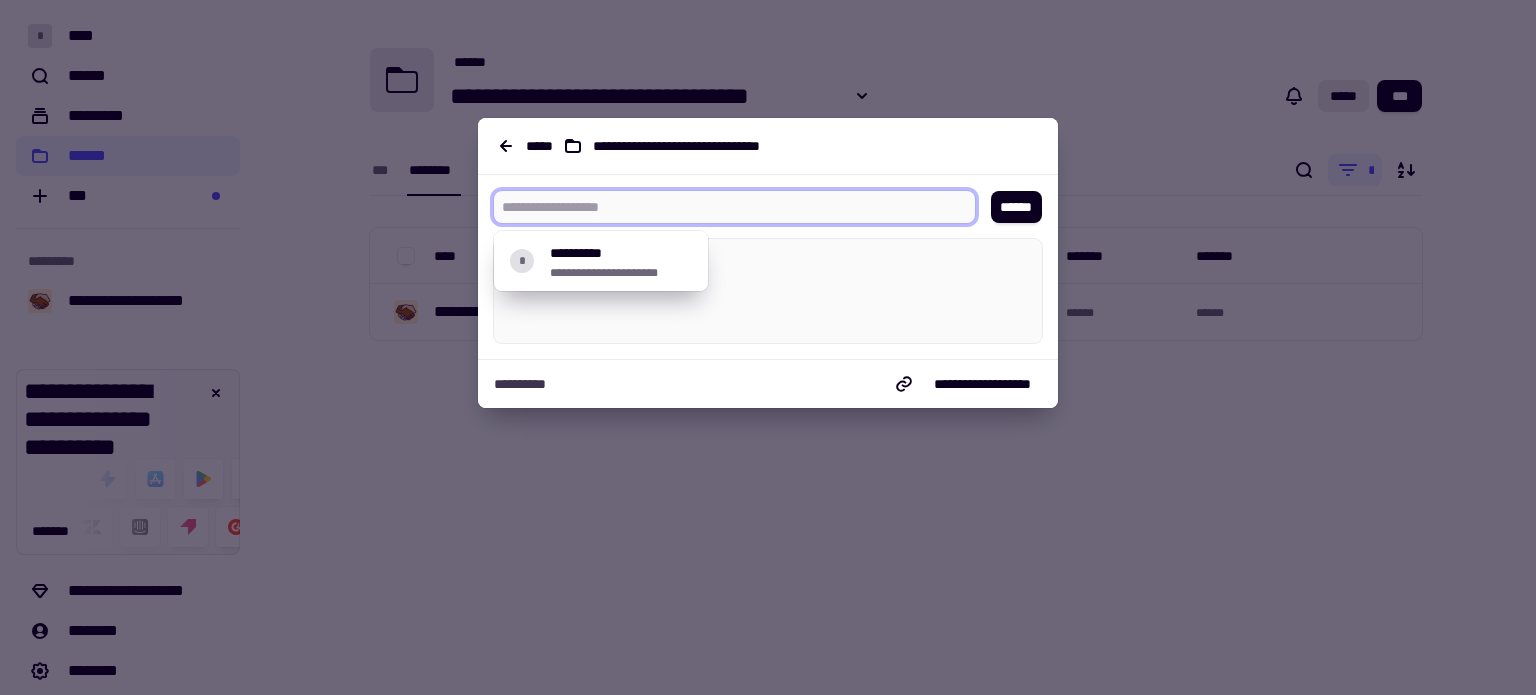 type on "*" 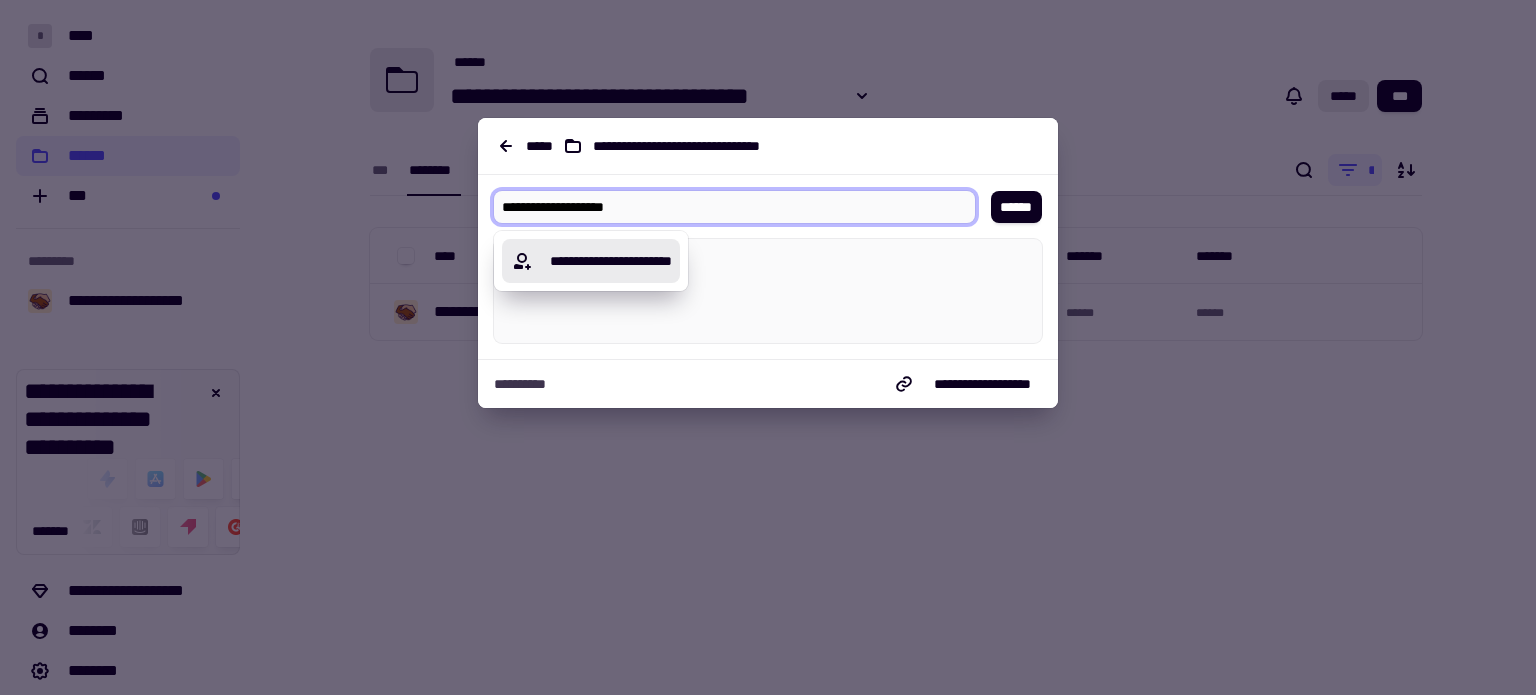 type on "**********" 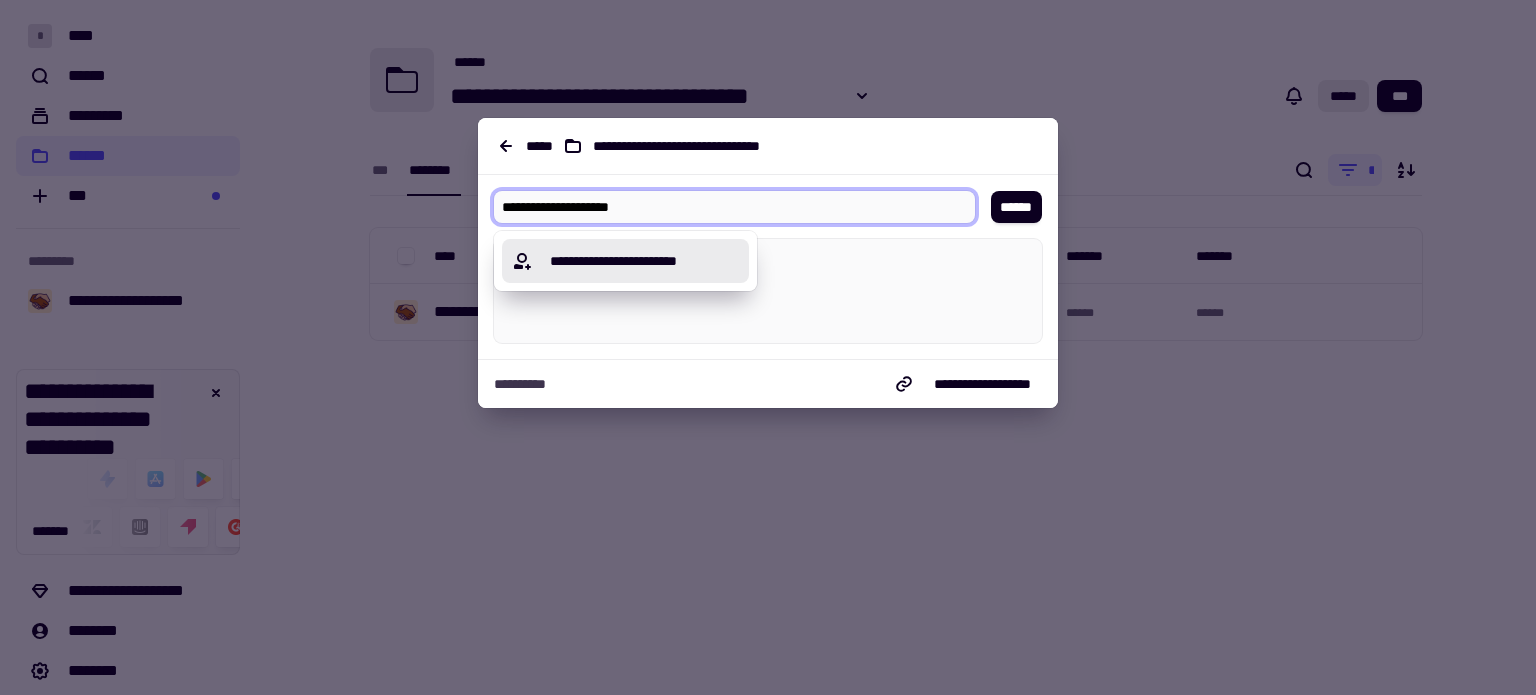type 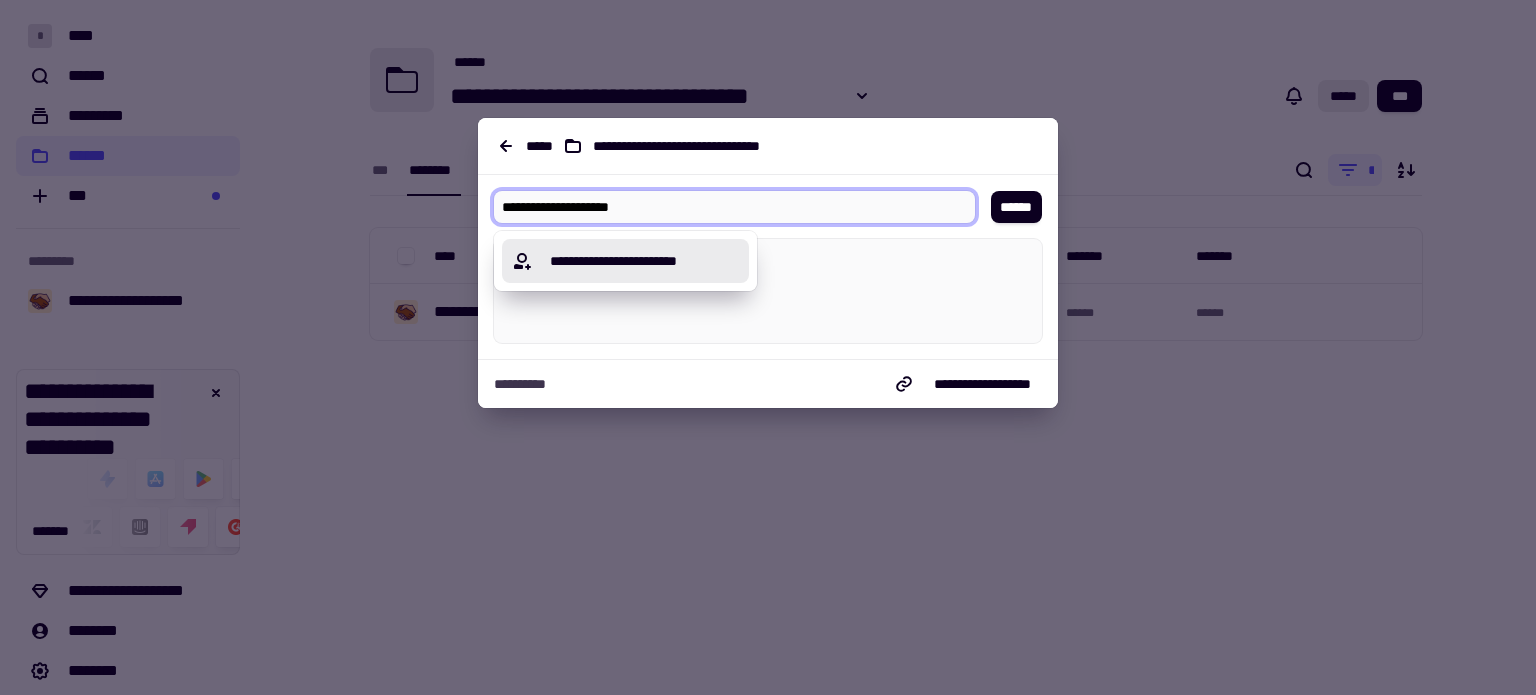 type on "*" 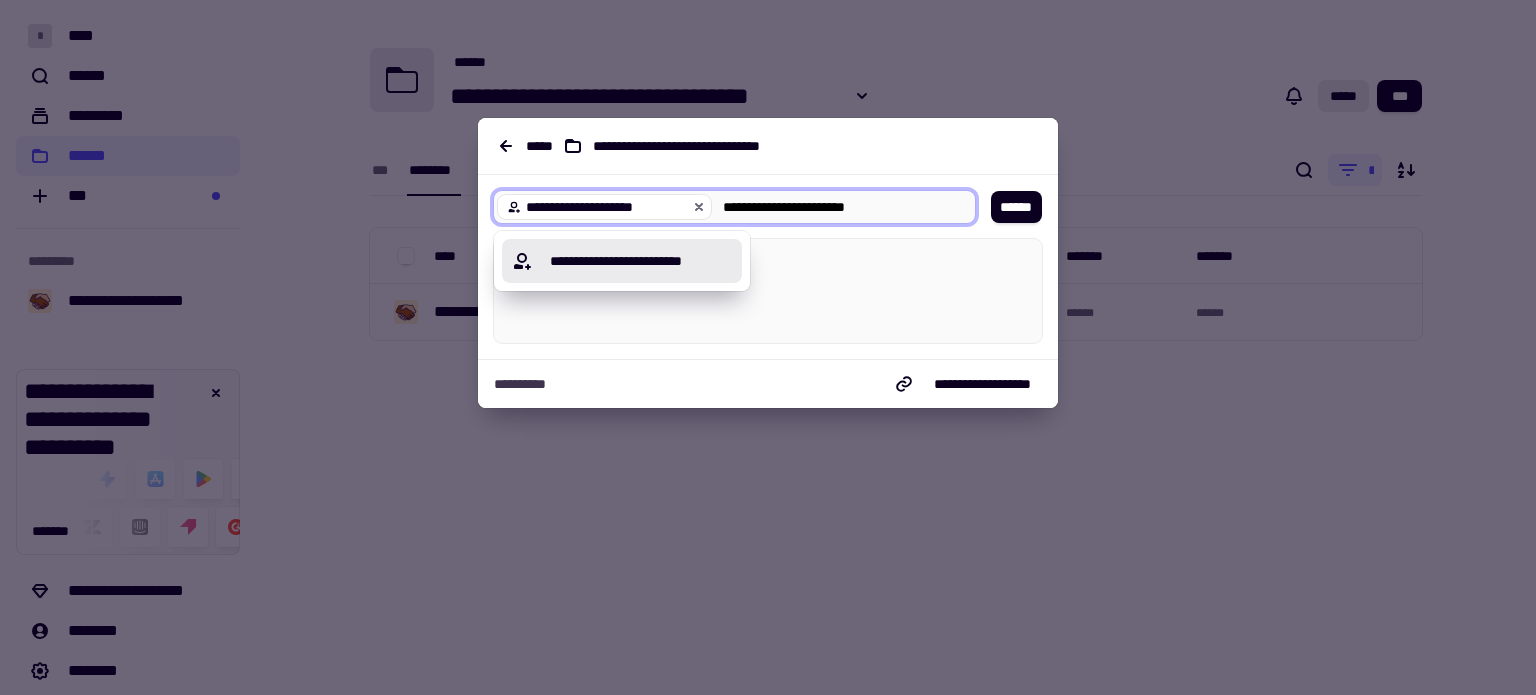 type on "**********" 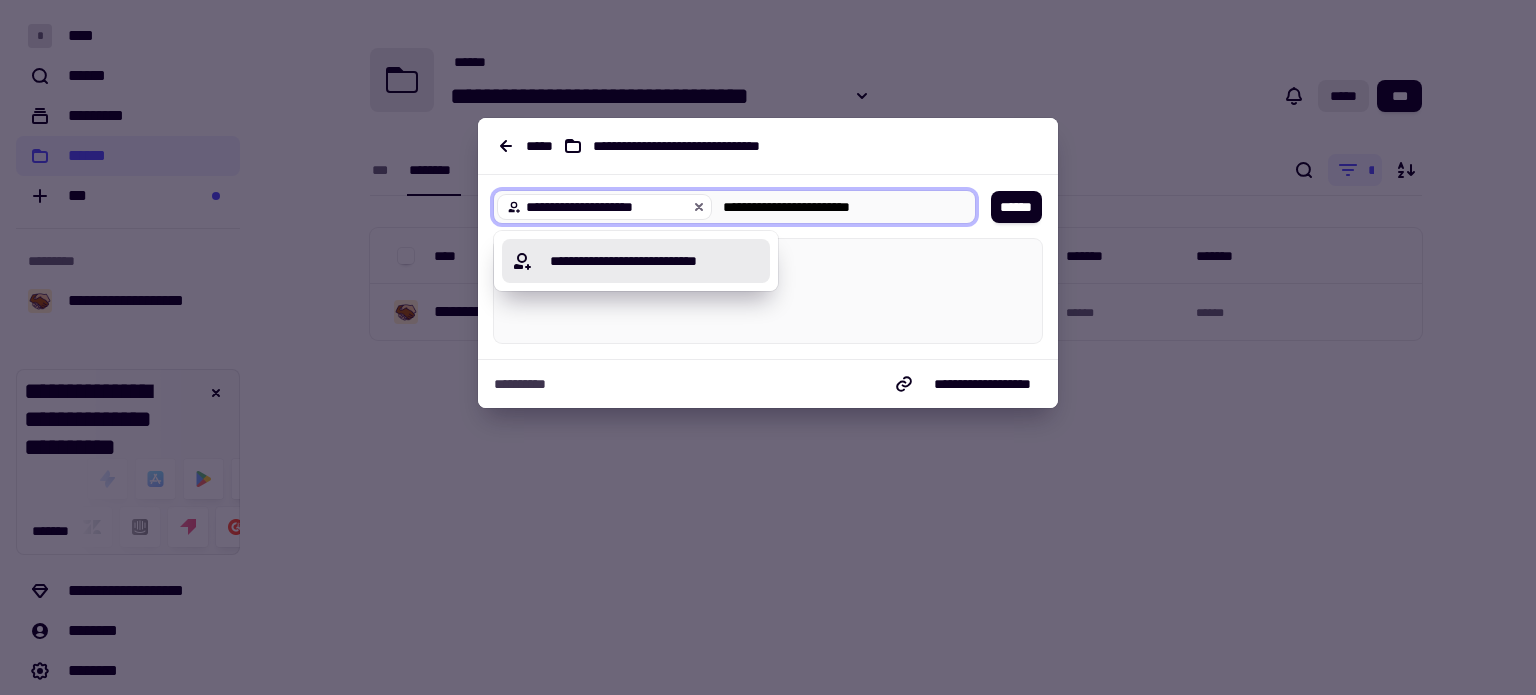 type 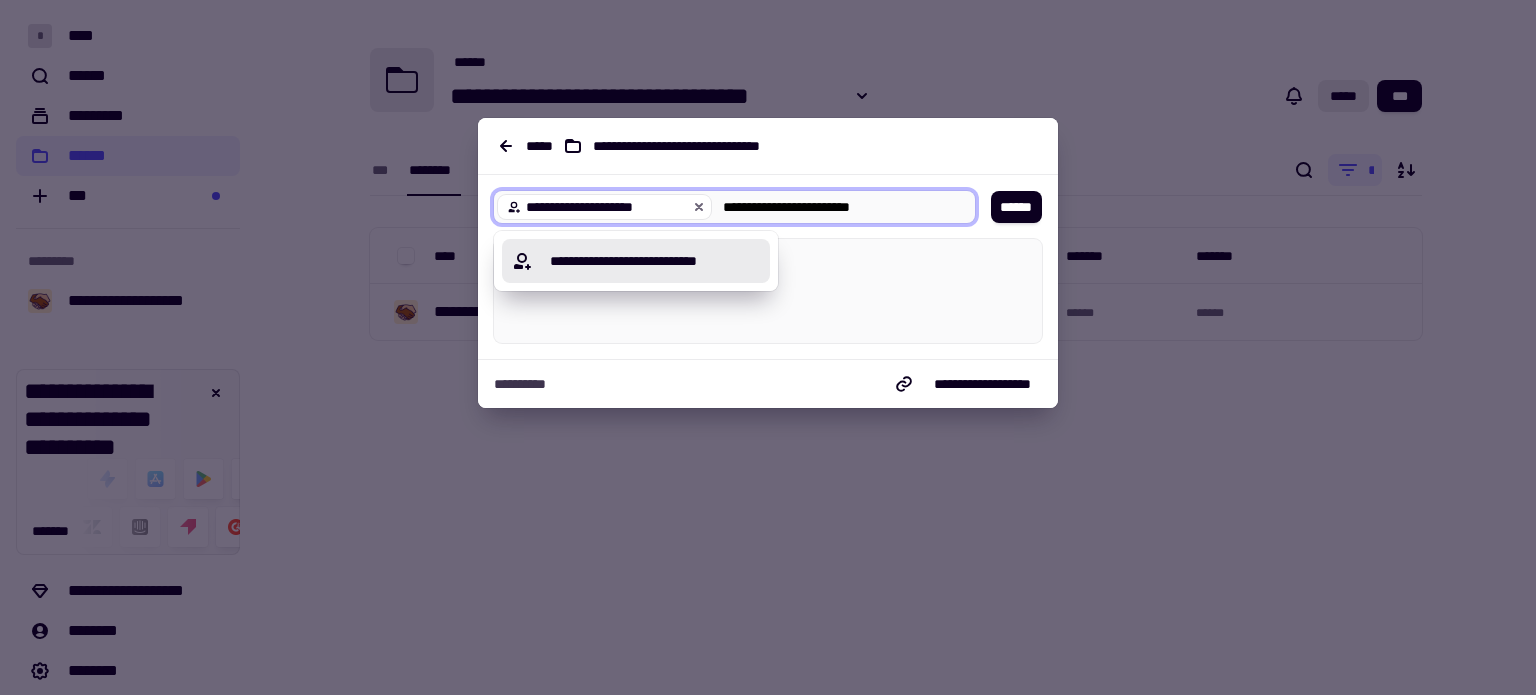 type on "*" 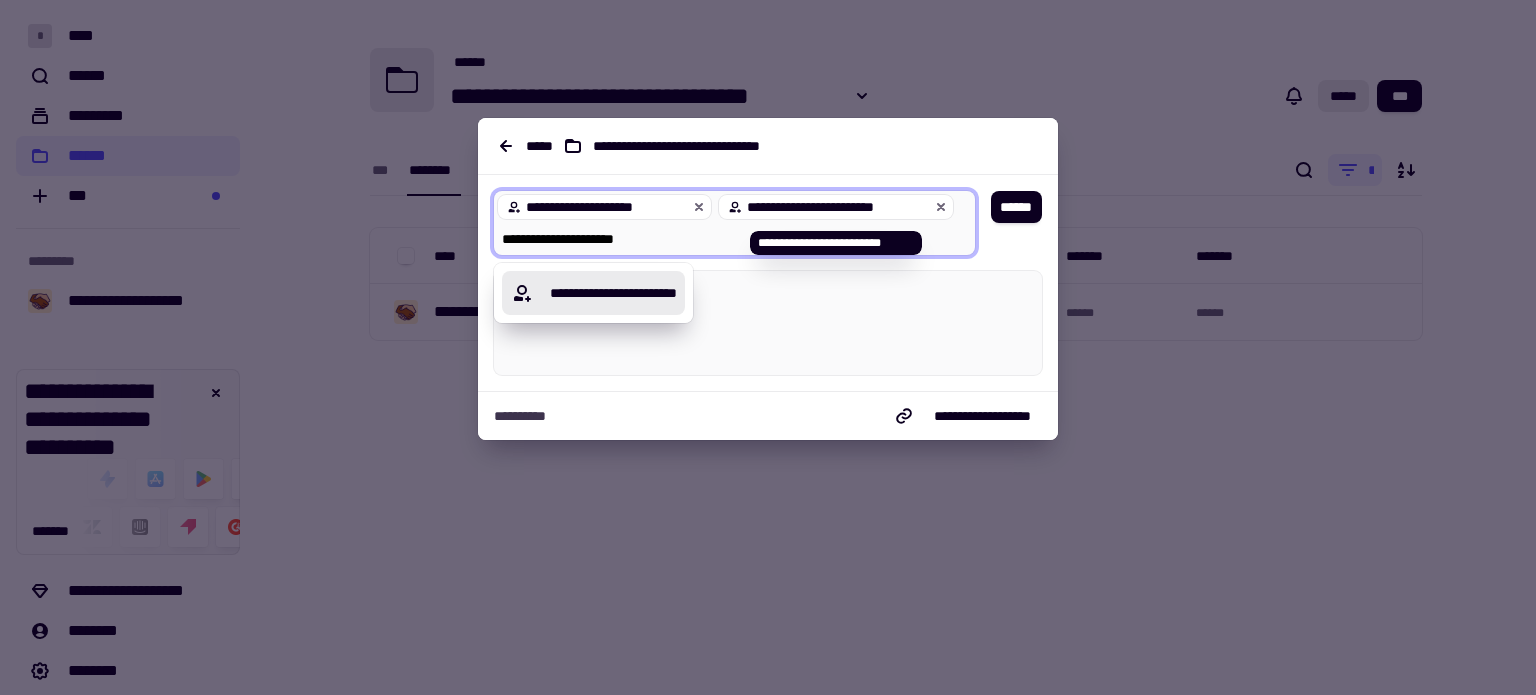type on "**********" 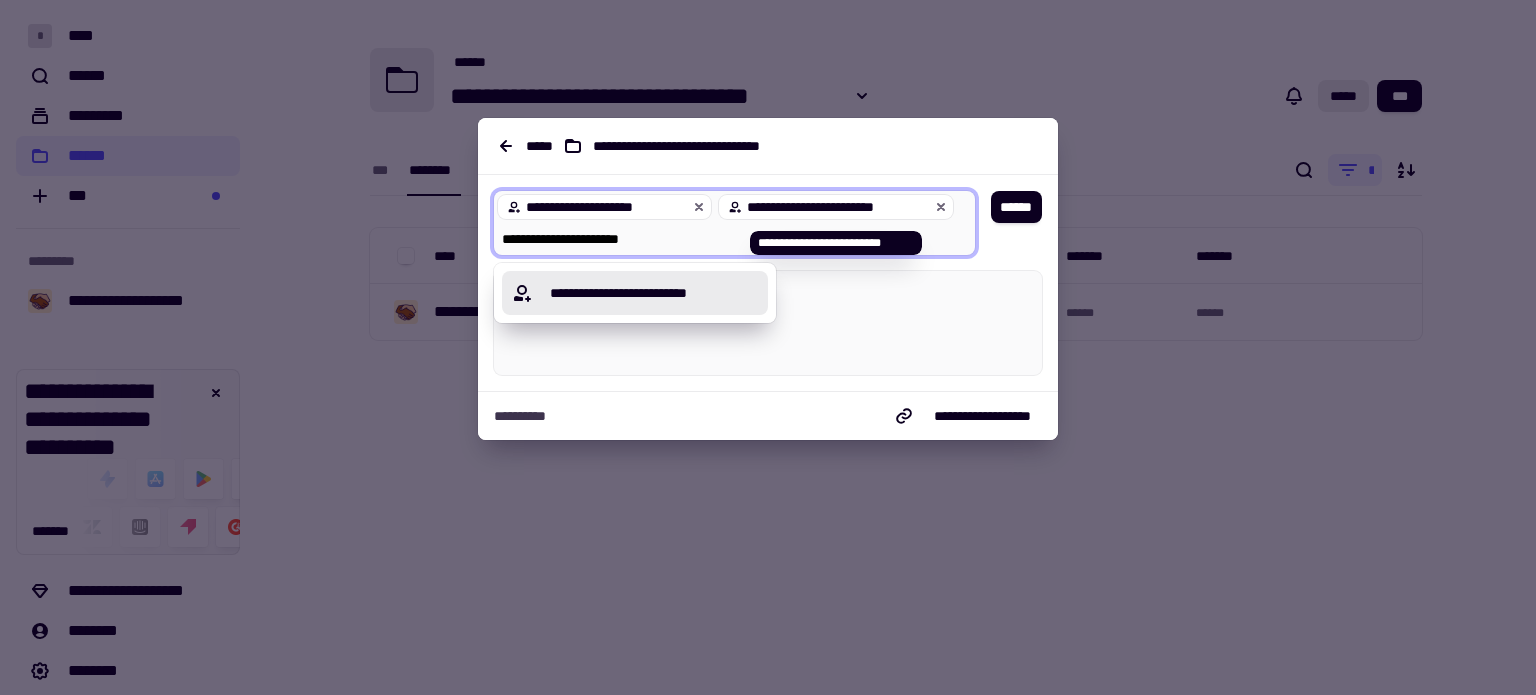 type 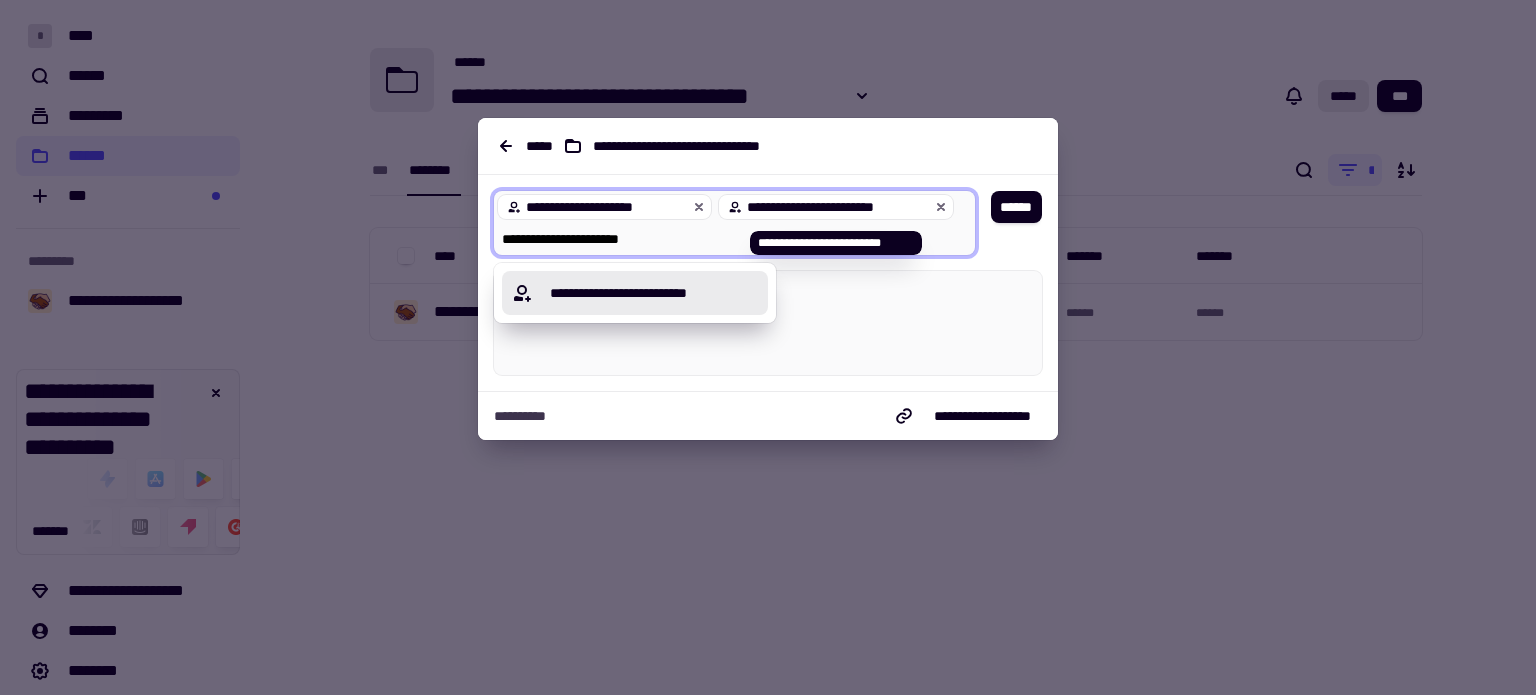 type on "*" 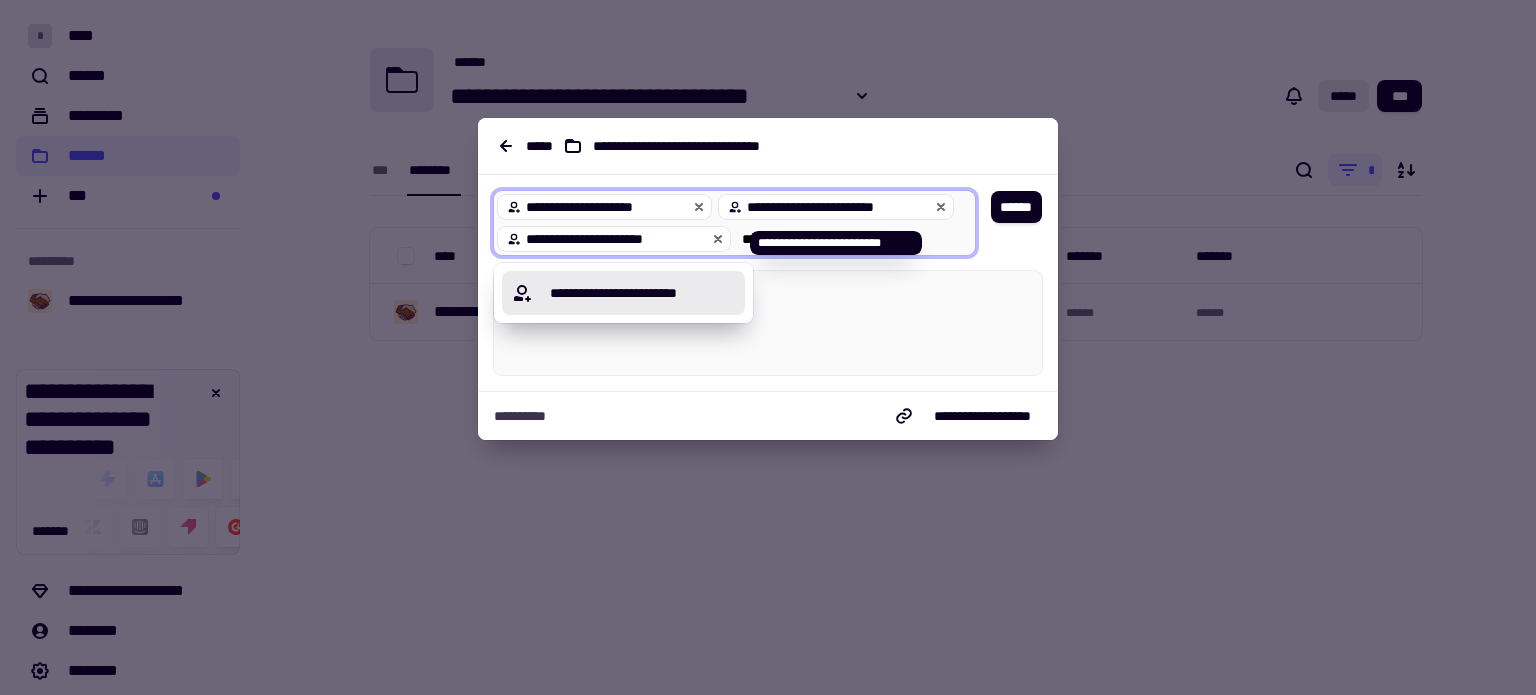 type on "**********" 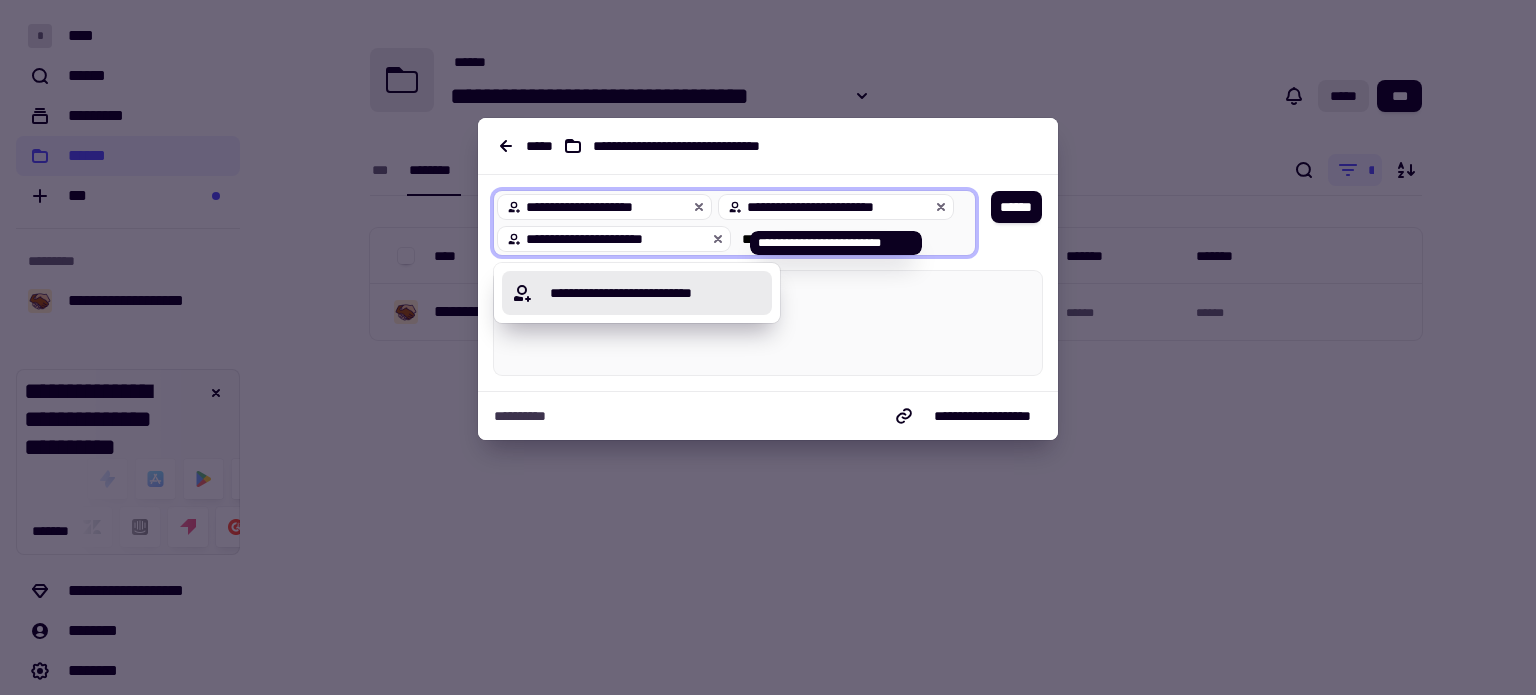 type 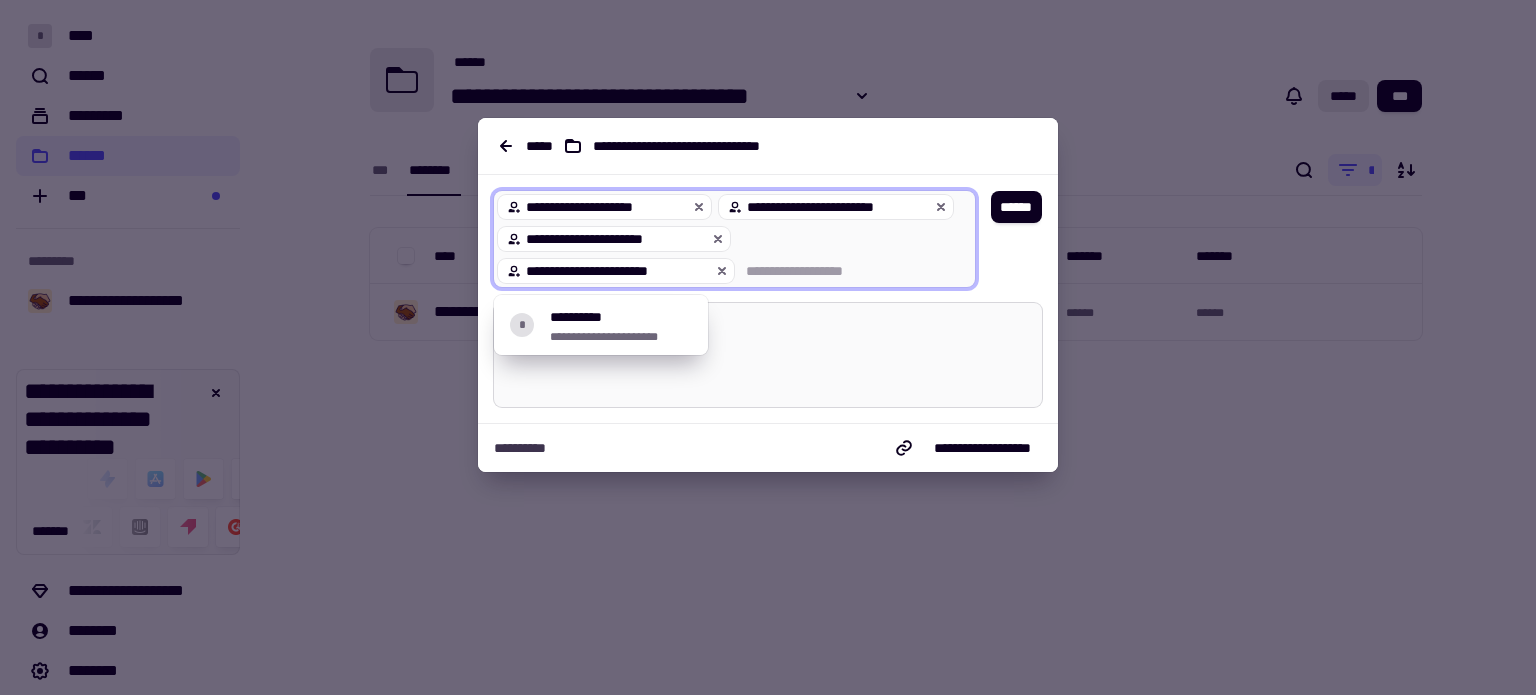 click at bounding box center [768, 355] 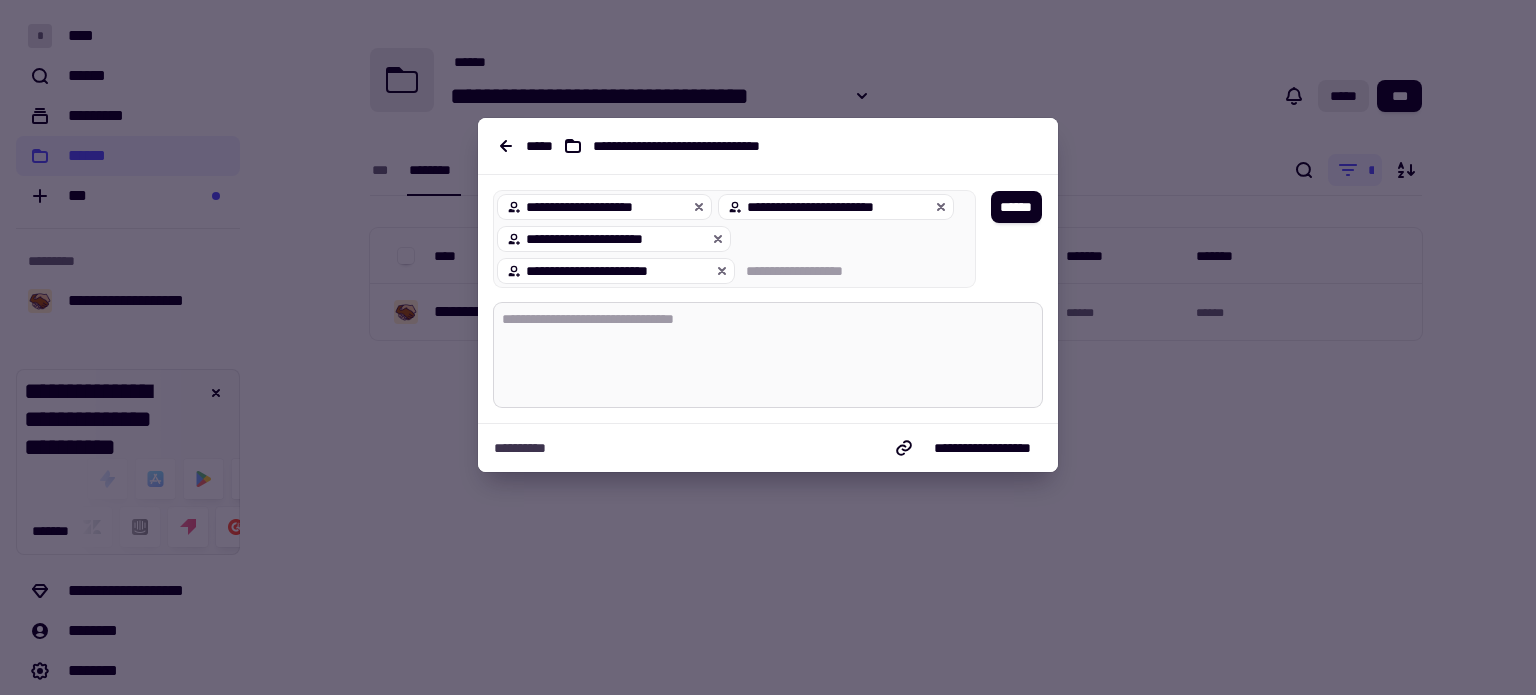 type on "*" 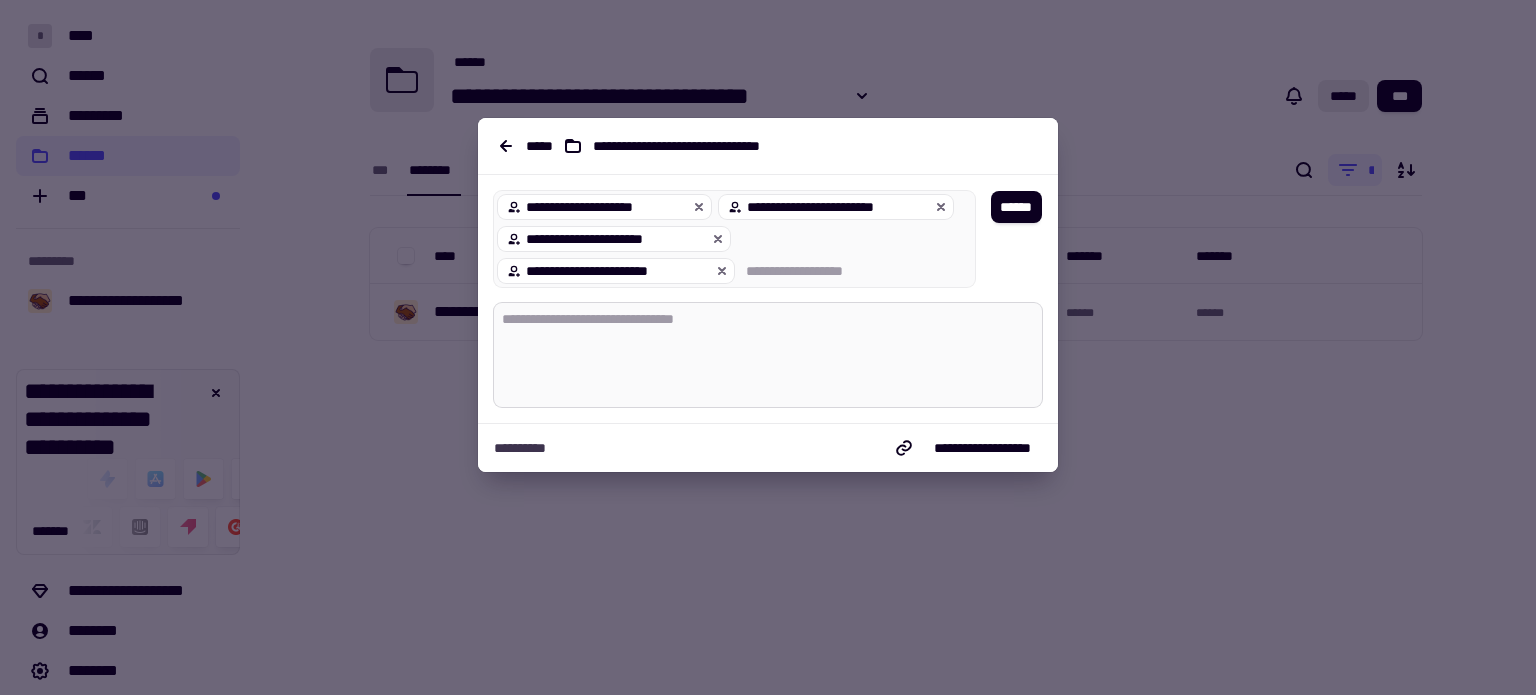 type on "*" 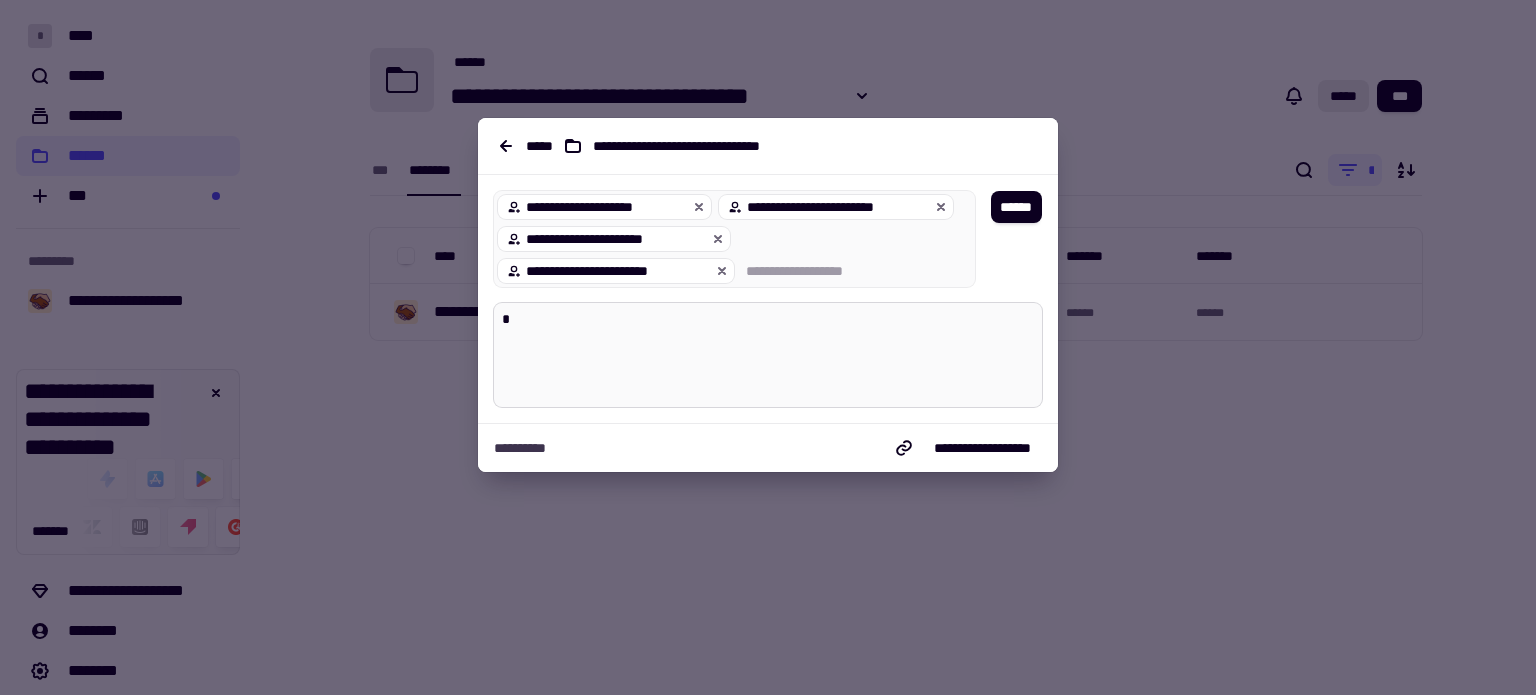 type on "*" 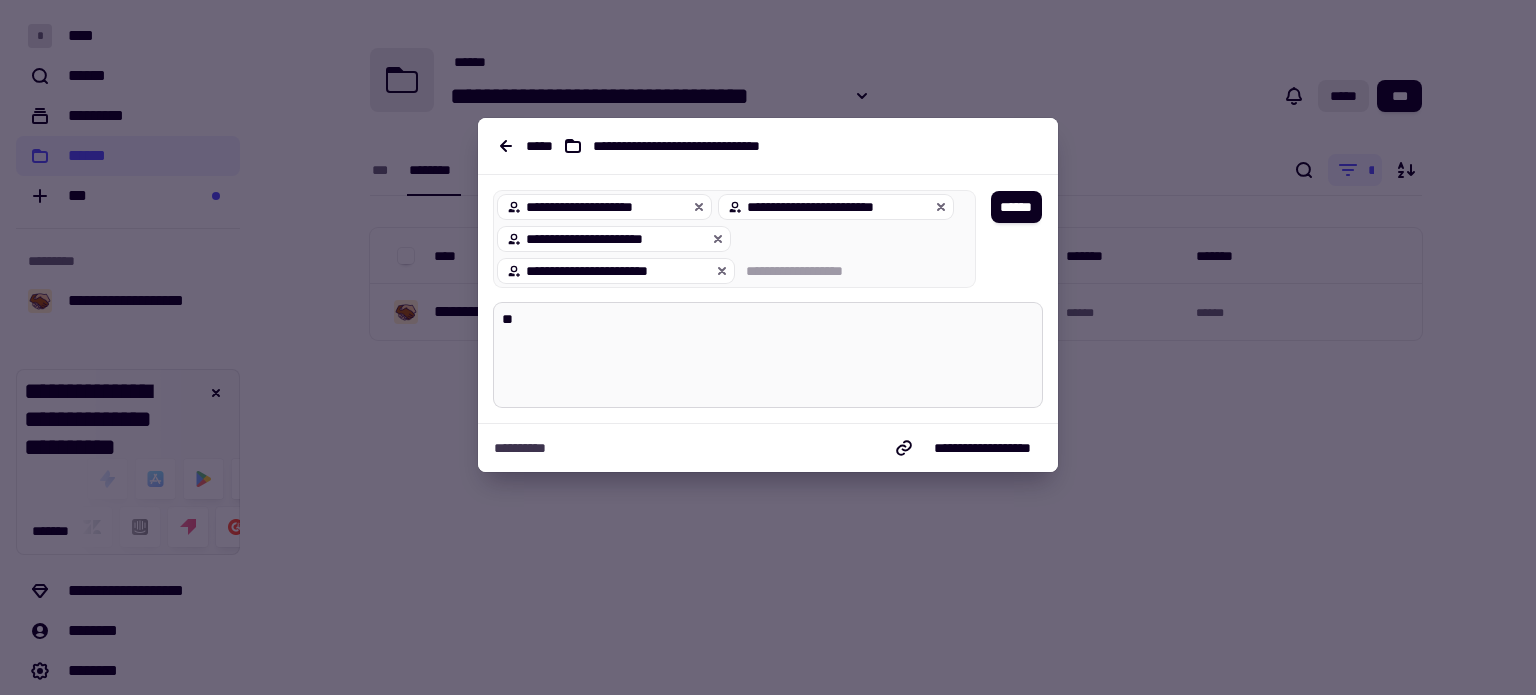 type on "*" 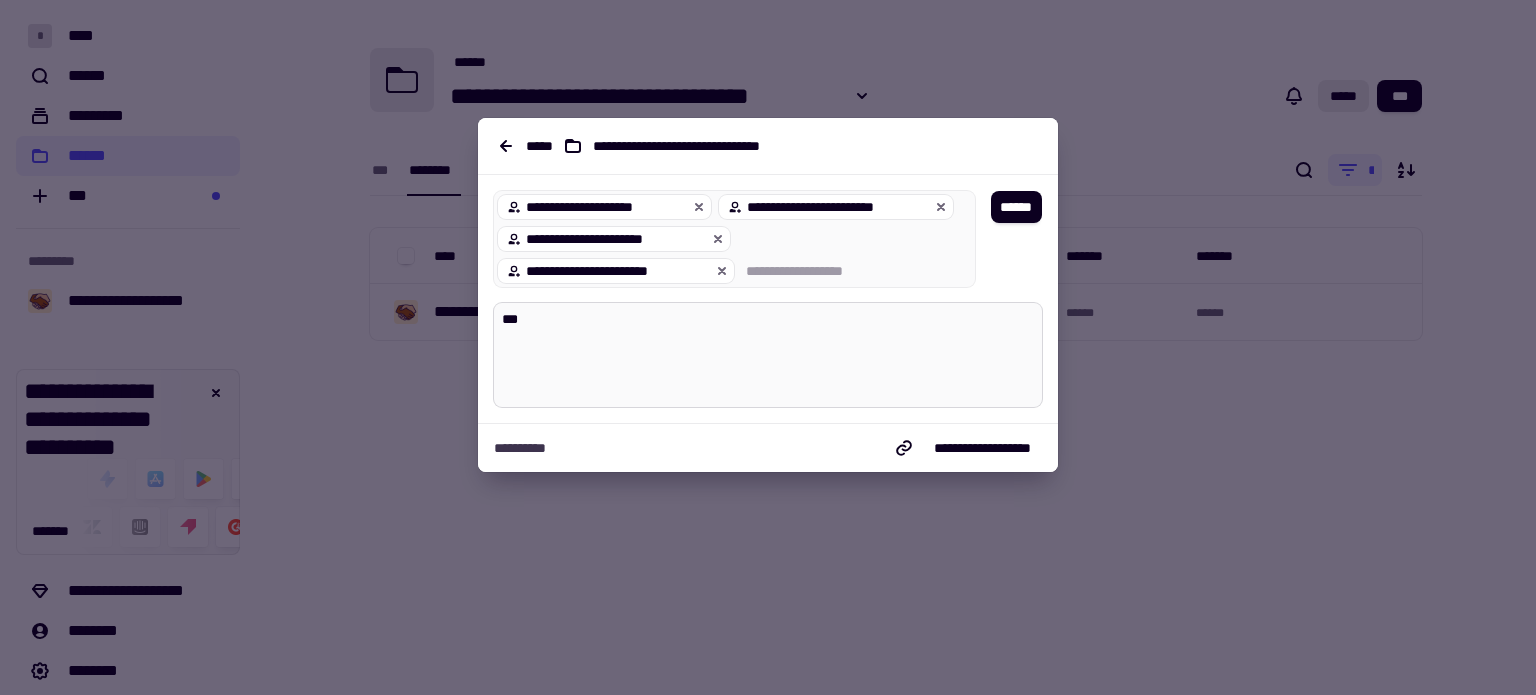 type on "*" 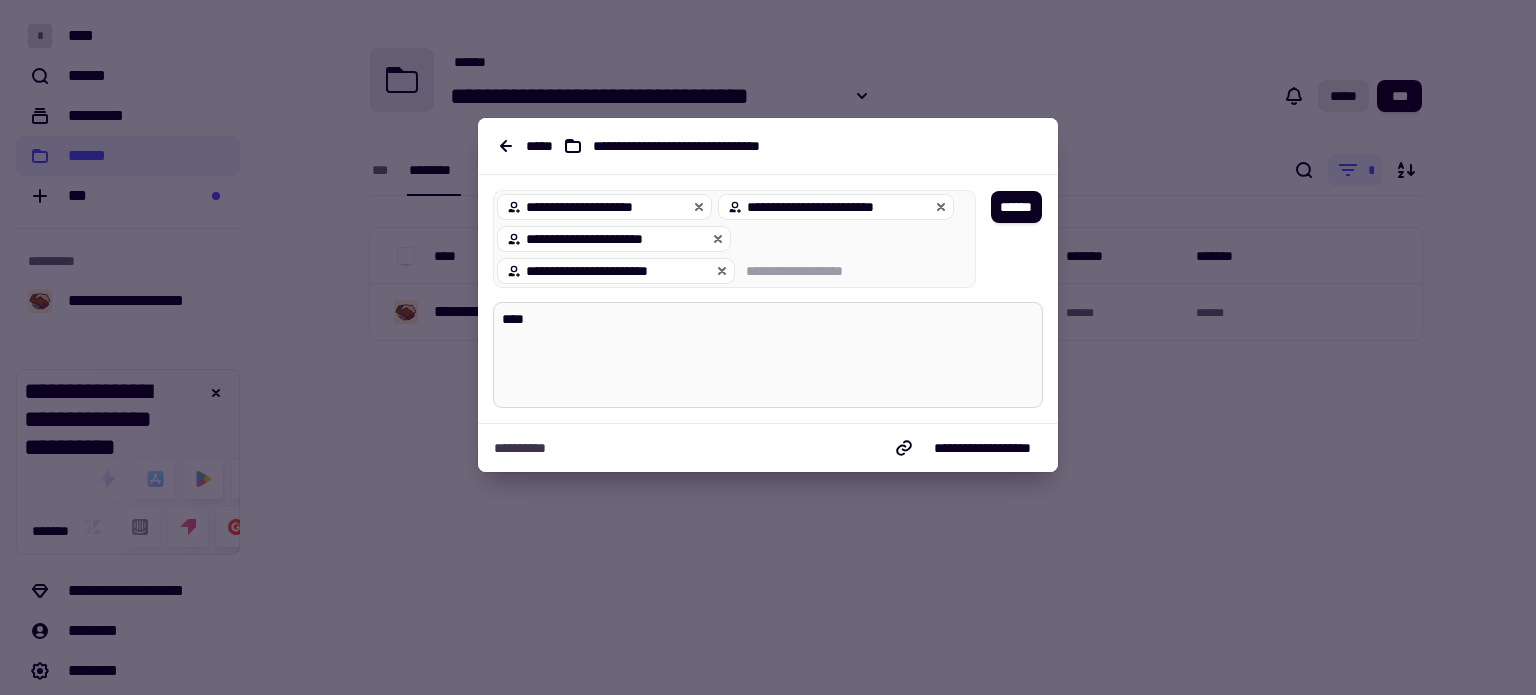 type on "*" 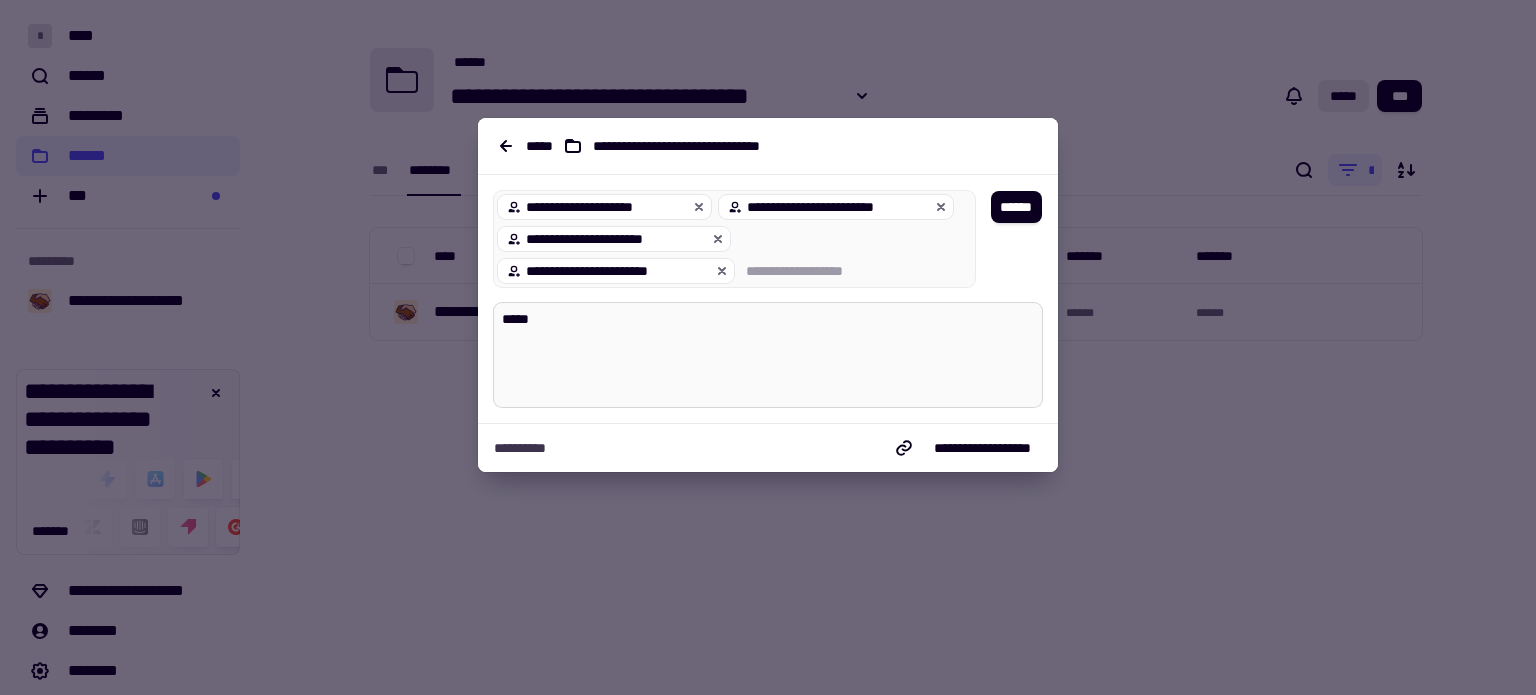 type on "*" 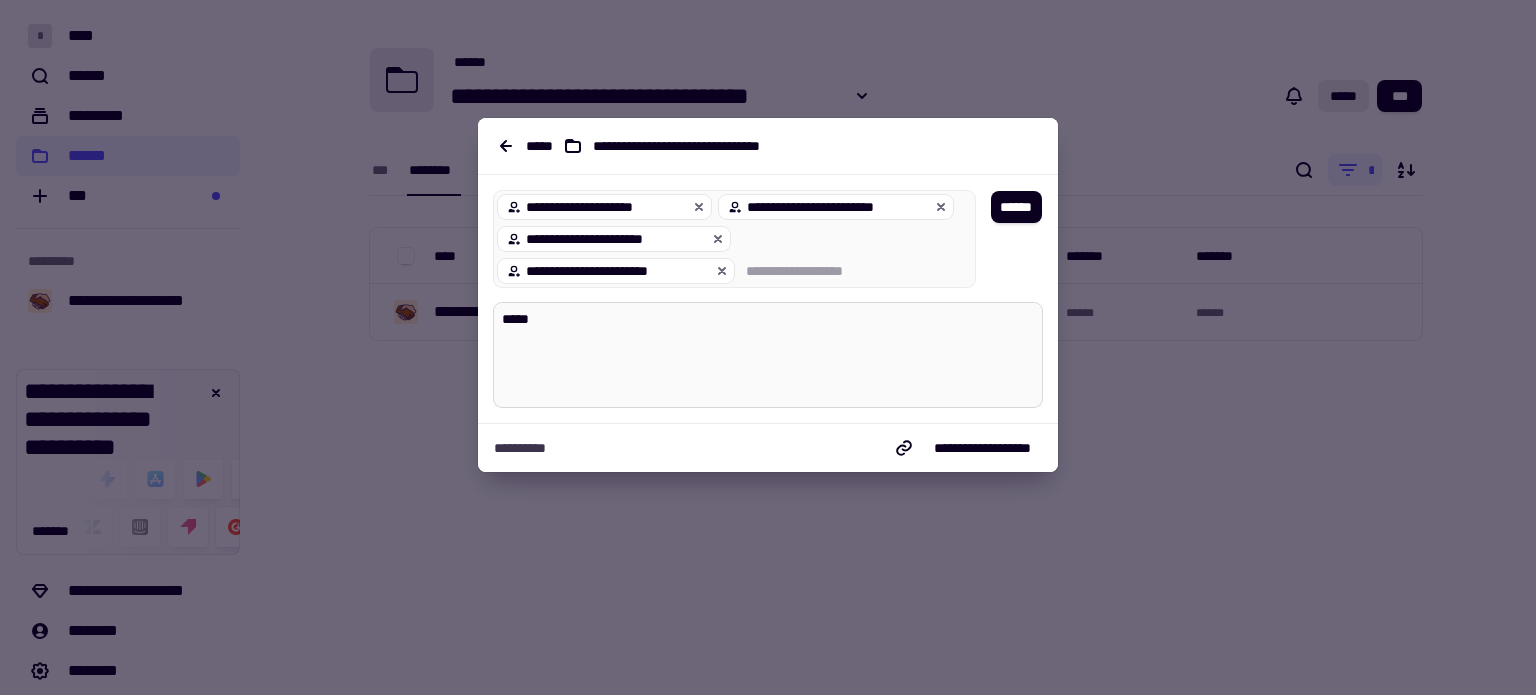 type on "******" 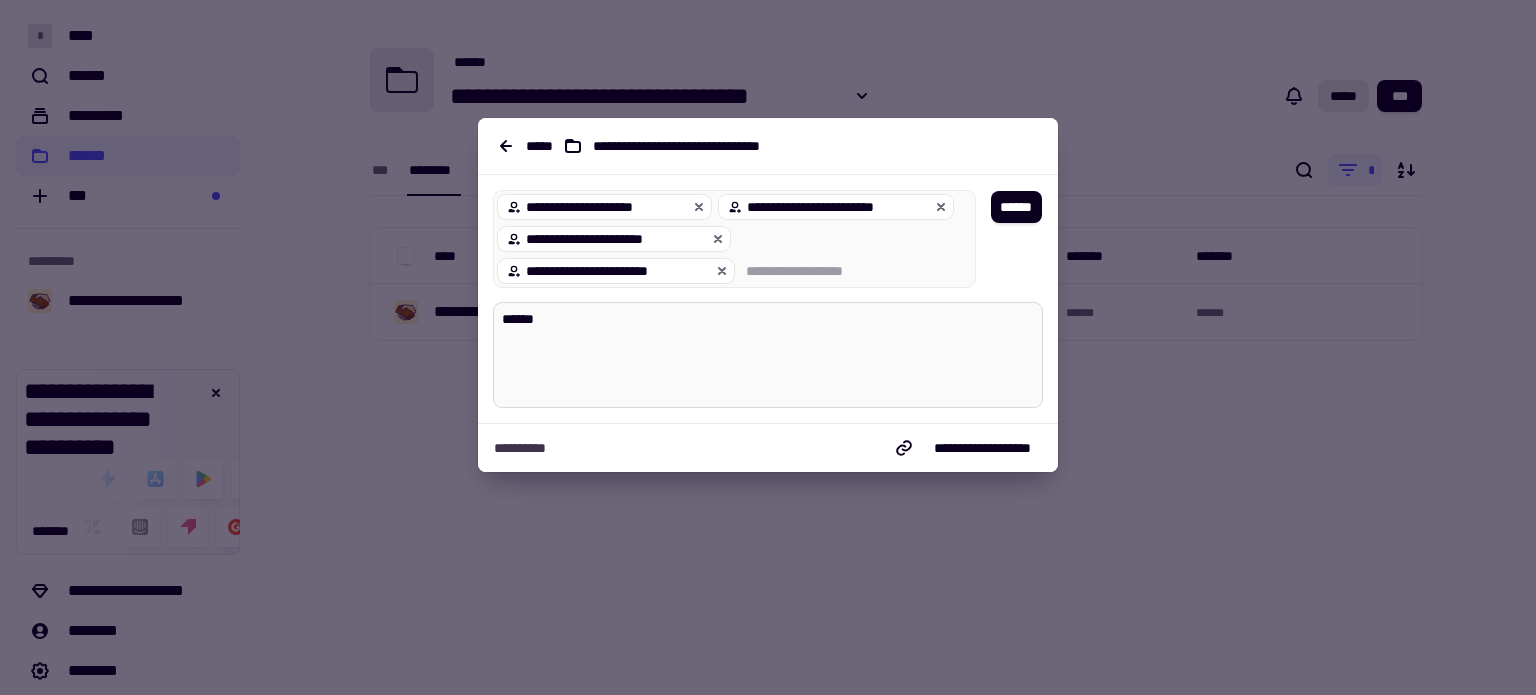 type on "*" 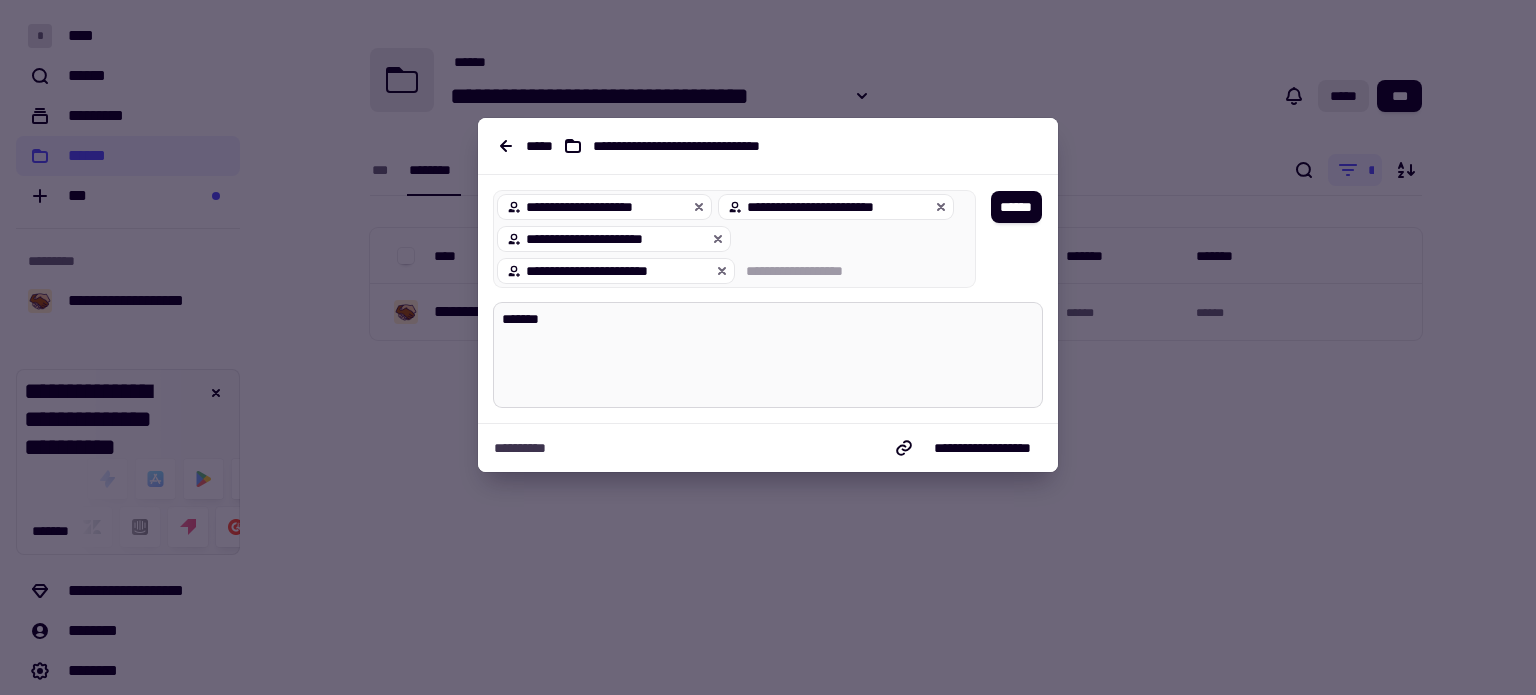 type on "*" 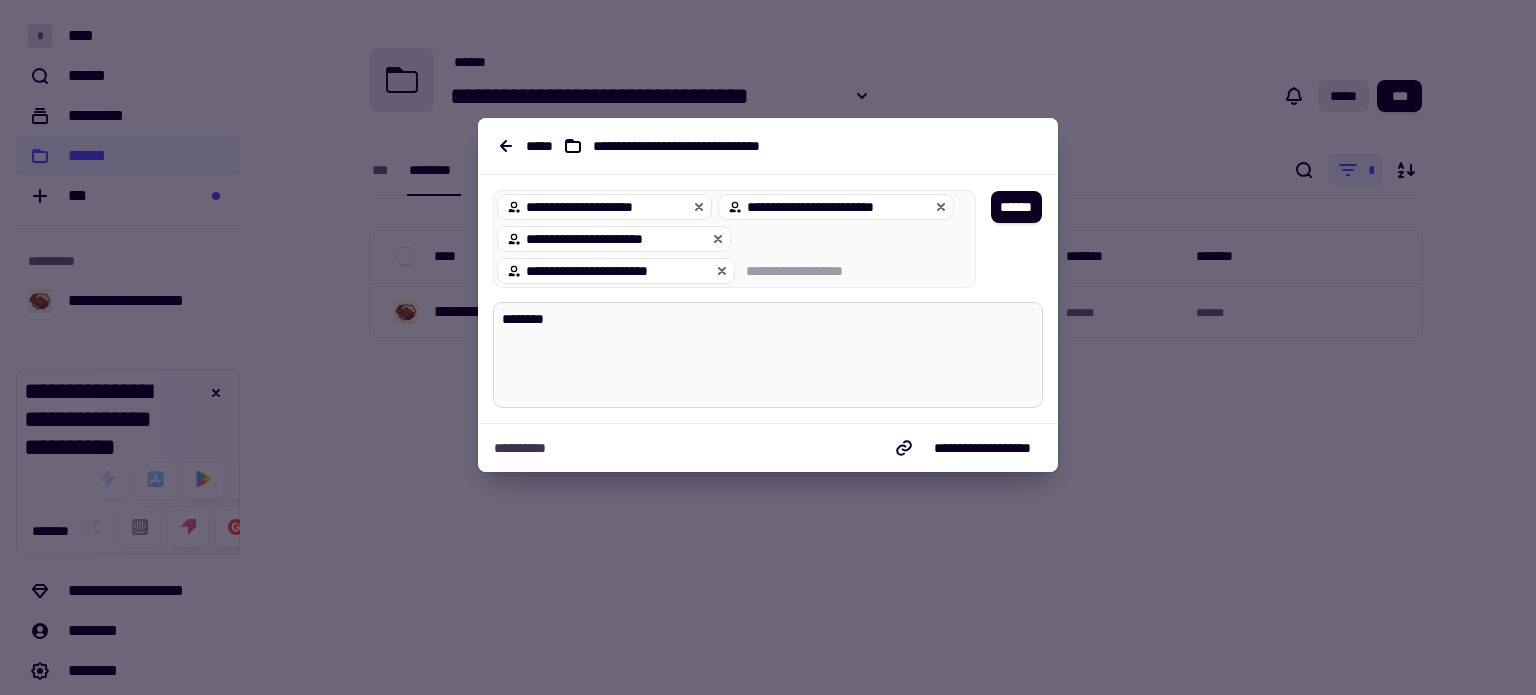 type on "*" 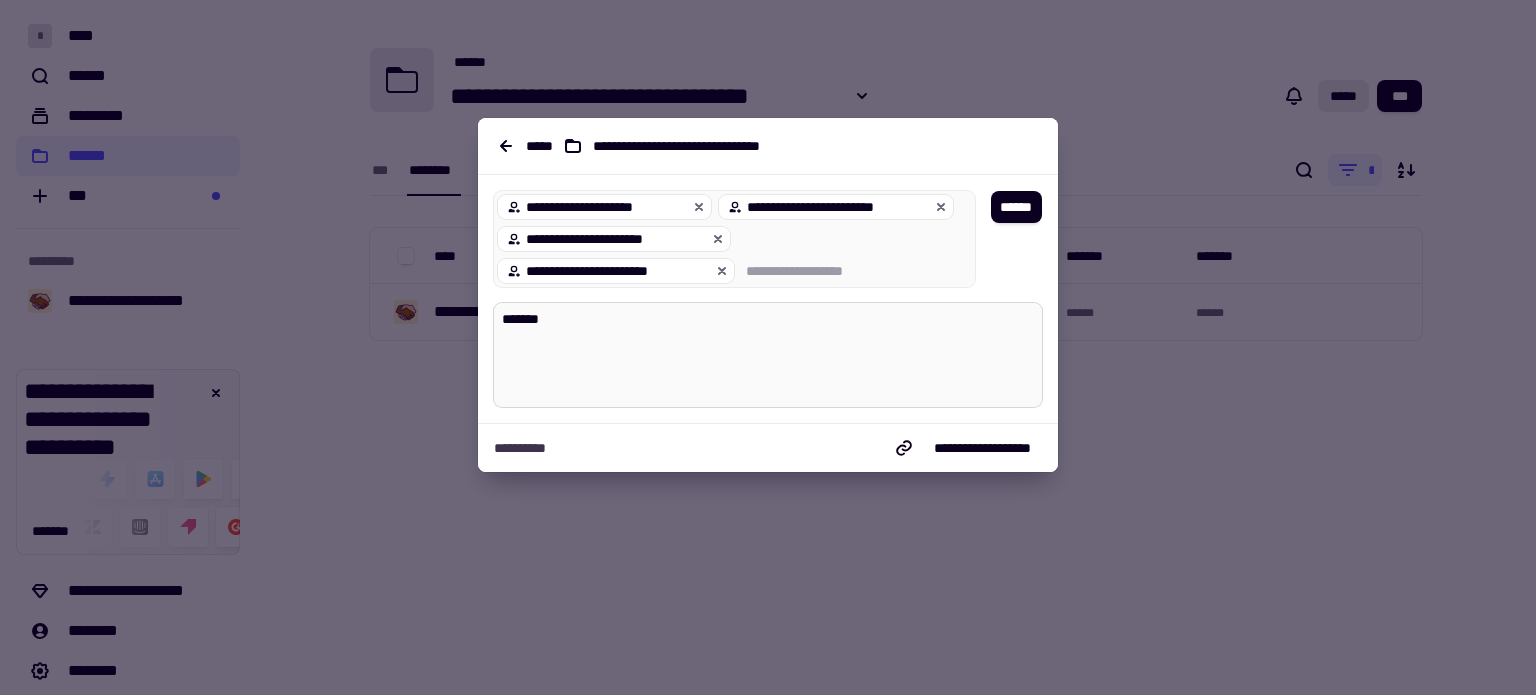 type on "*" 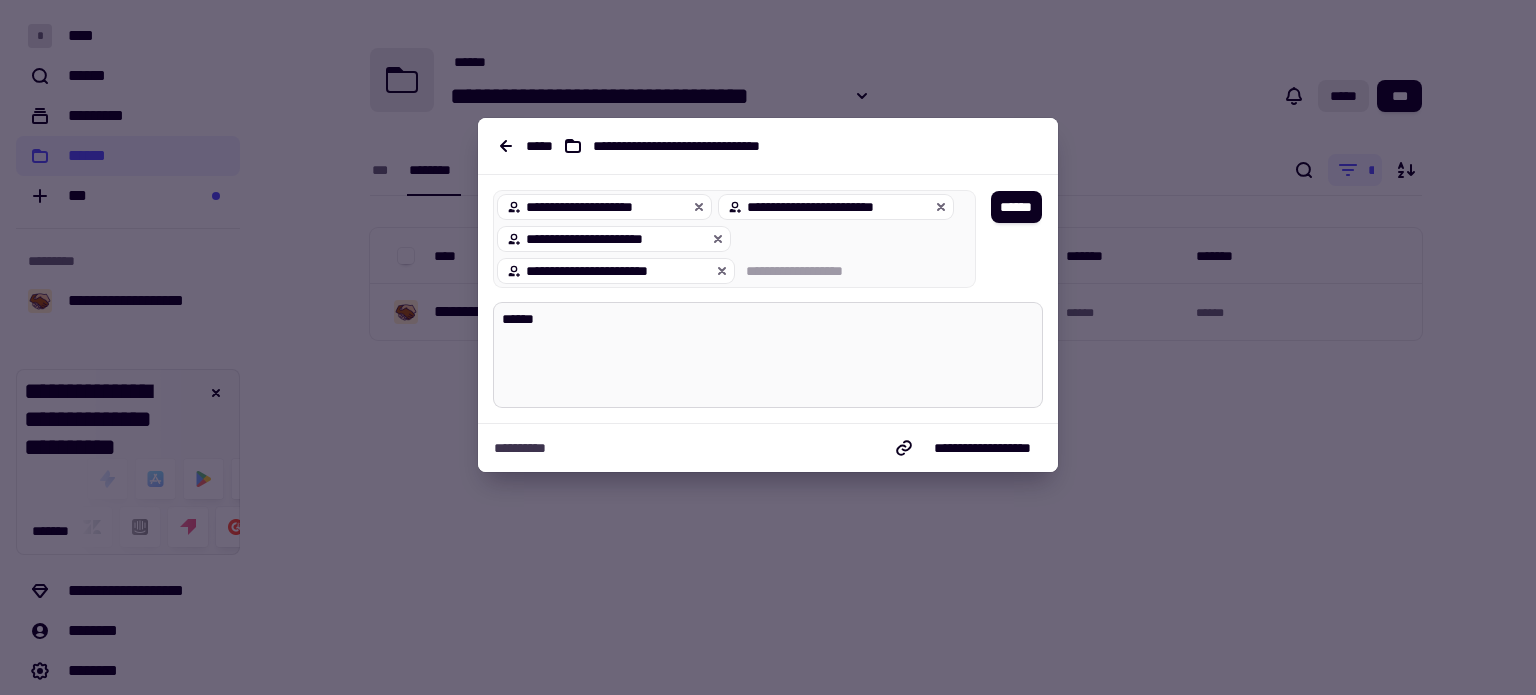 type on "*" 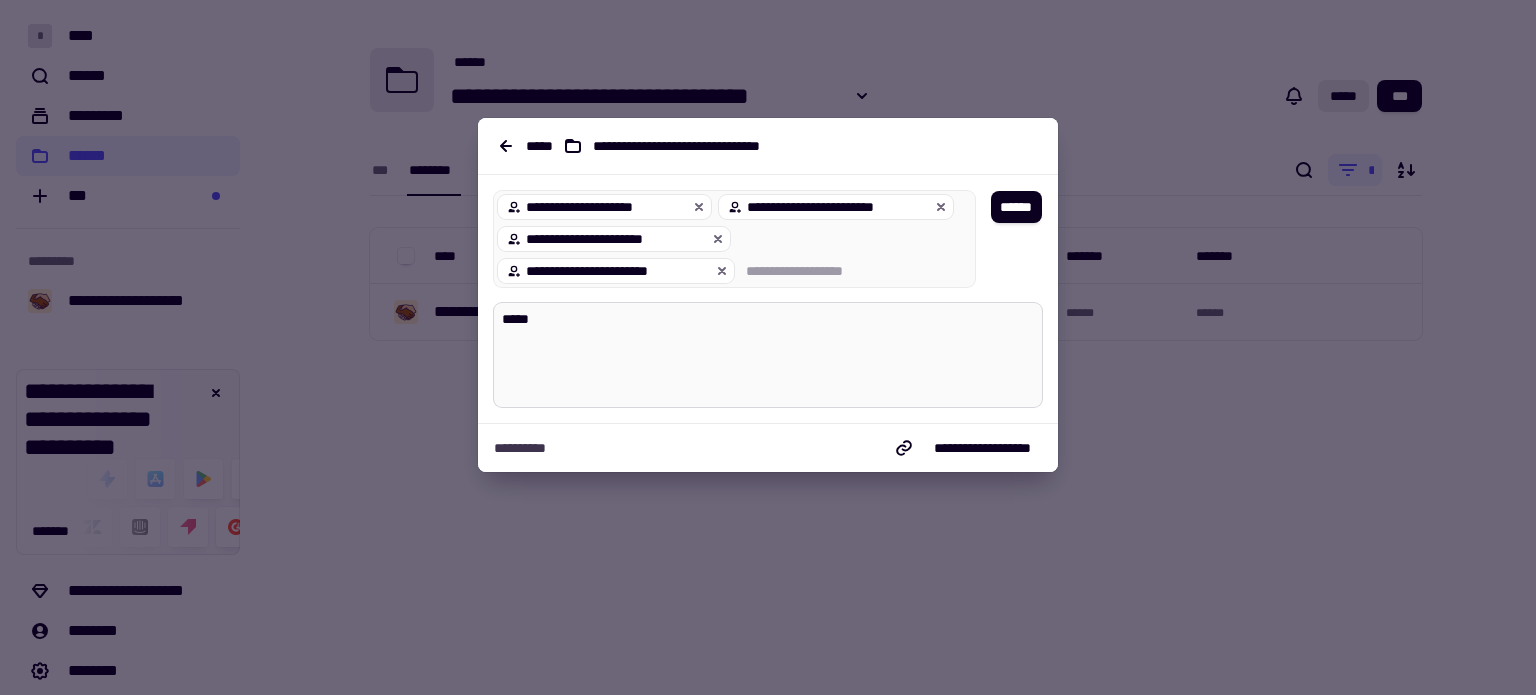 type on "*" 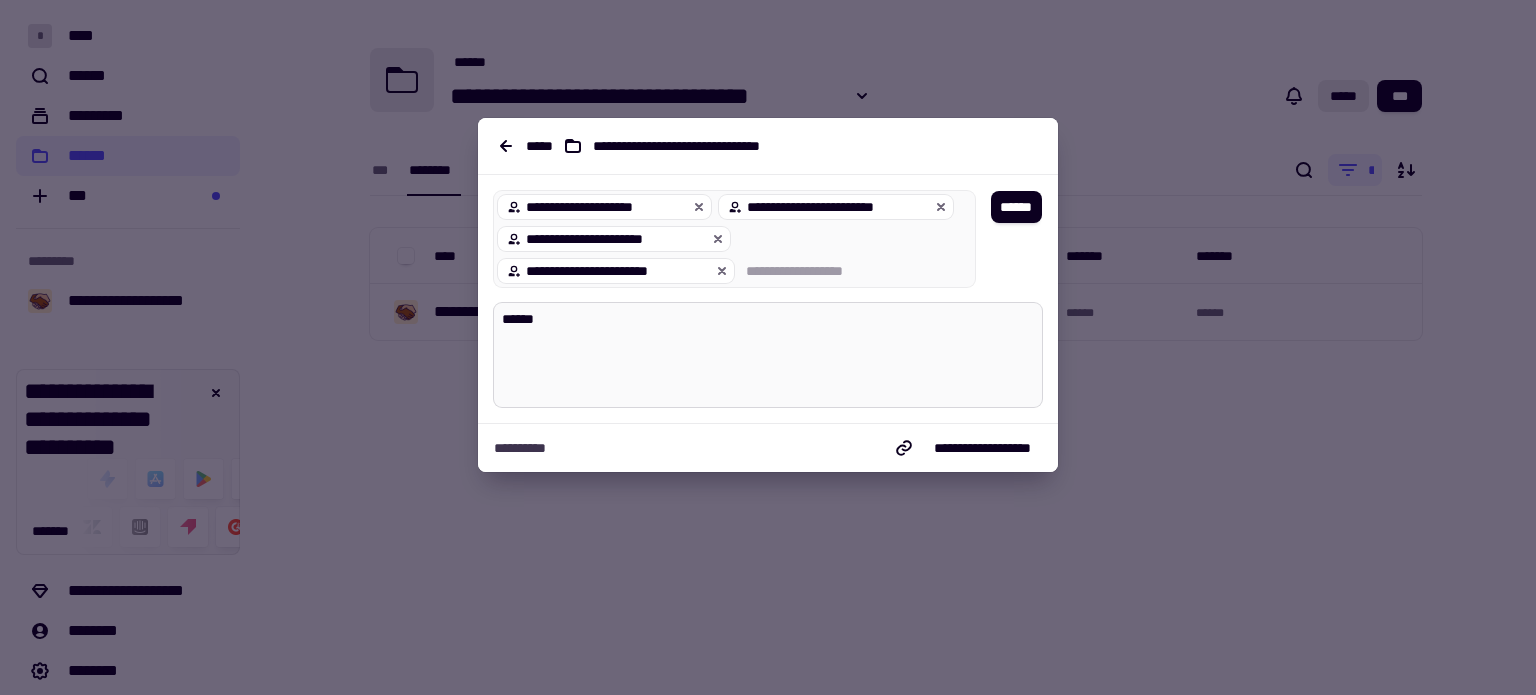 type on "*" 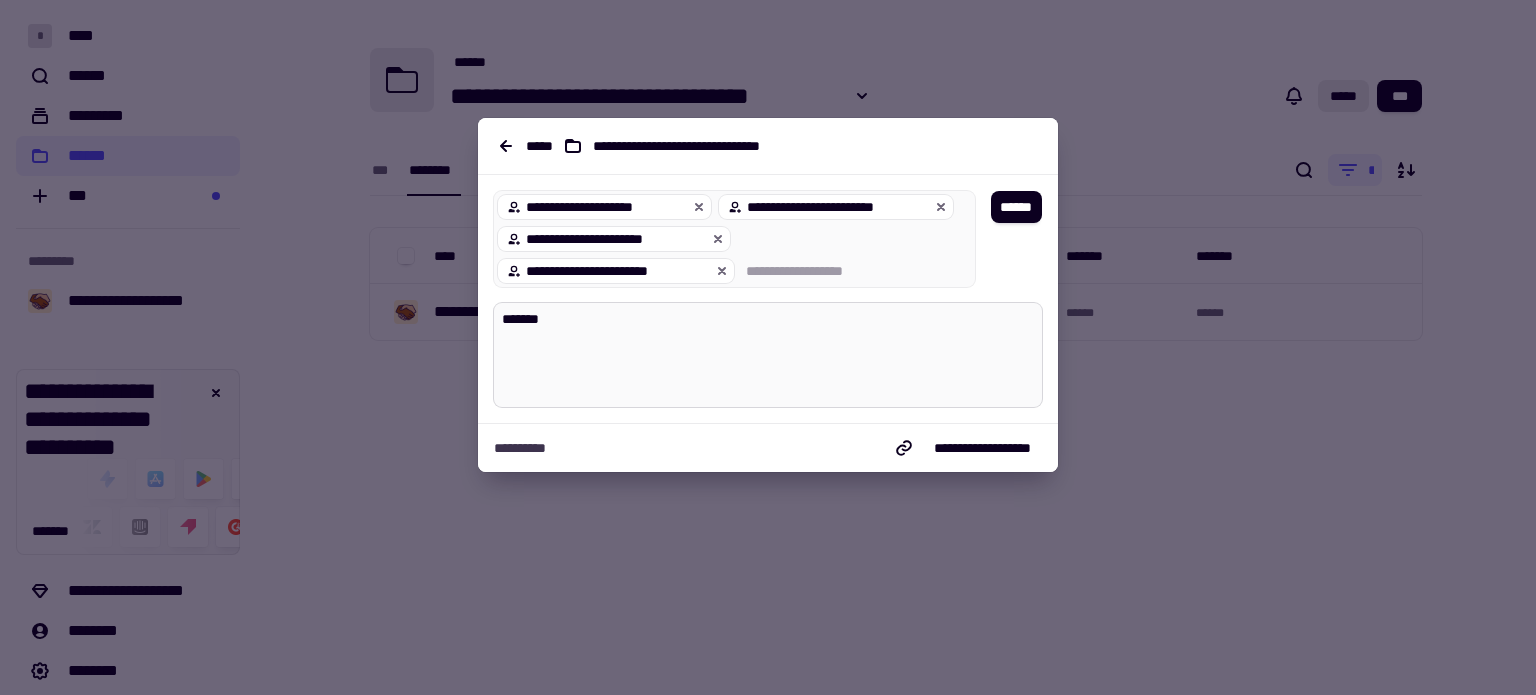 type on "********" 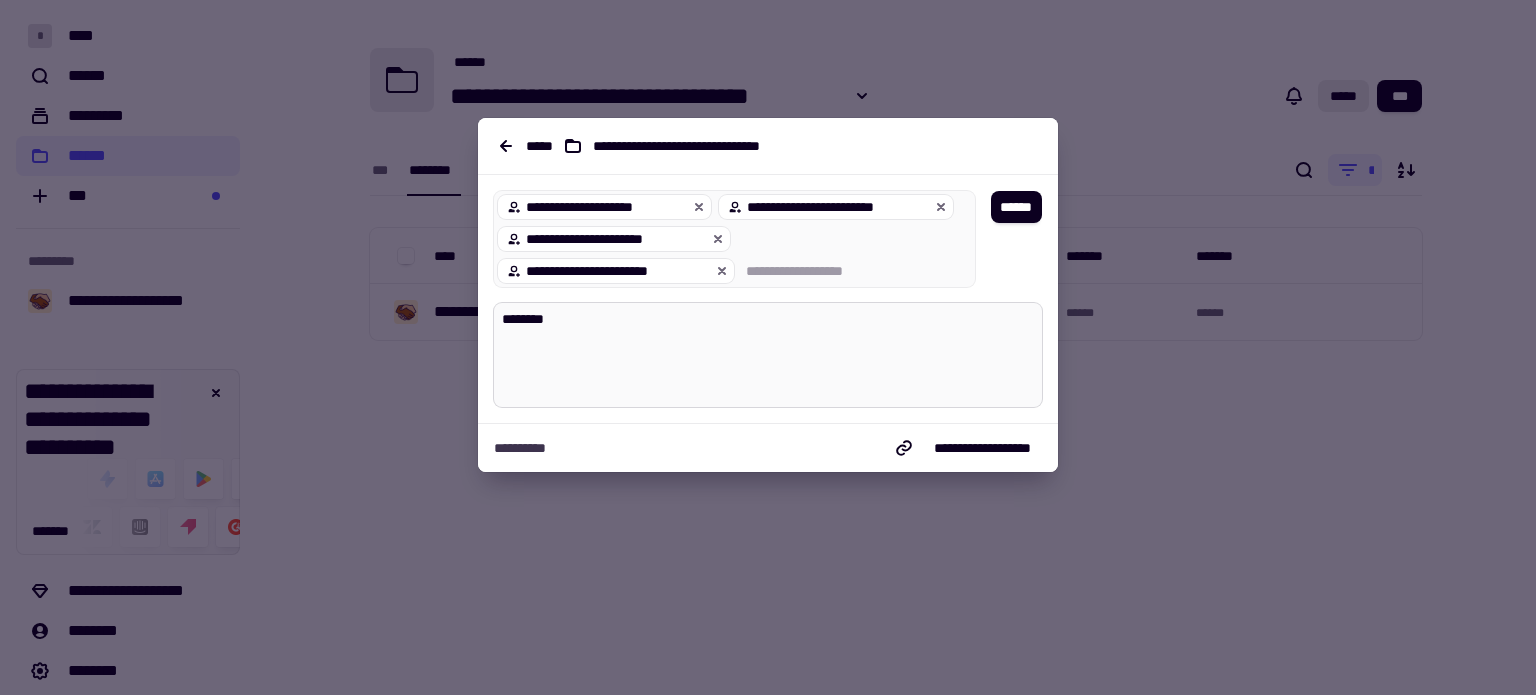 type on "*" 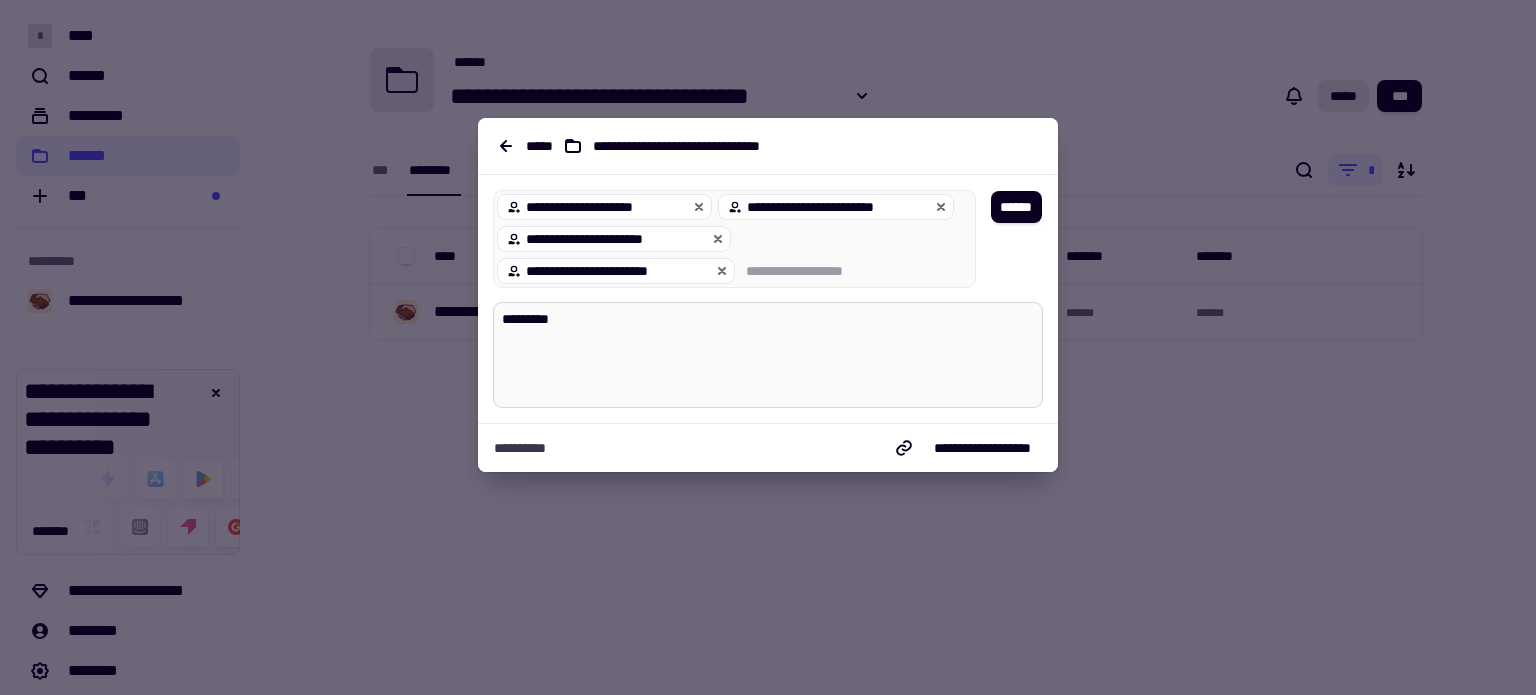 type on "*" 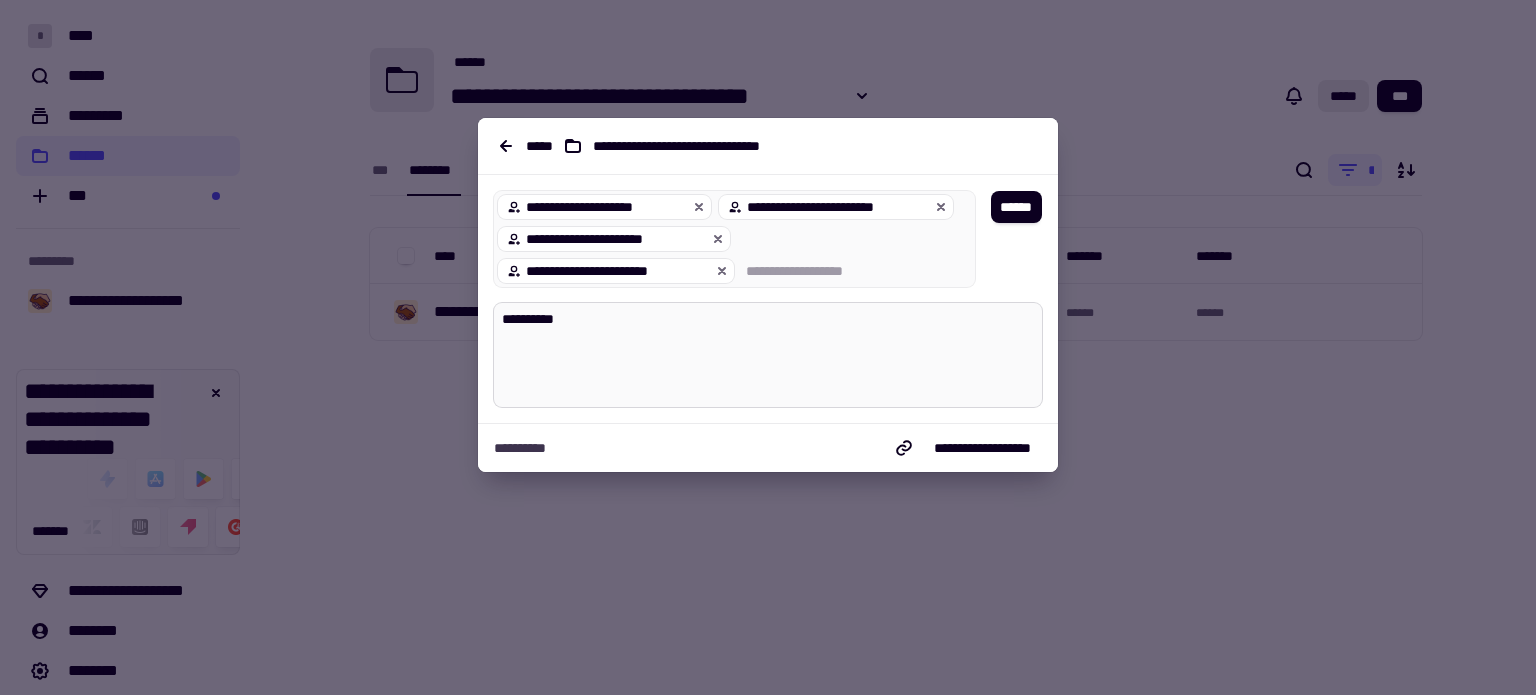 type on "*" 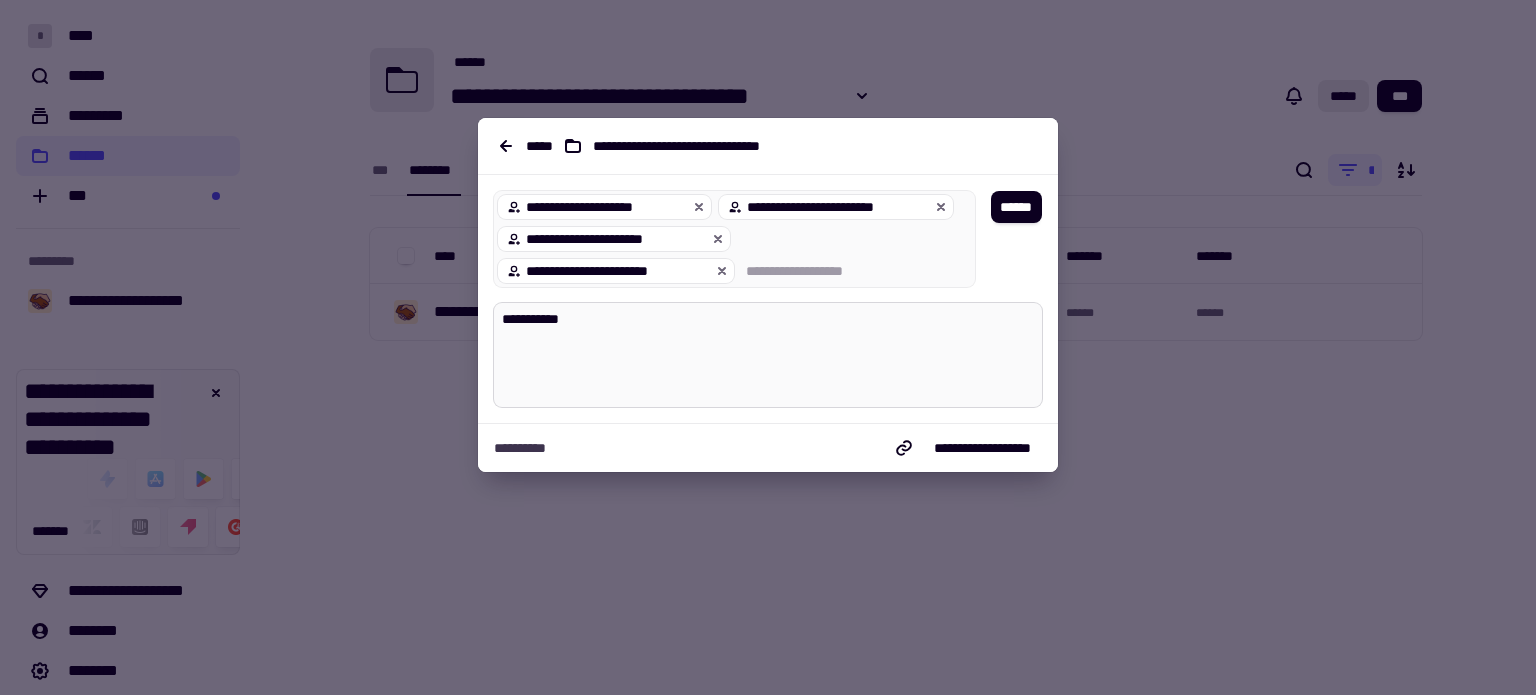 type on "*" 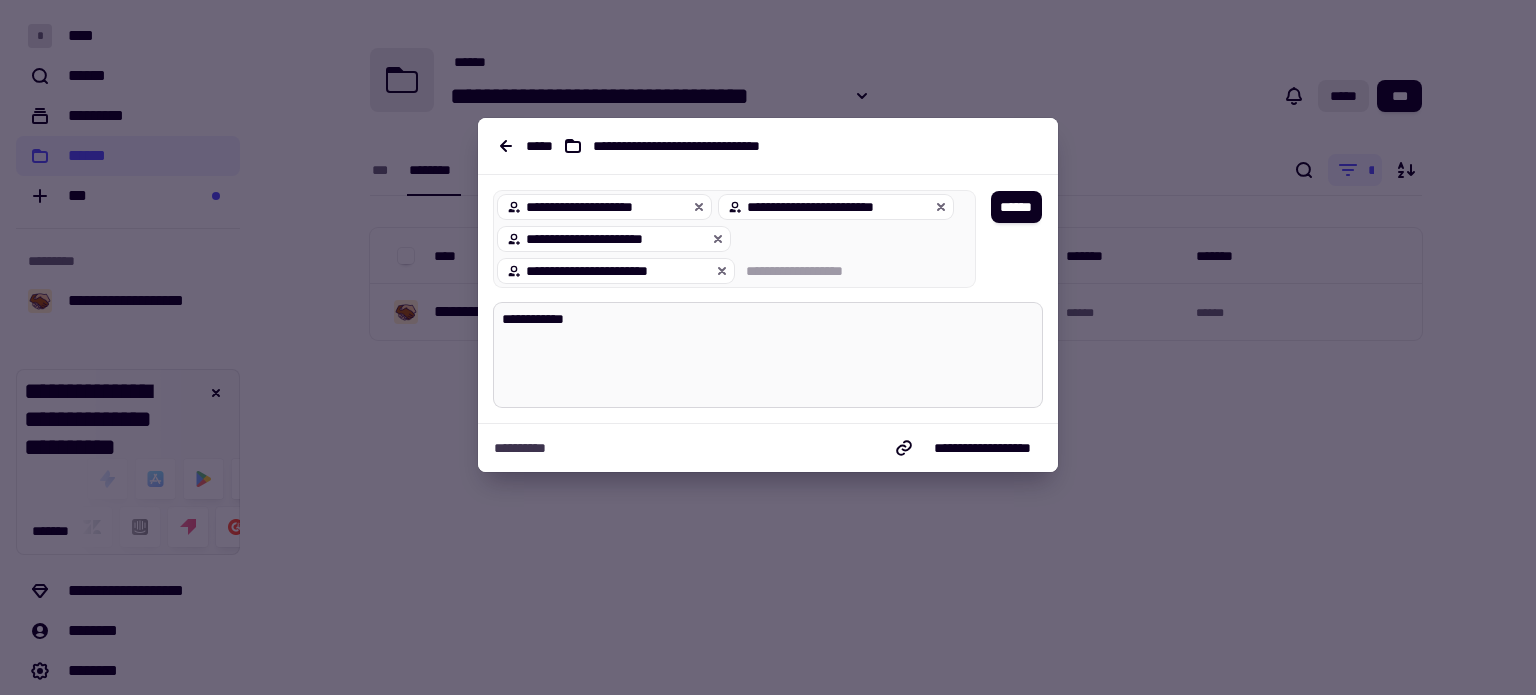 type on "*" 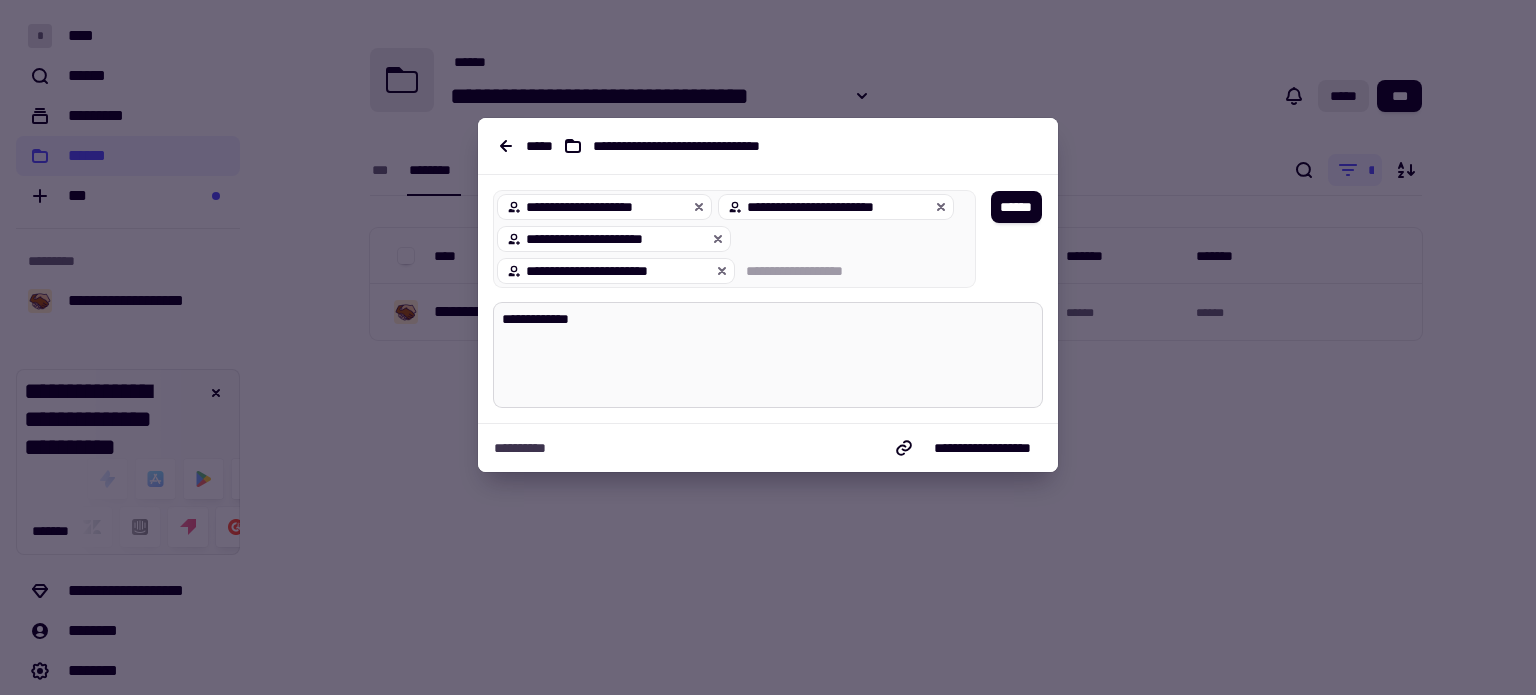 type on "*" 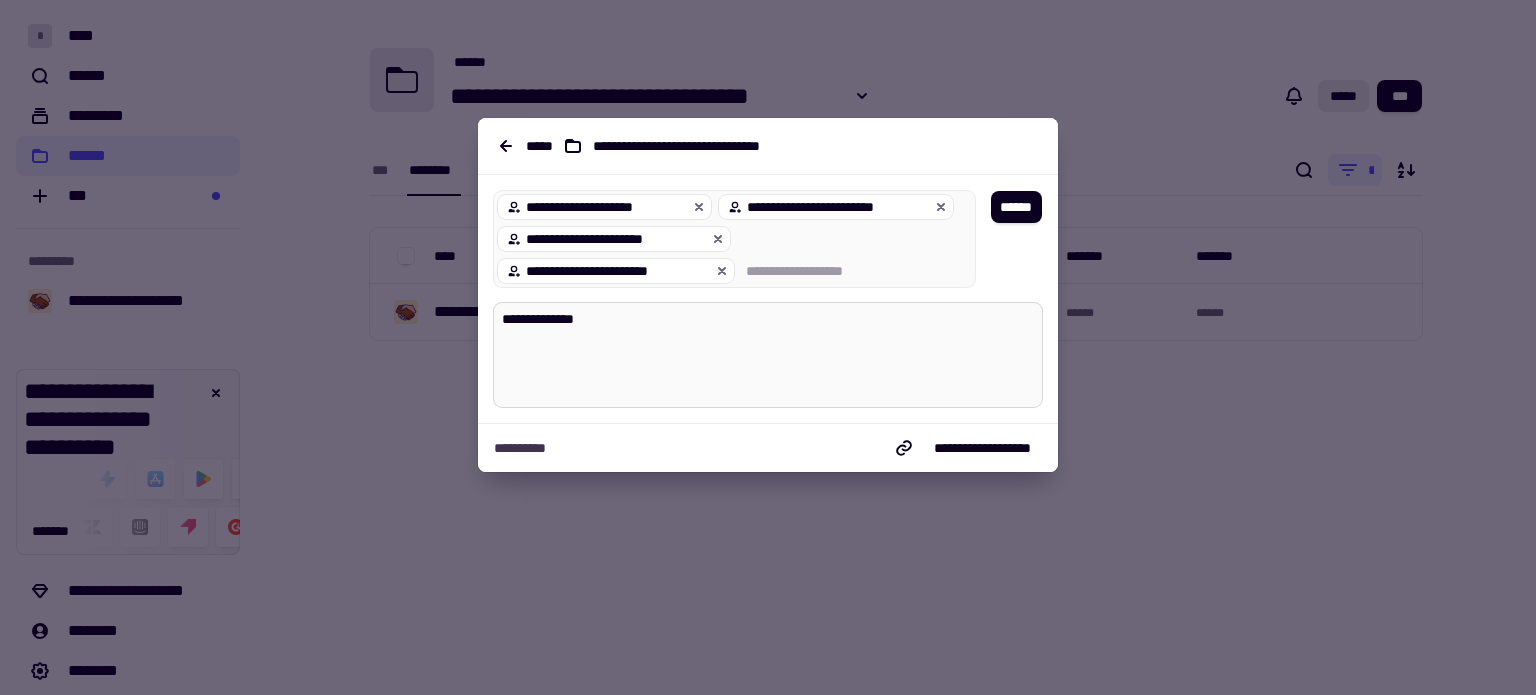 type on "*" 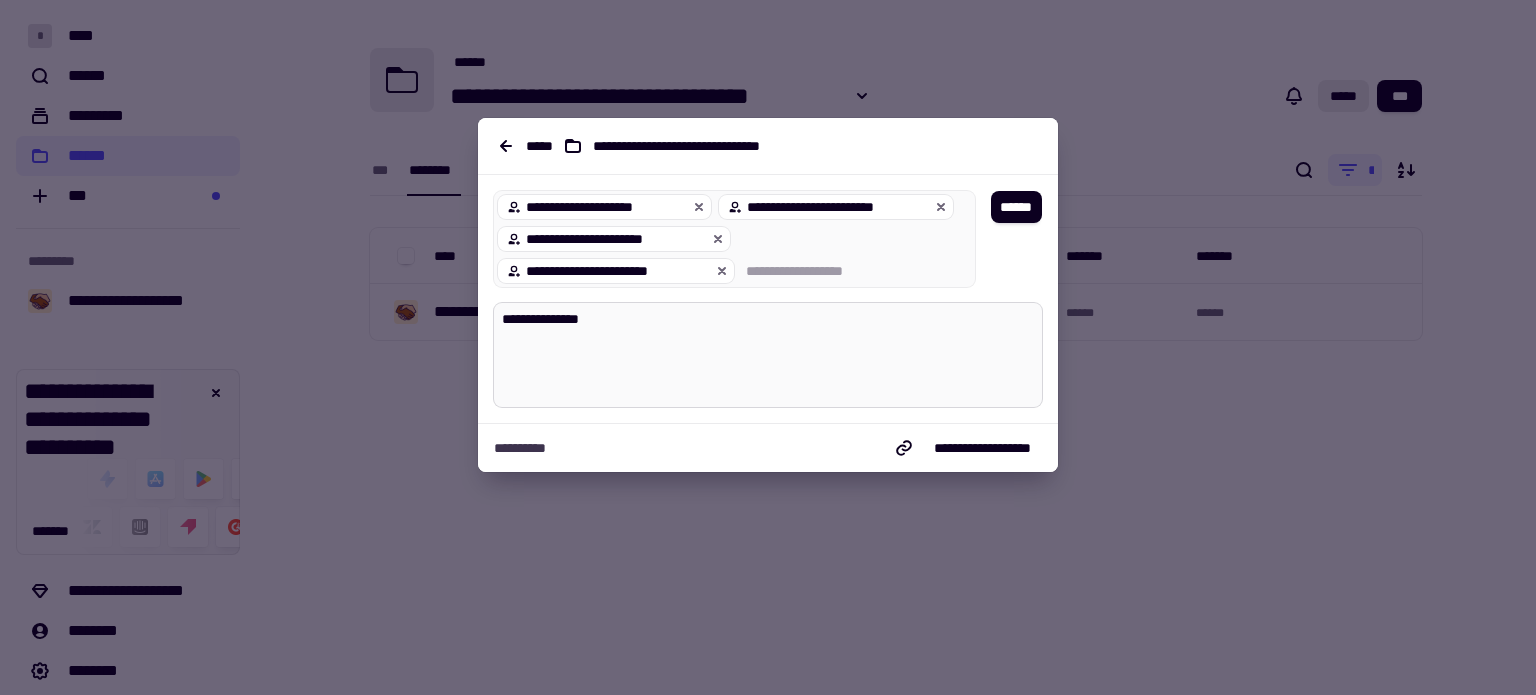 type on "*" 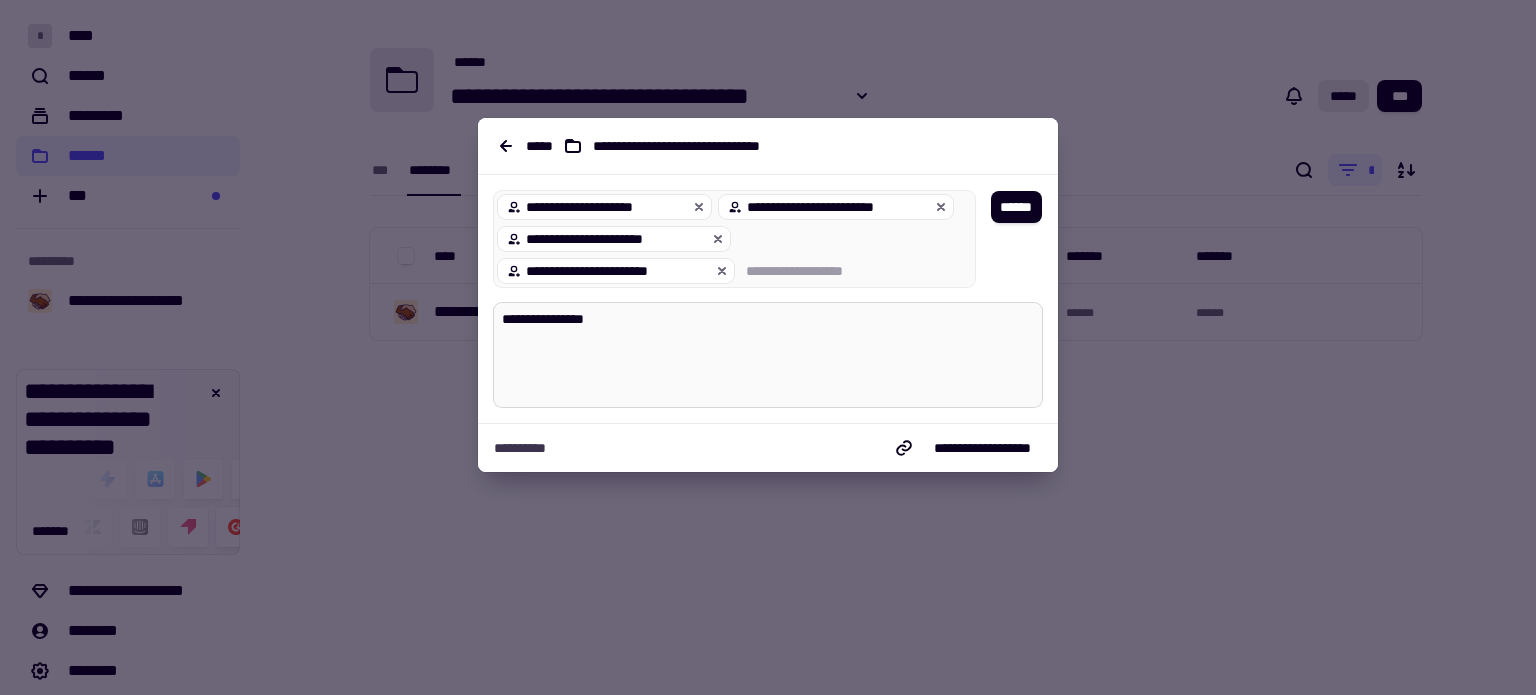 type on "*" 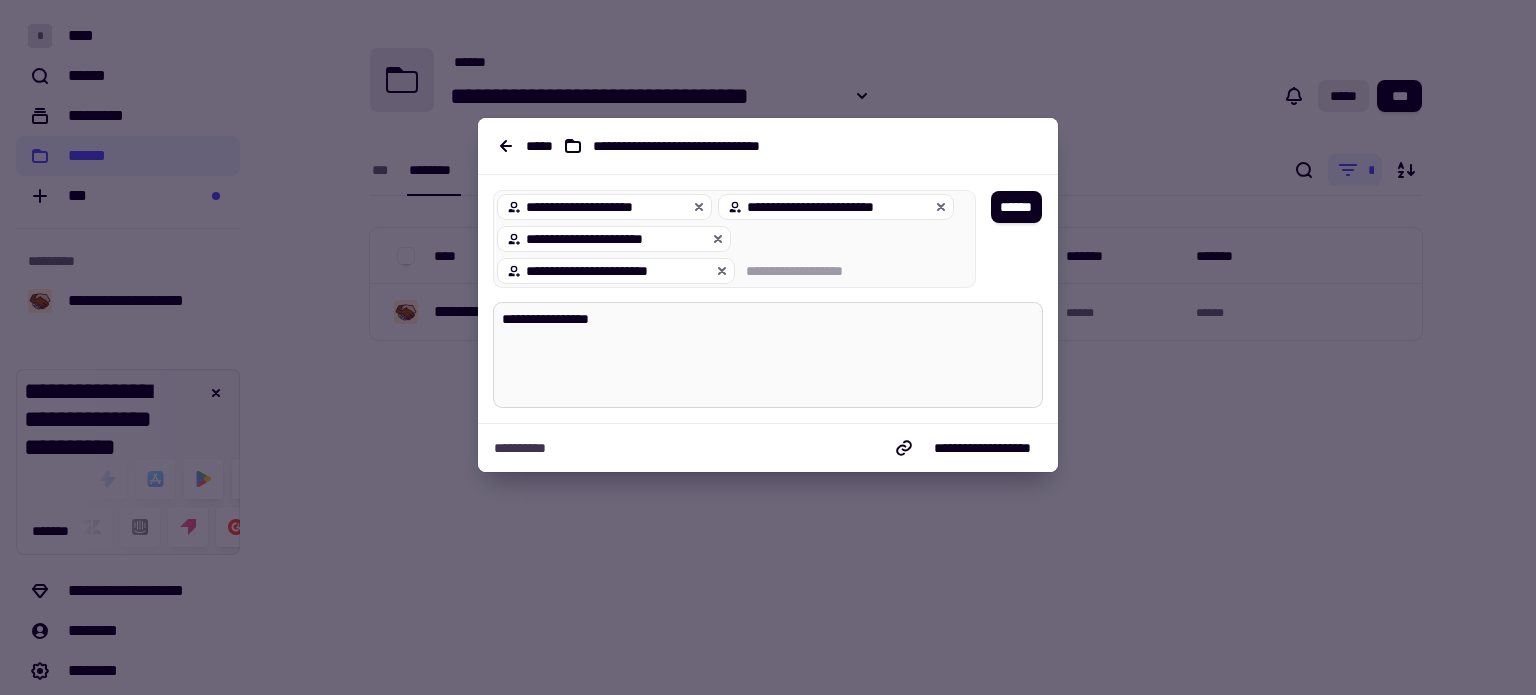 type on "*" 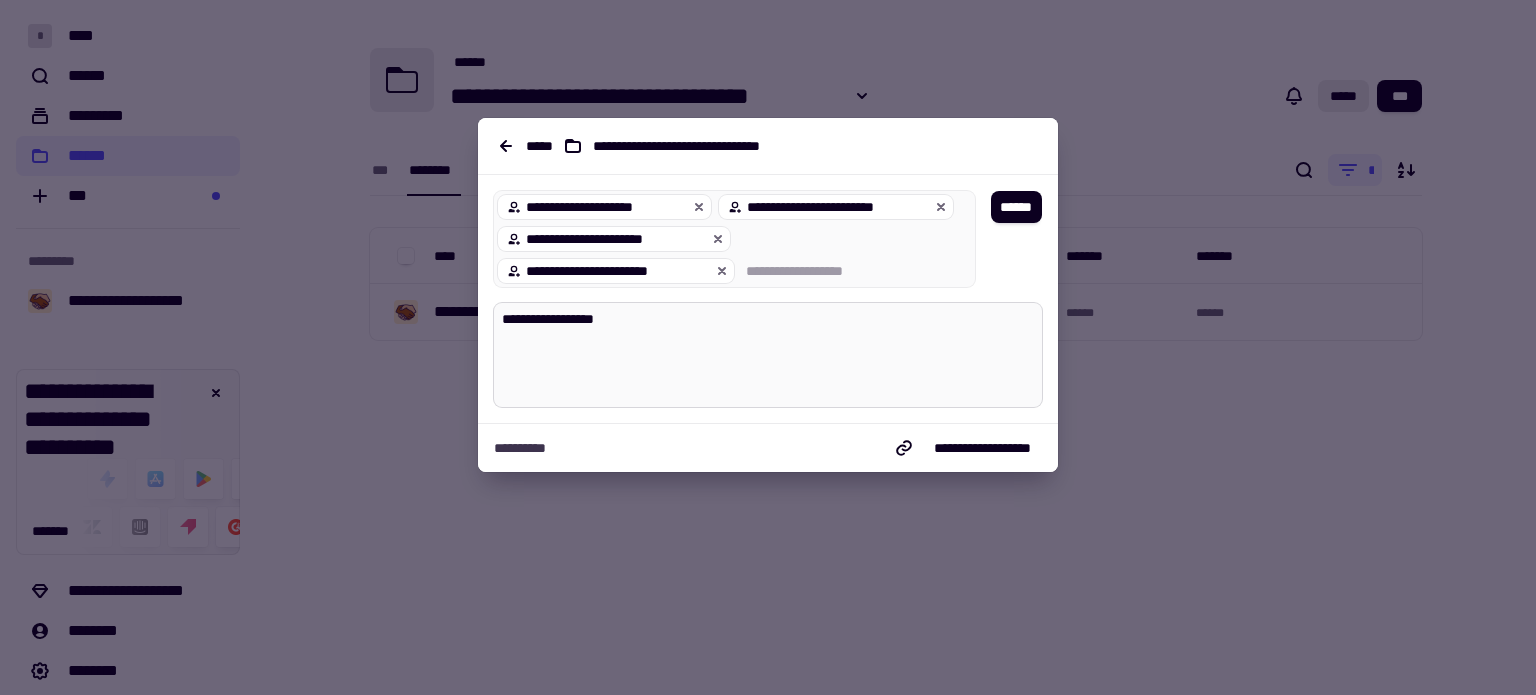 type on "*" 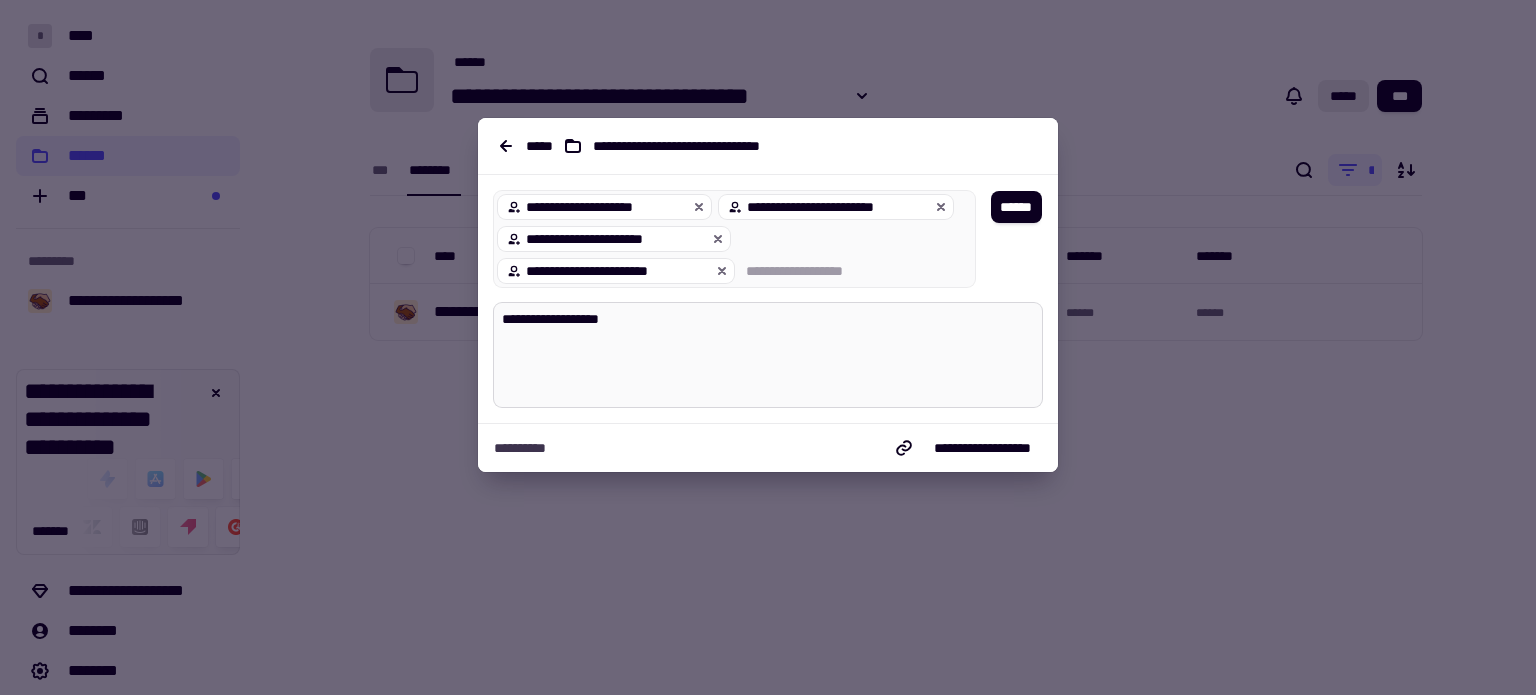 type on "*" 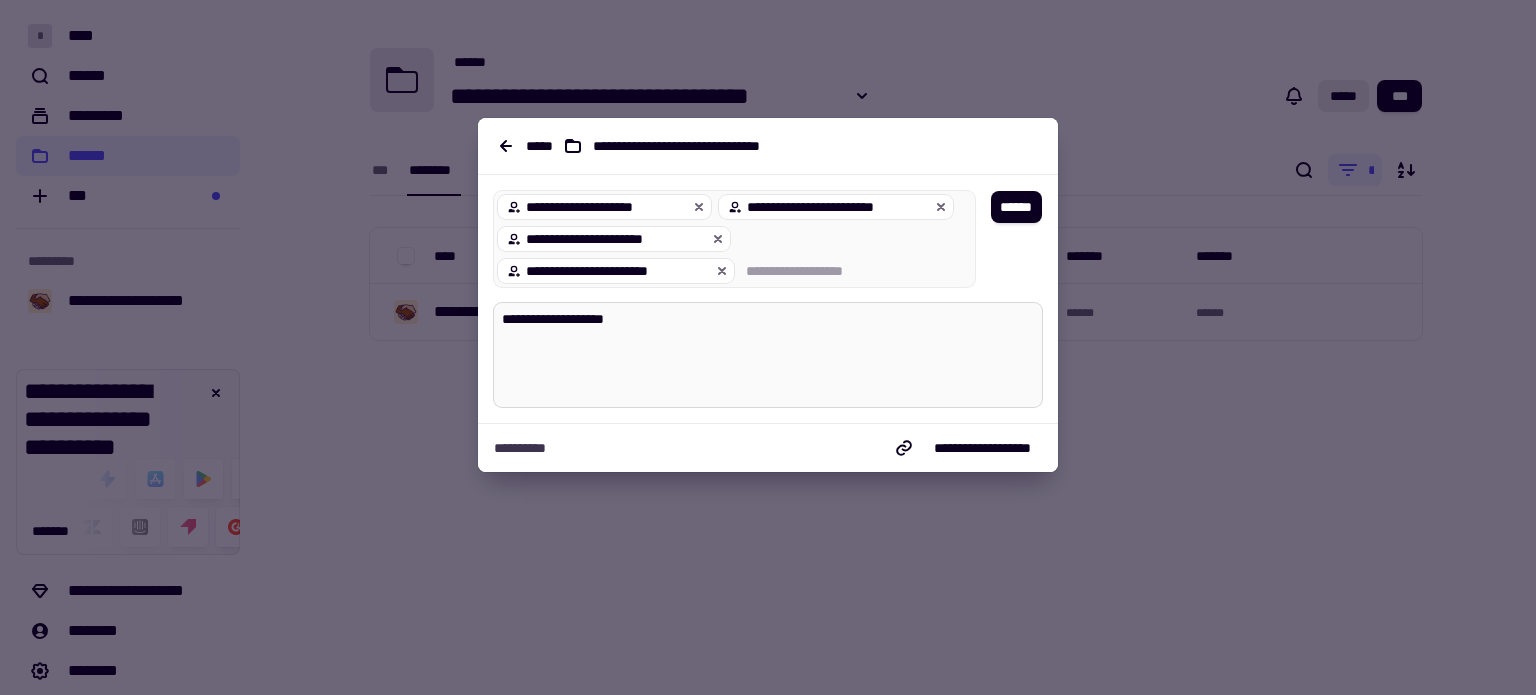 type on "*" 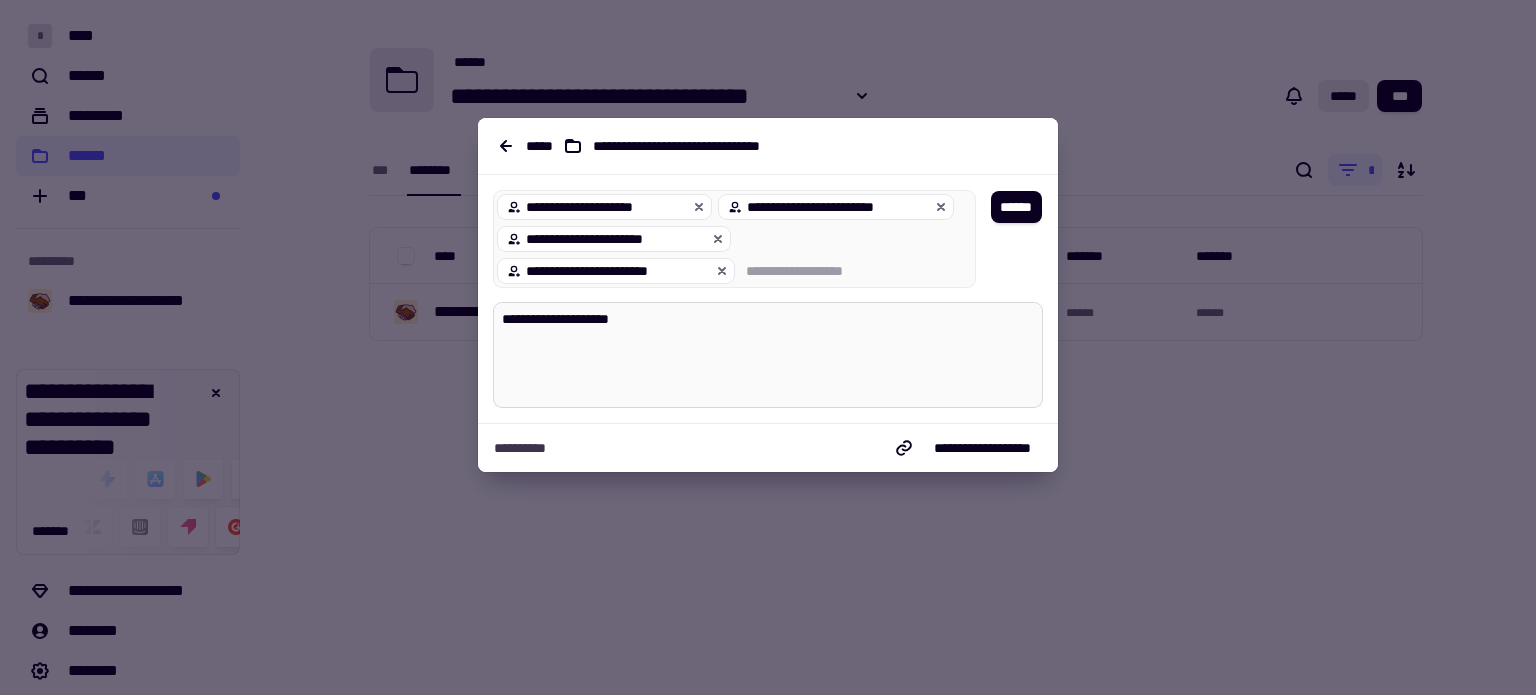 type on "*" 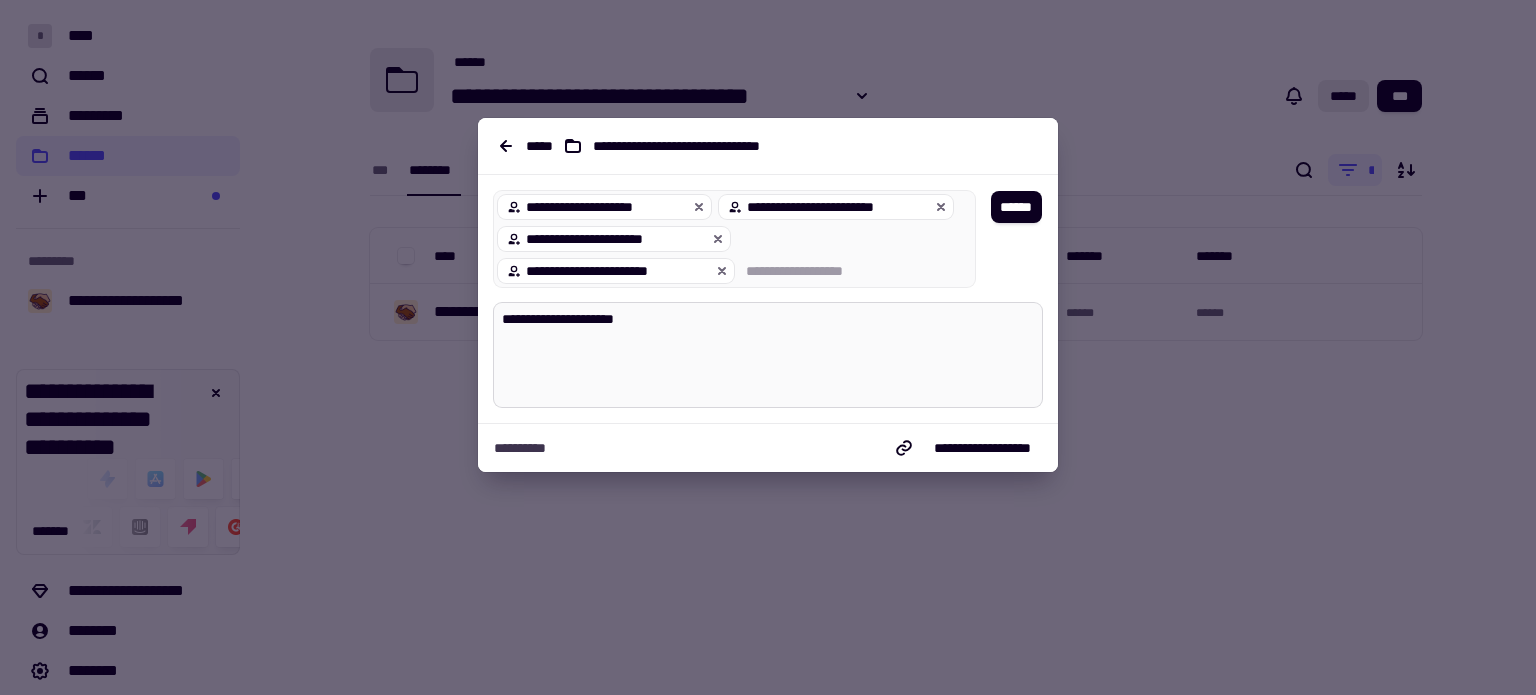 type on "*" 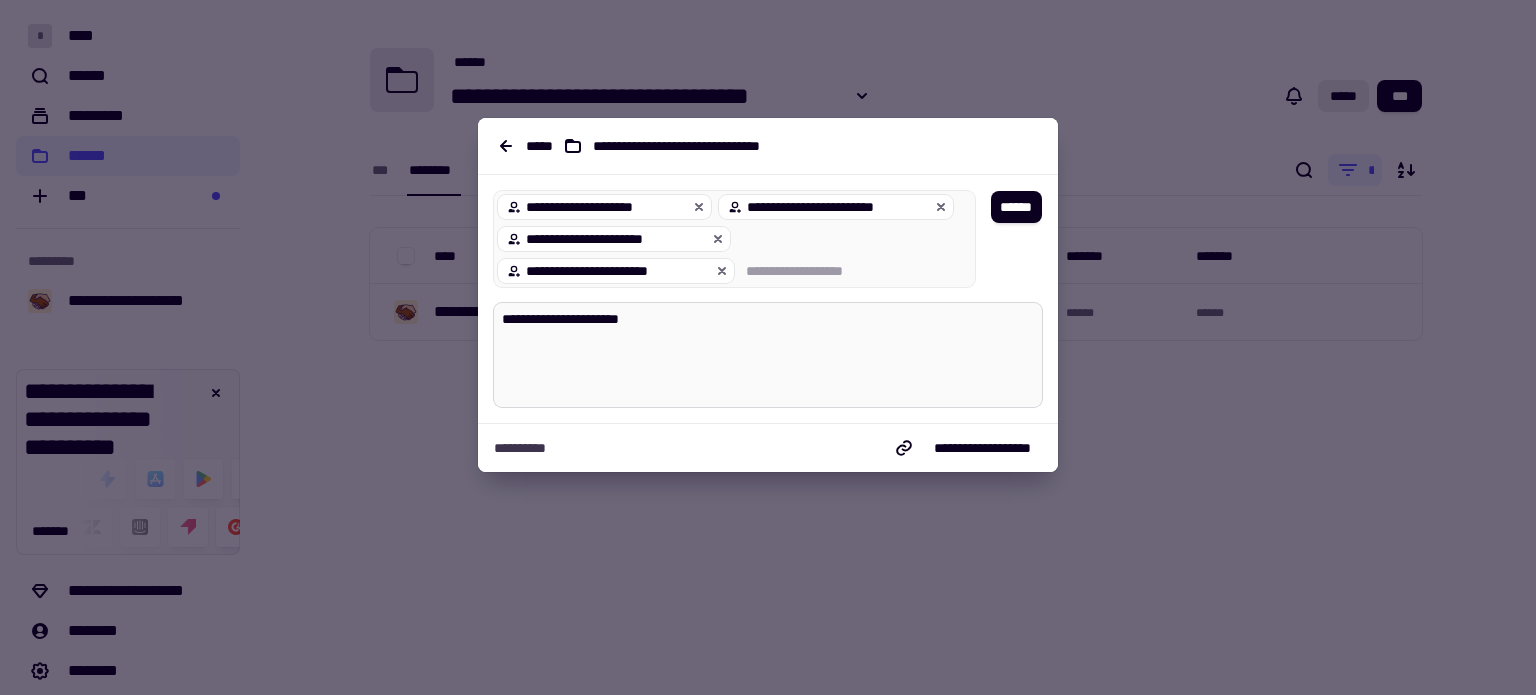 type on "*" 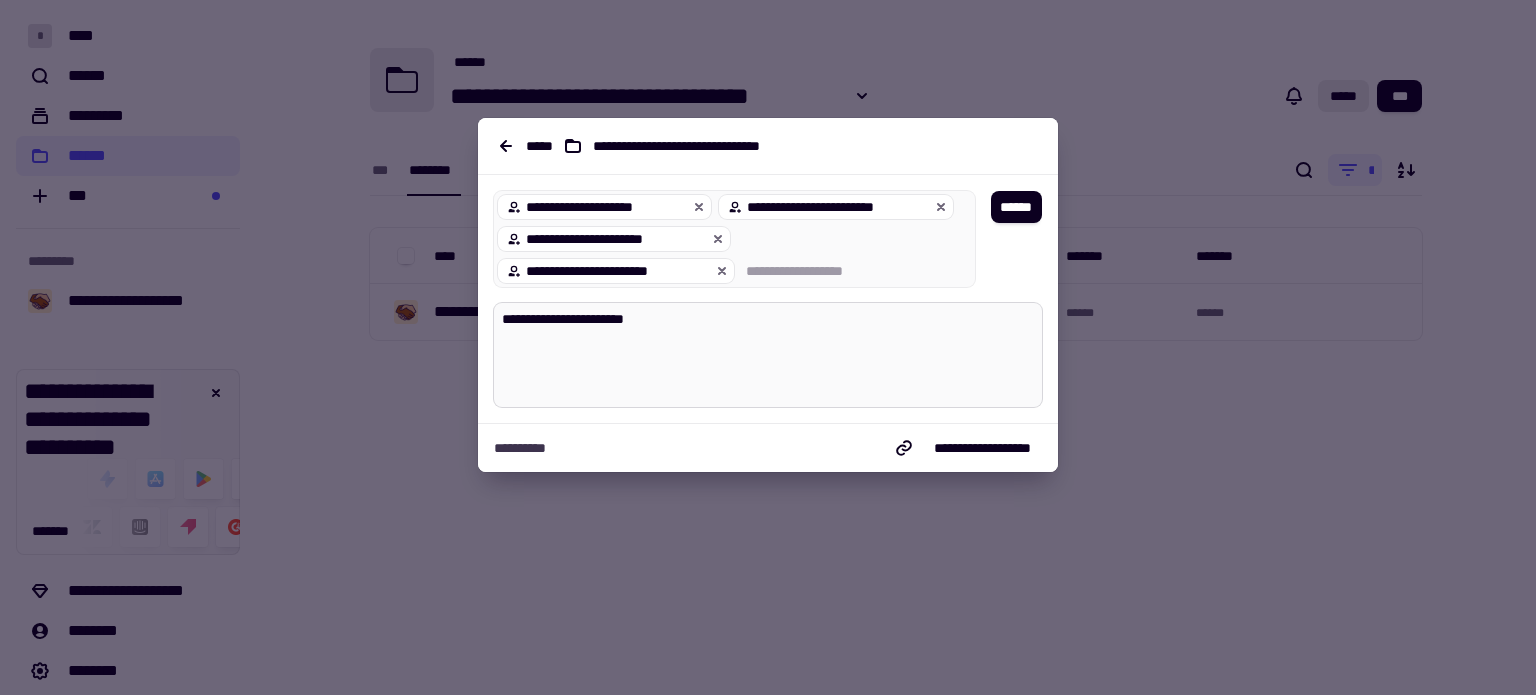 type on "*" 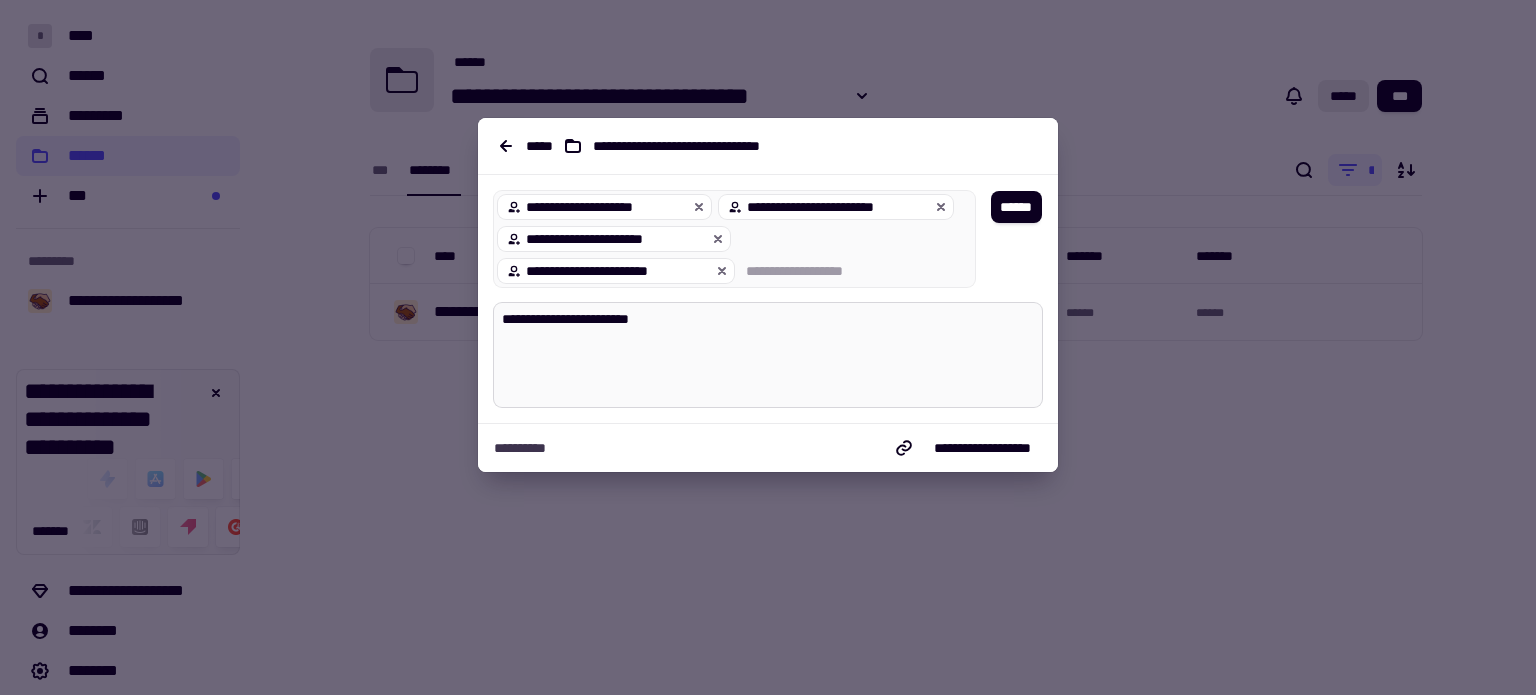 type on "*" 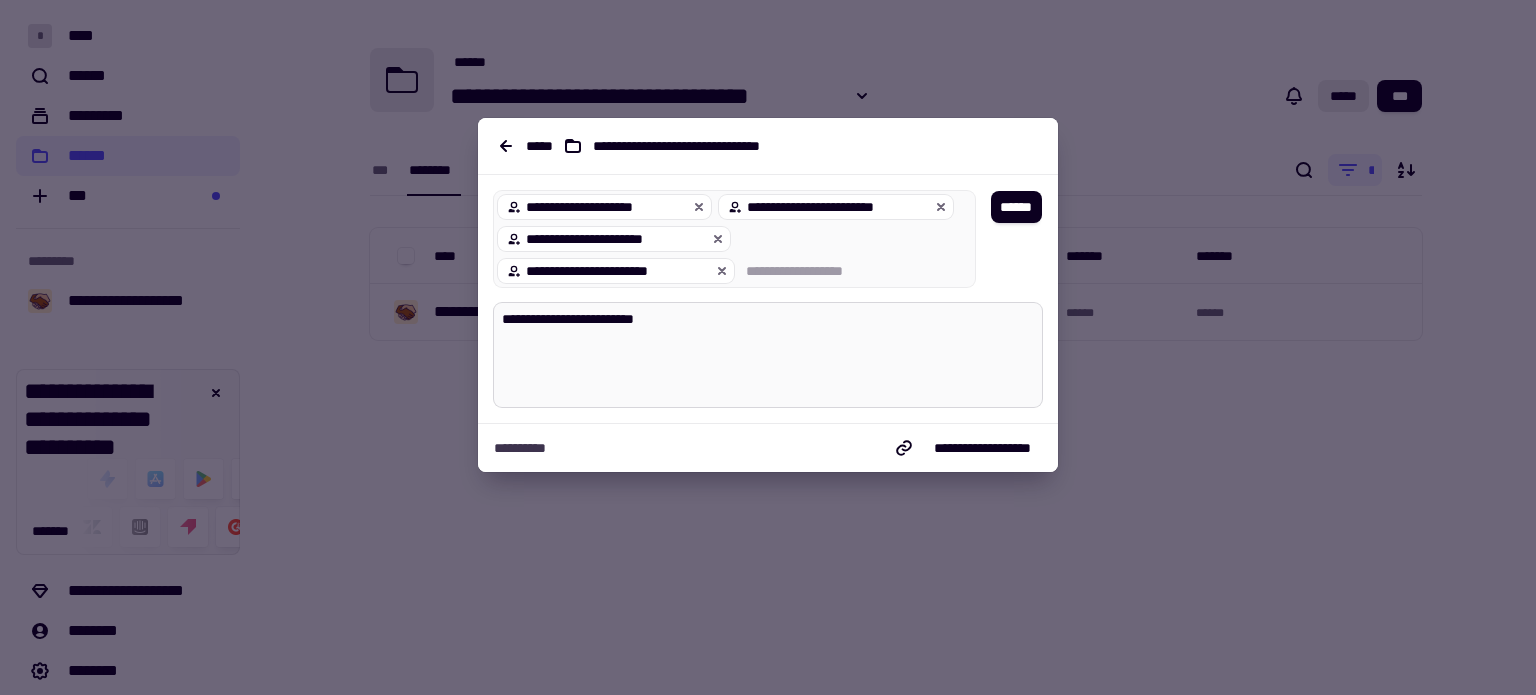 type on "**********" 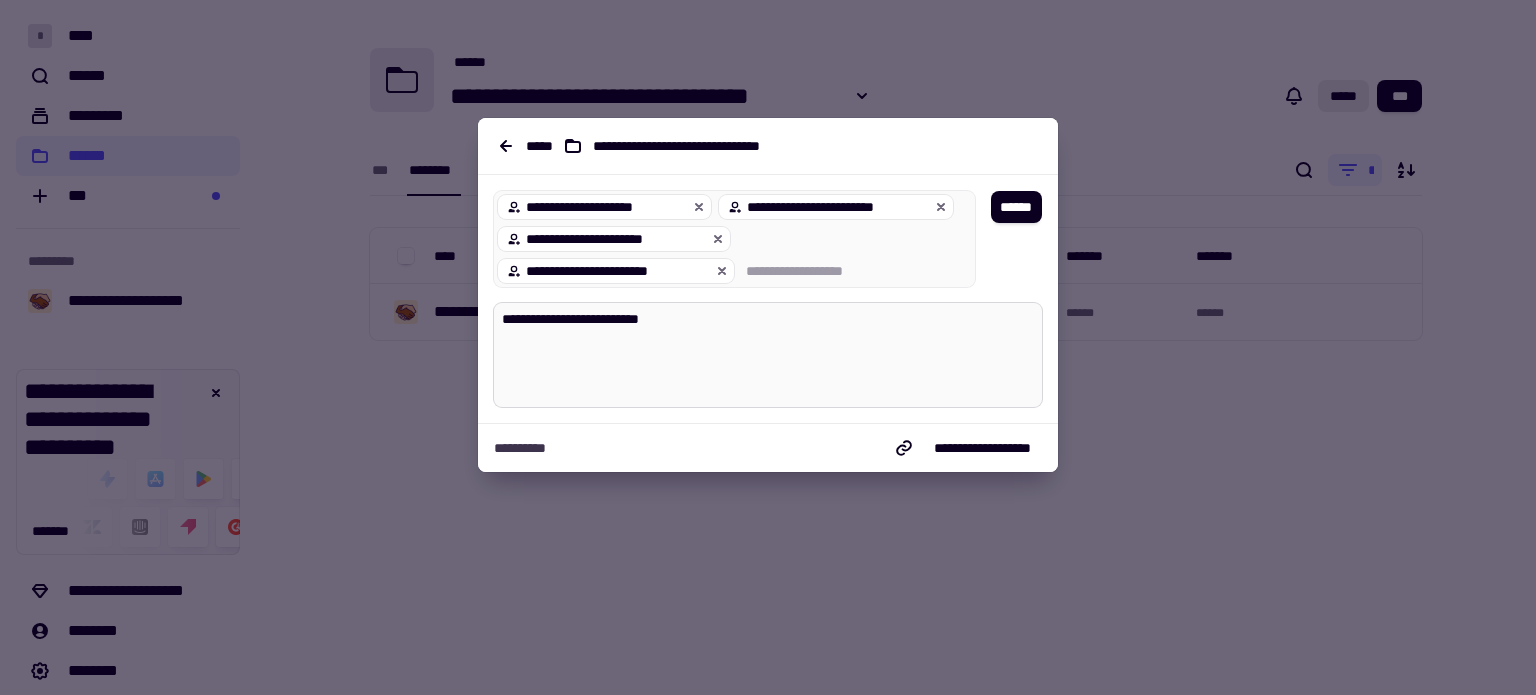 type on "*" 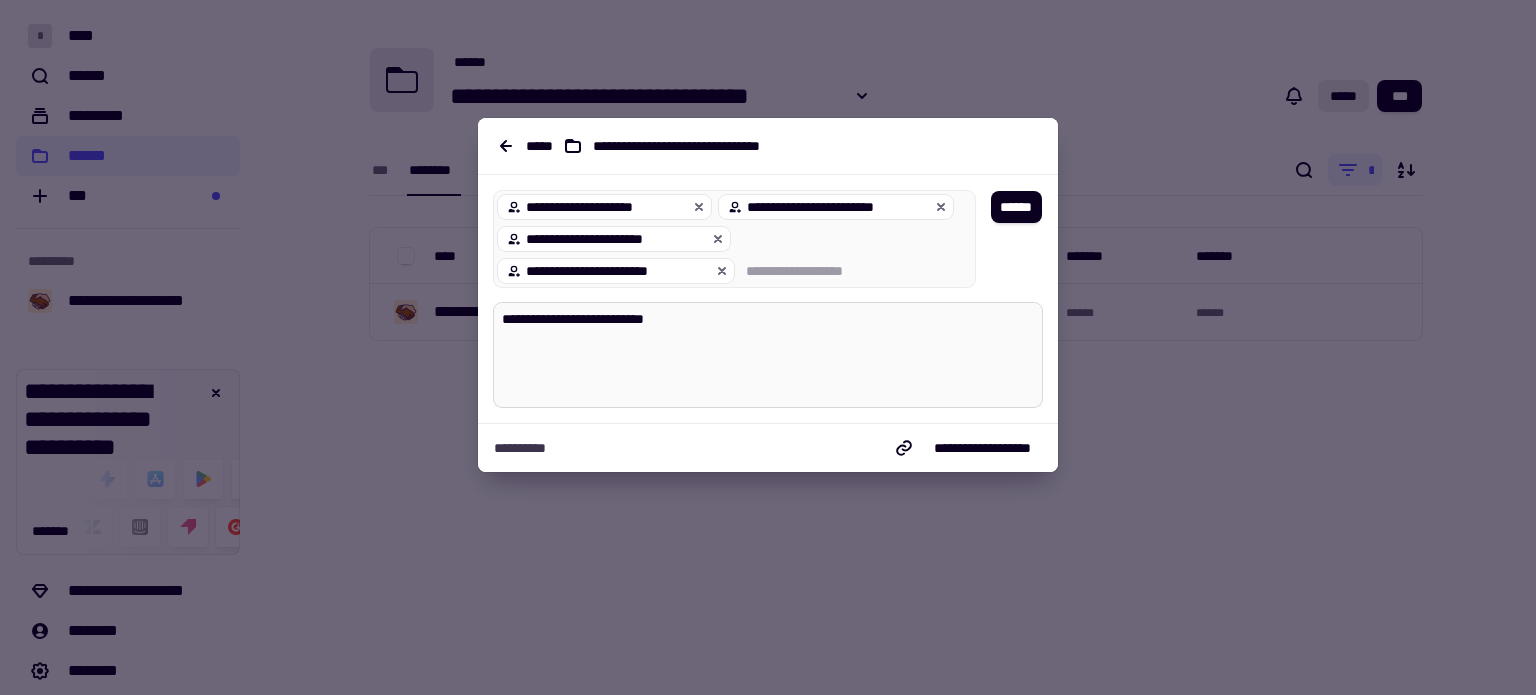 type on "*" 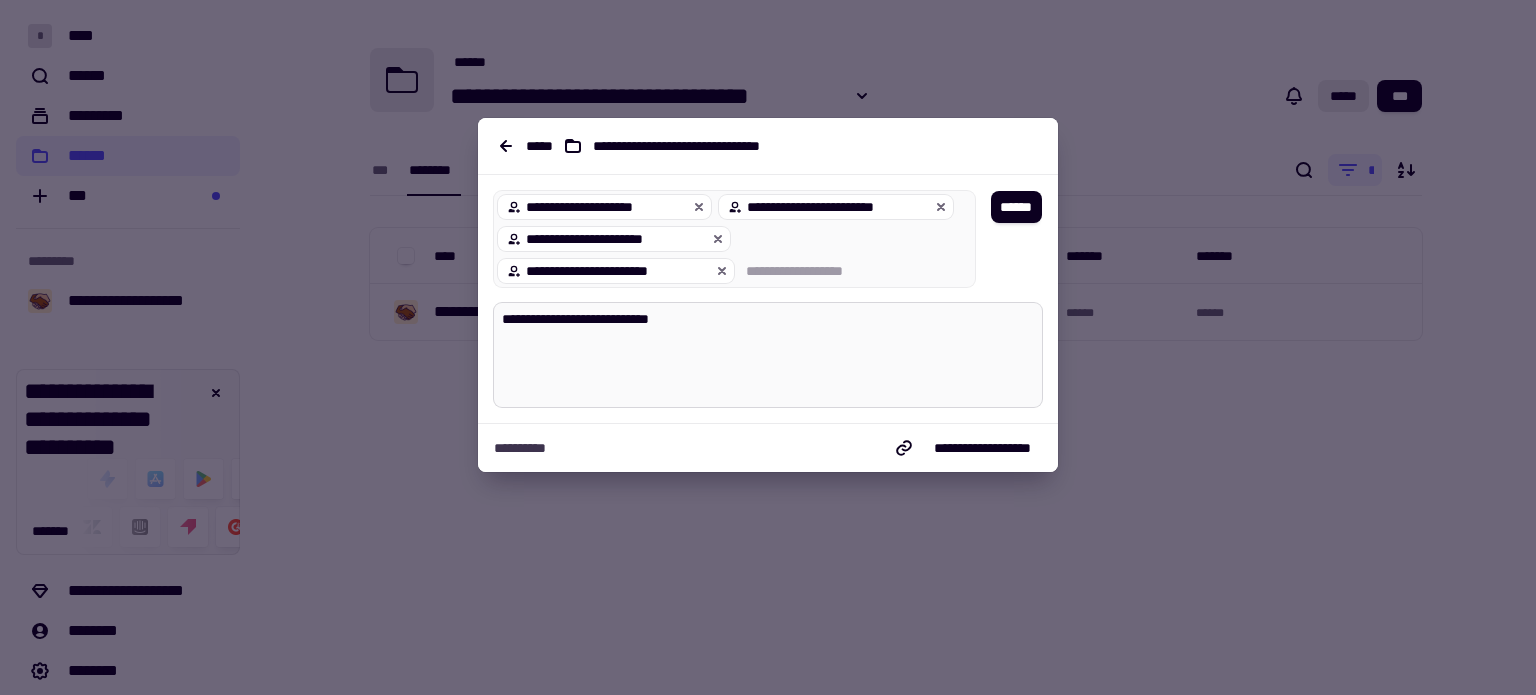 type on "*" 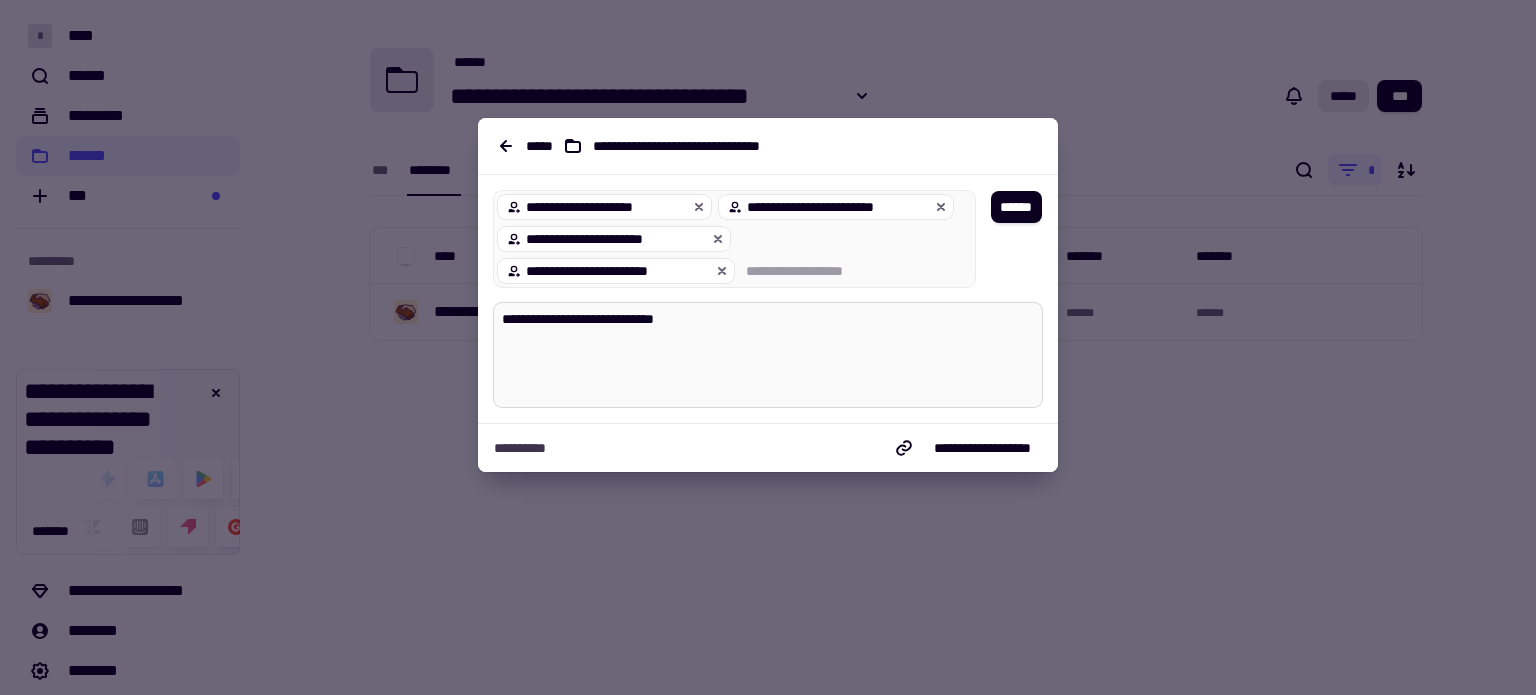 type on "*" 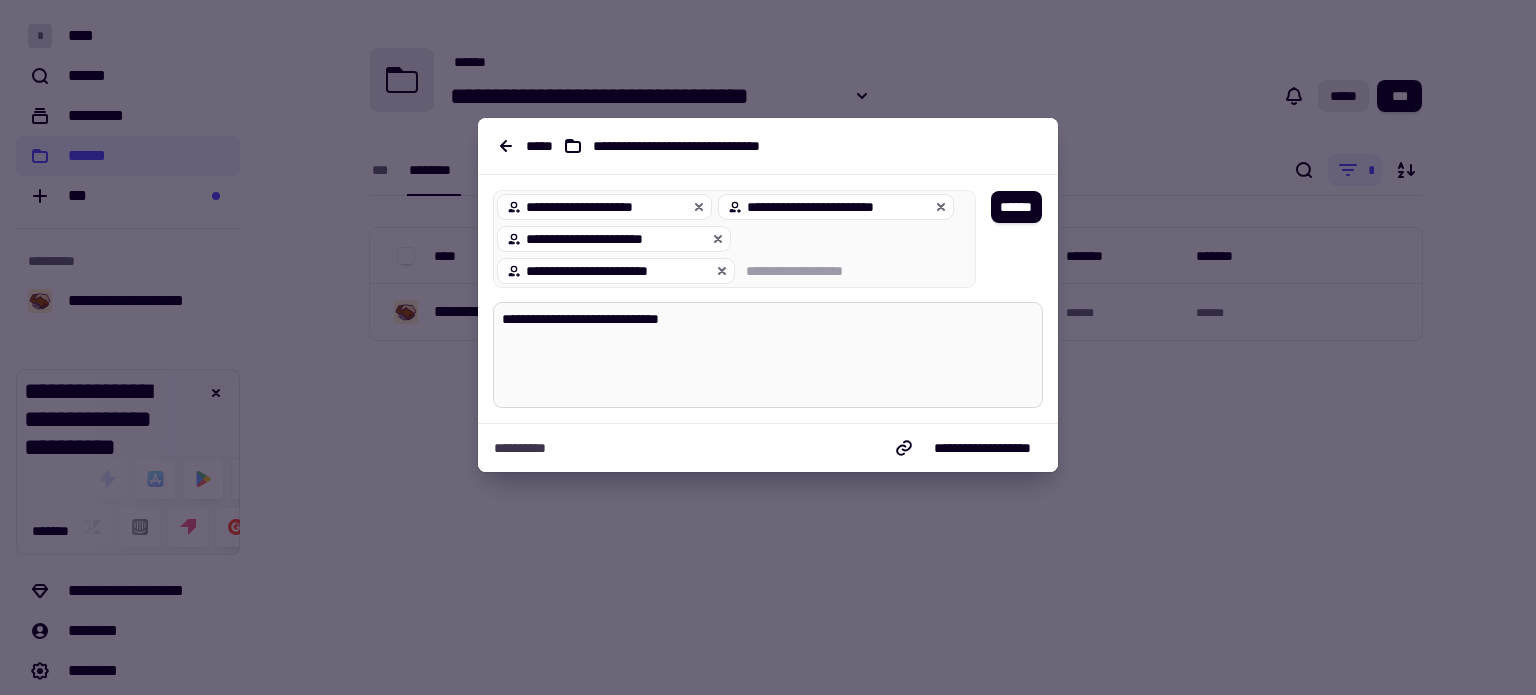type on "*" 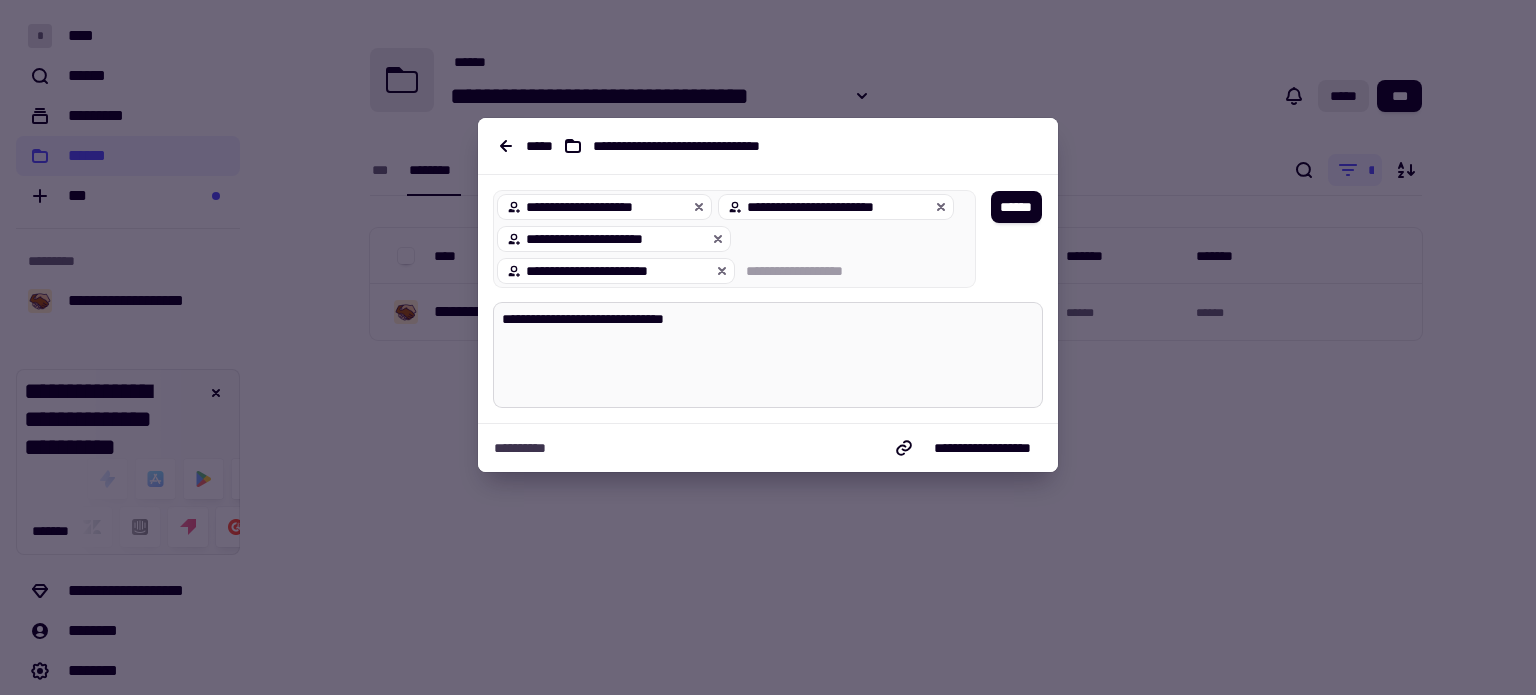 type on "*" 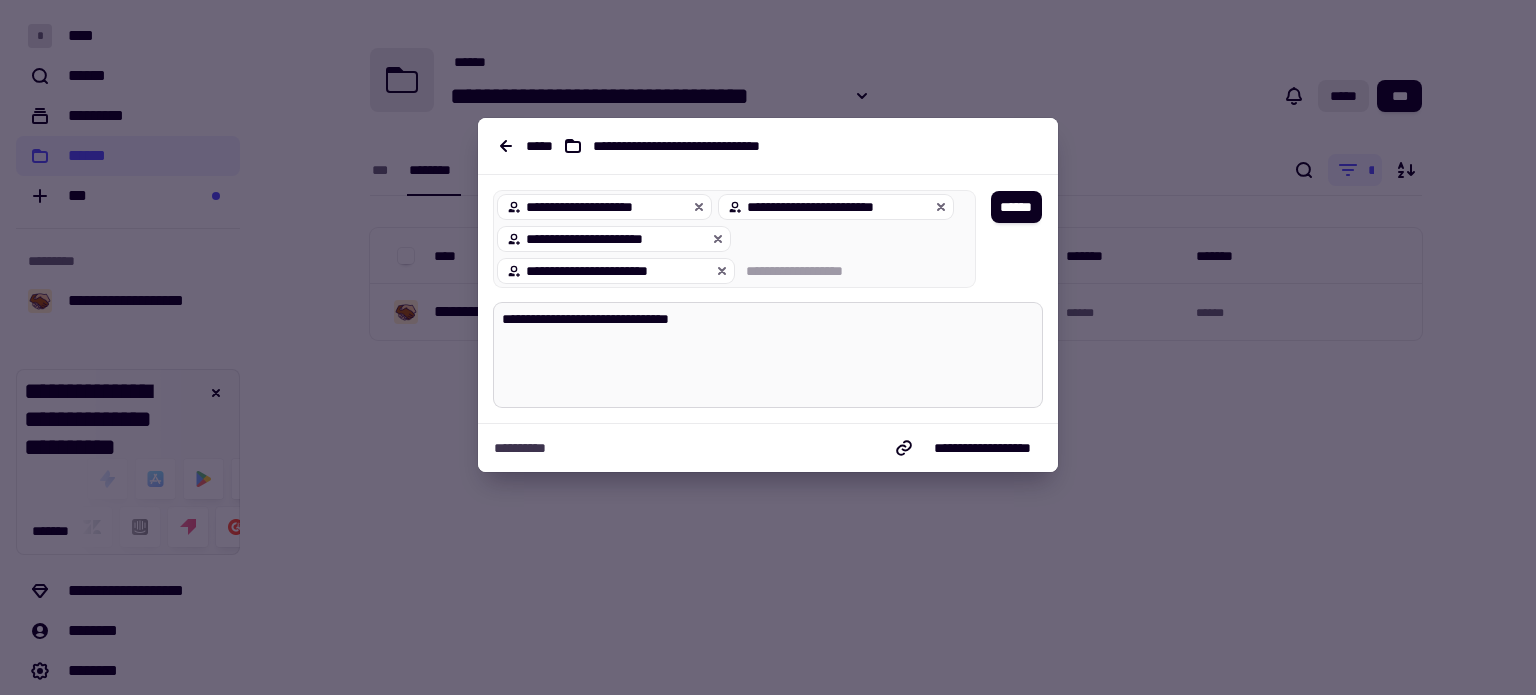 type on "*" 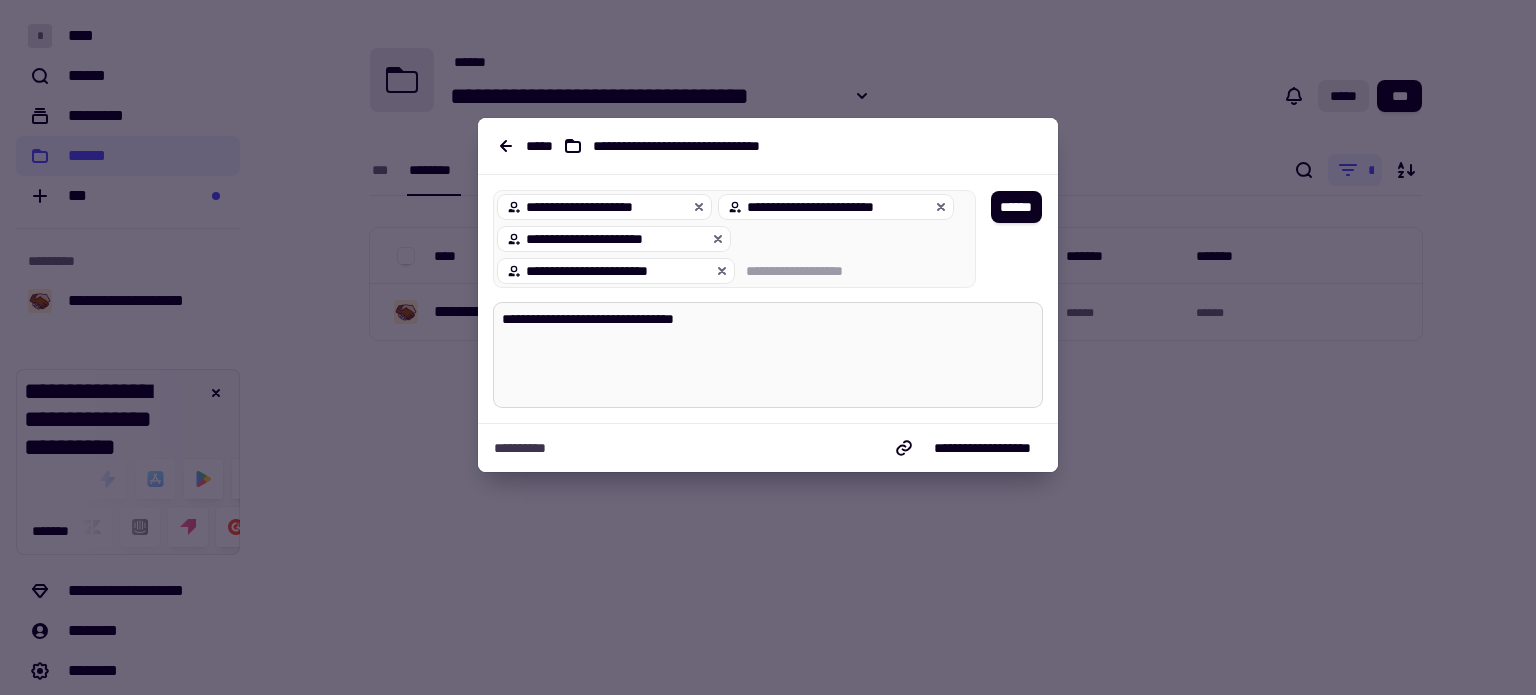 type on "*" 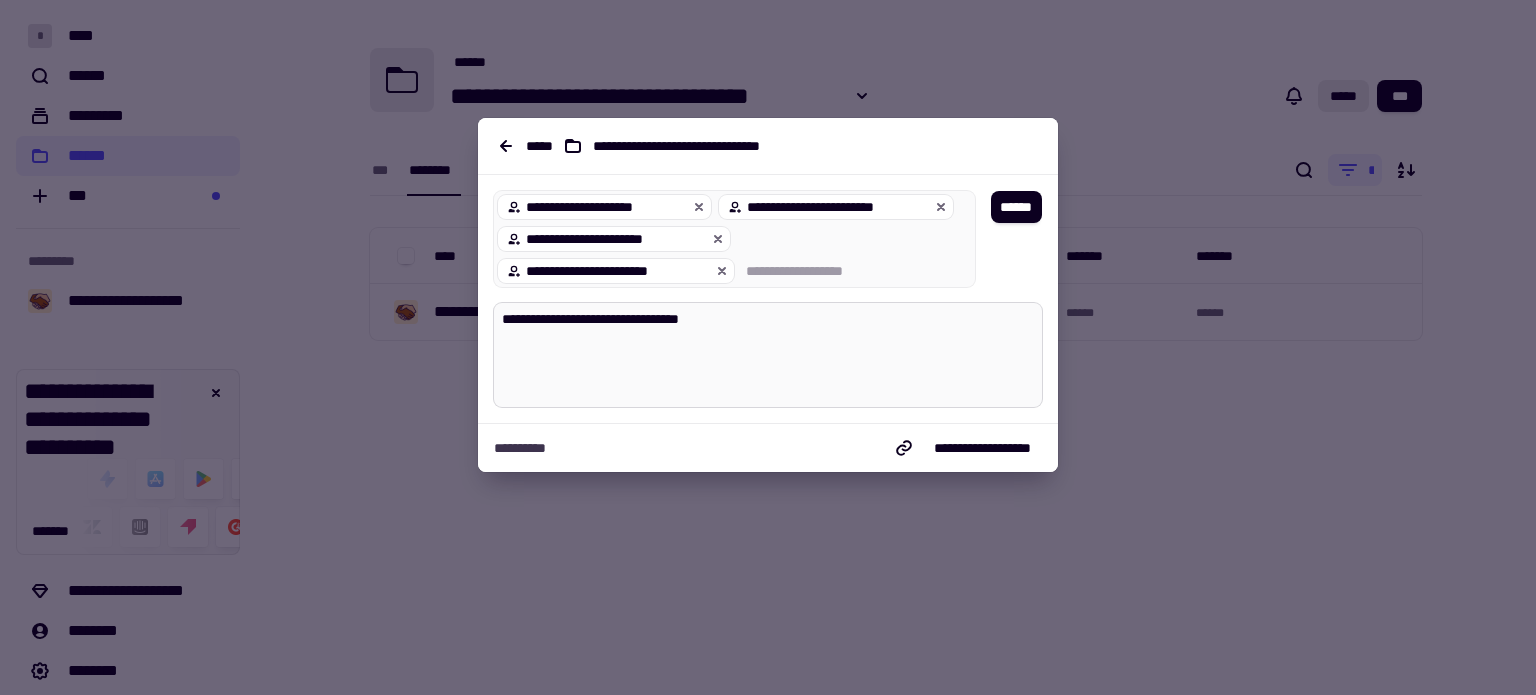 type on "*" 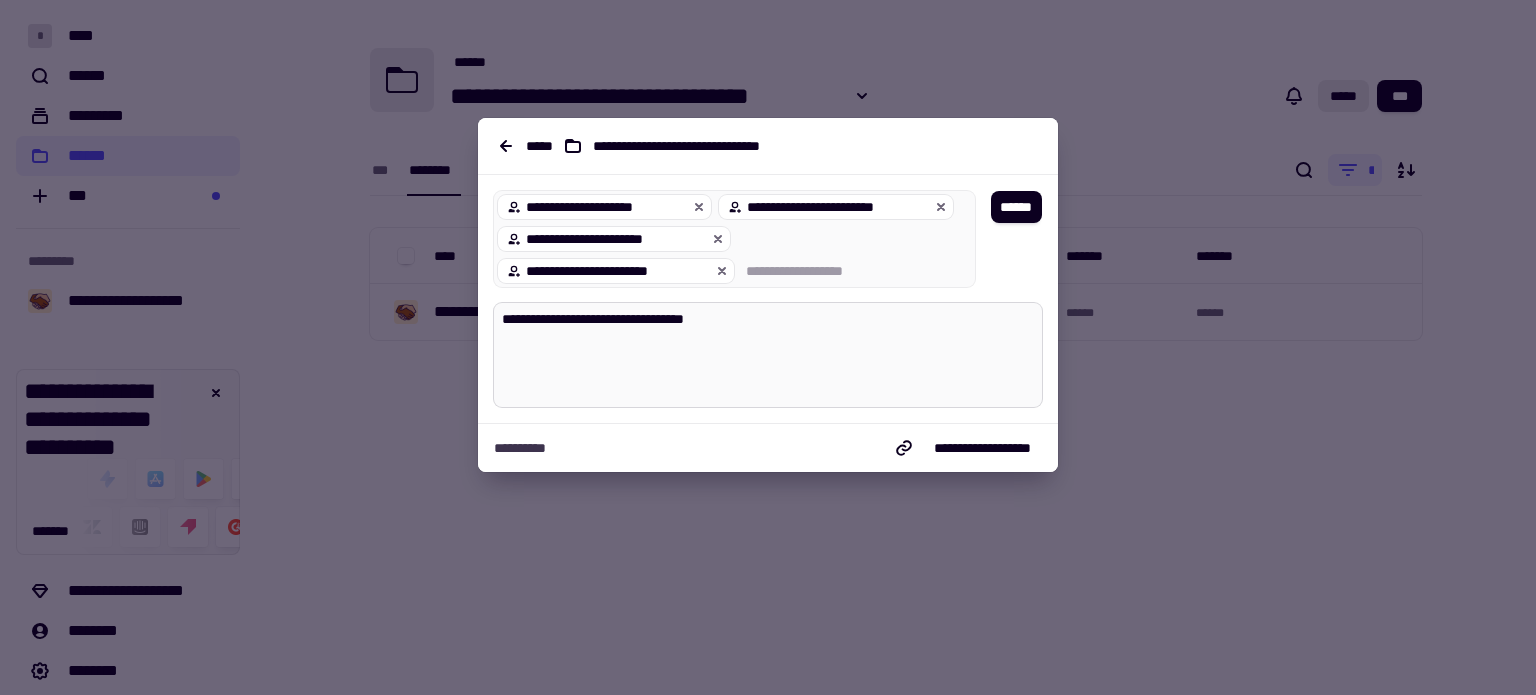 type on "*" 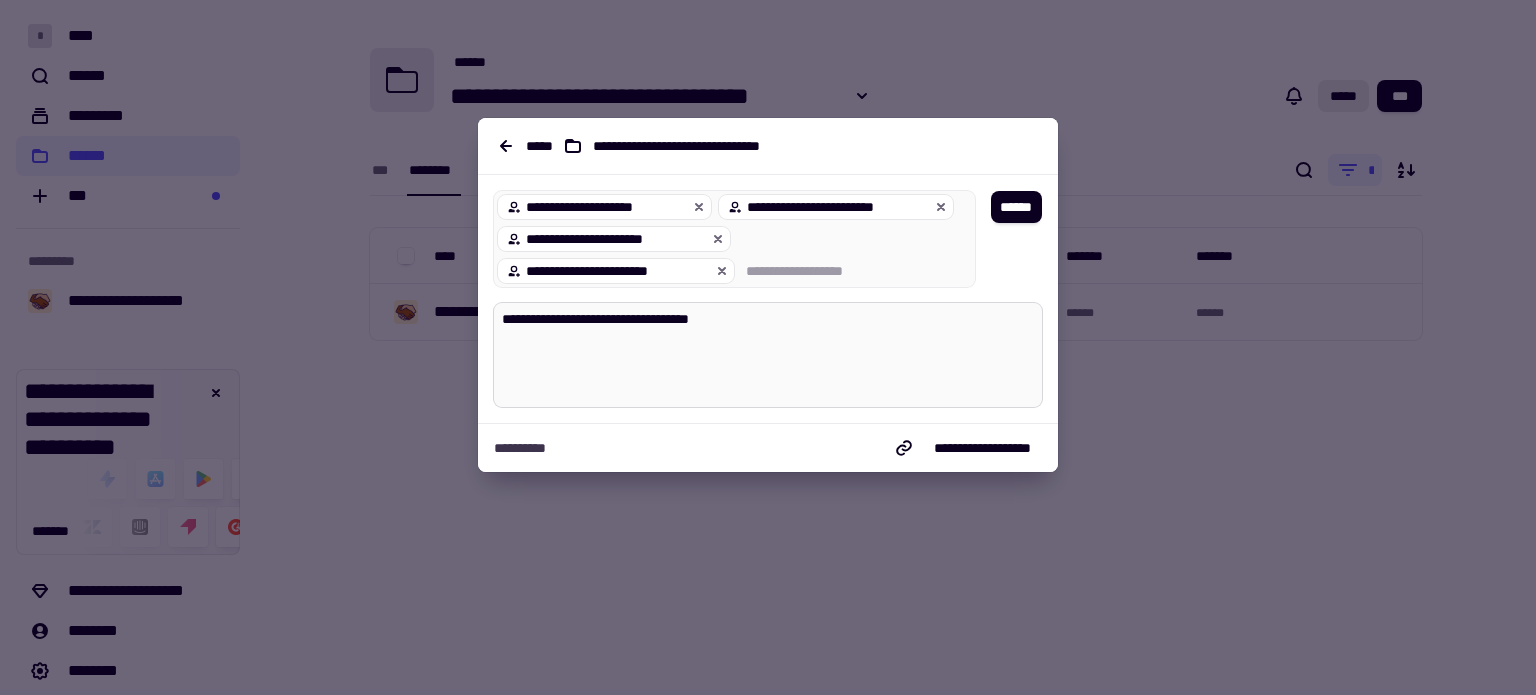 type on "*" 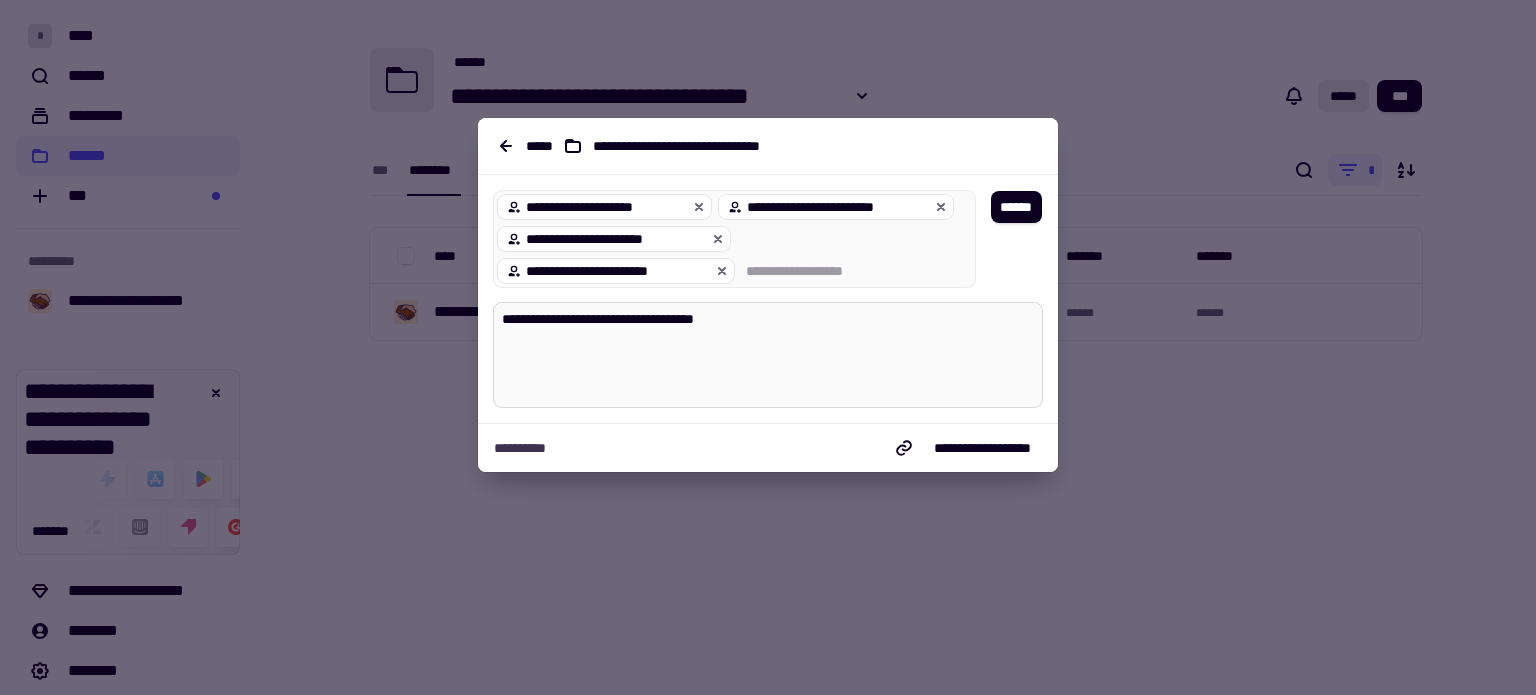 type on "*" 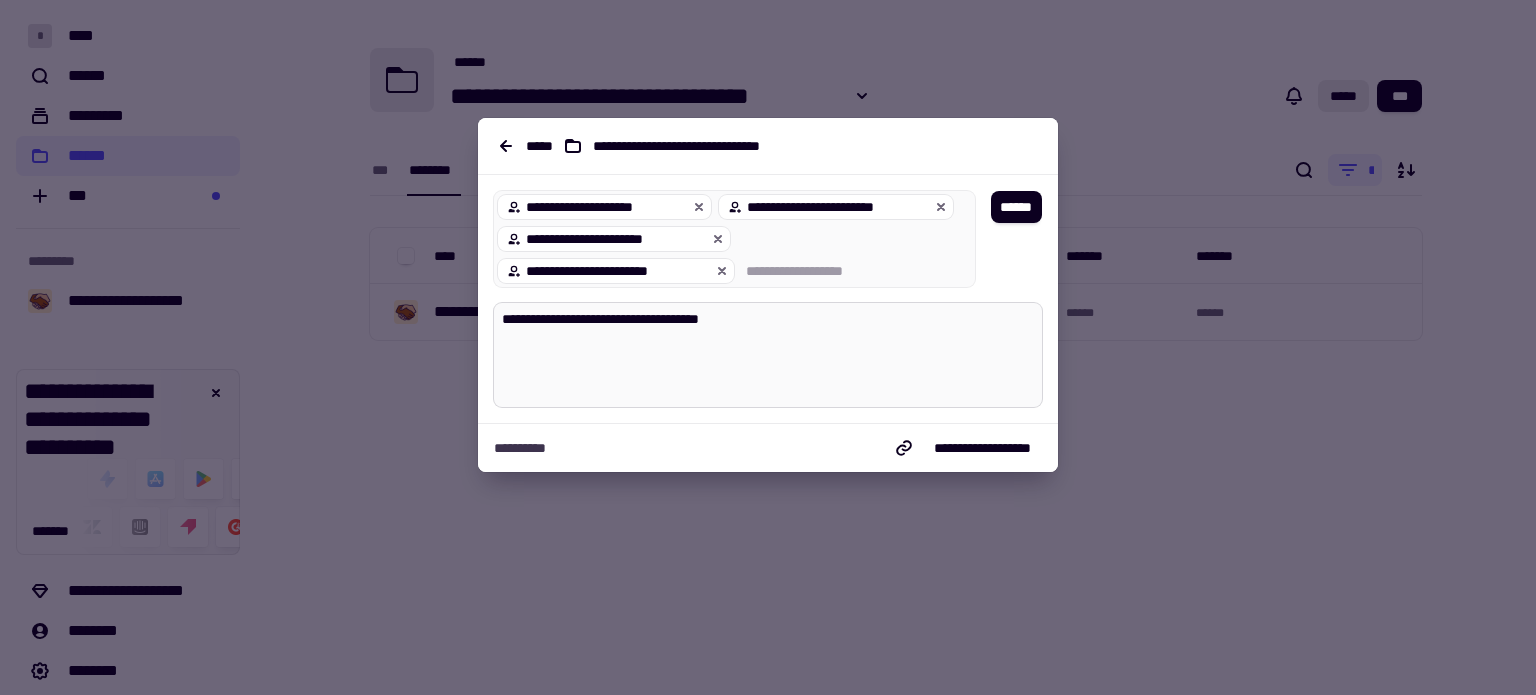 type on "*" 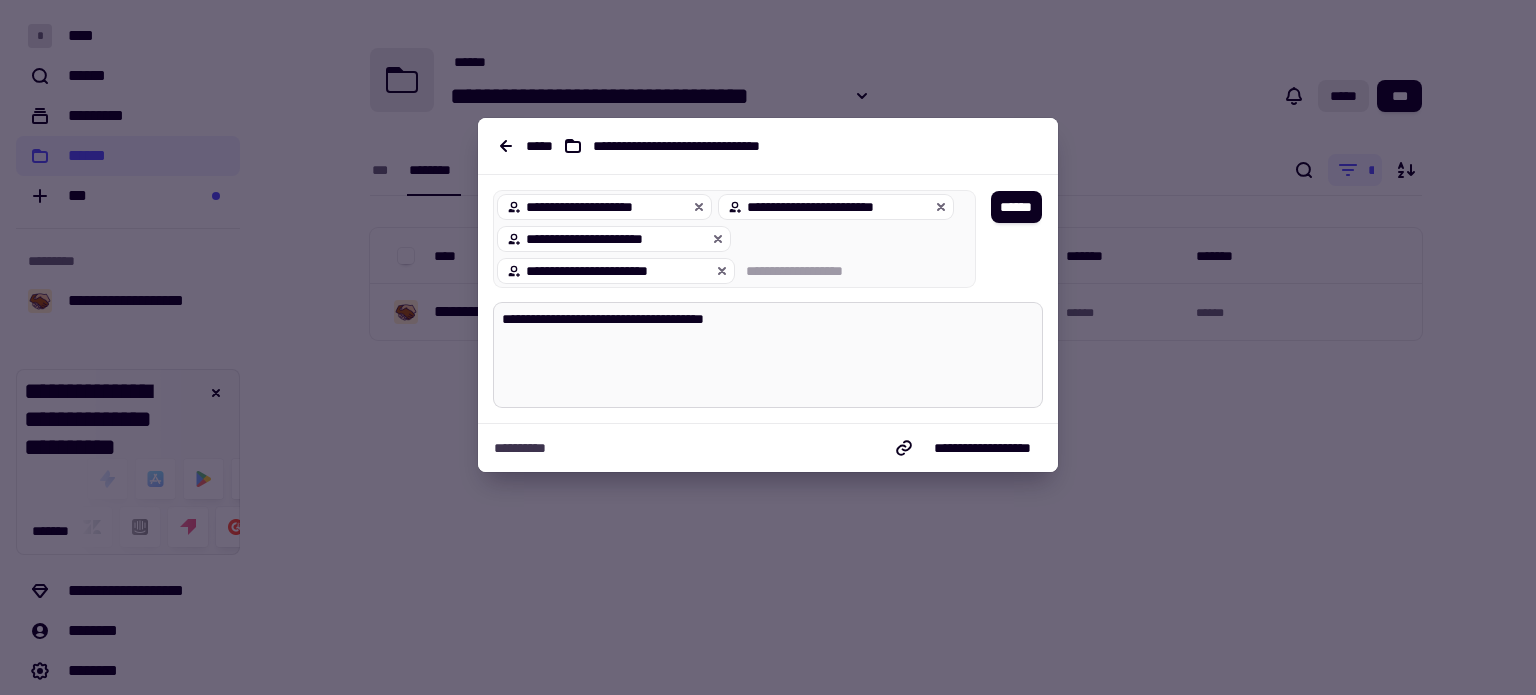 type on "*" 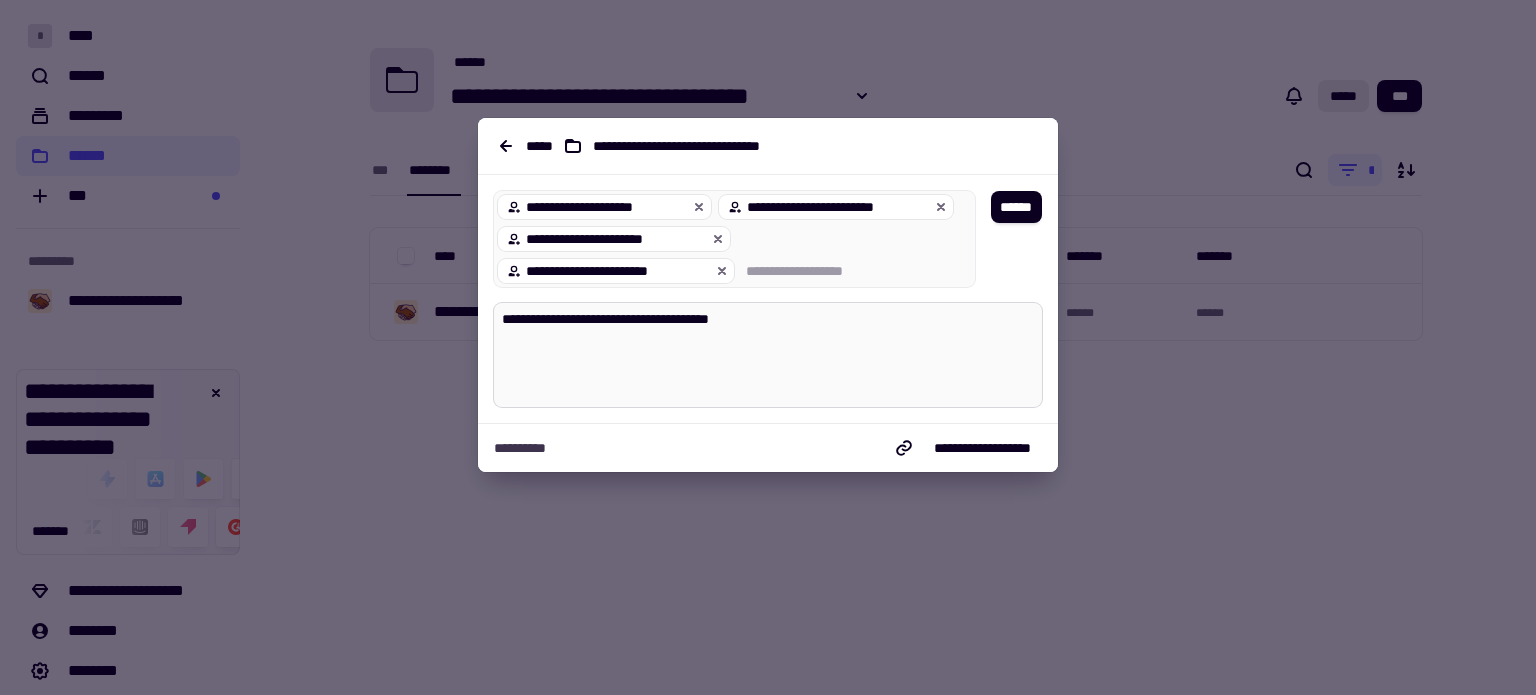 type on "*" 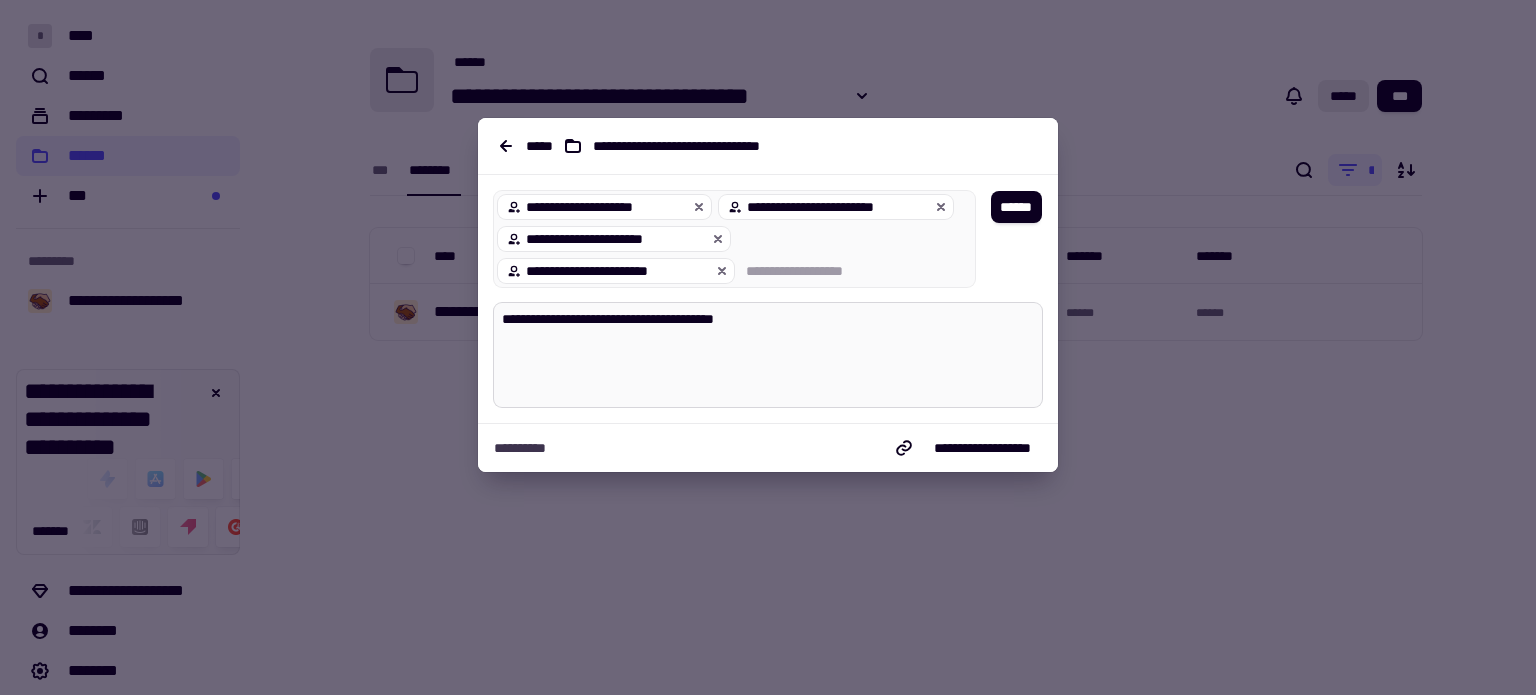 type on "*" 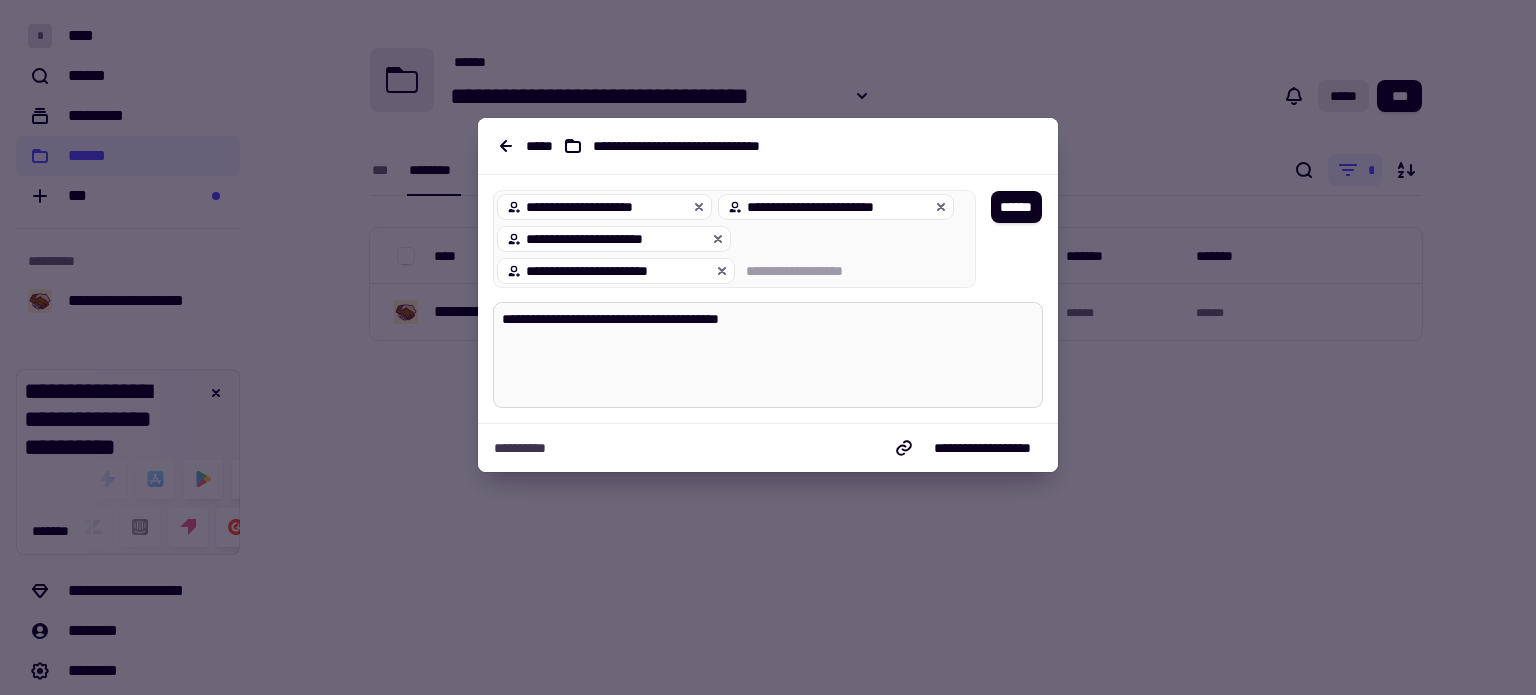 type on "*" 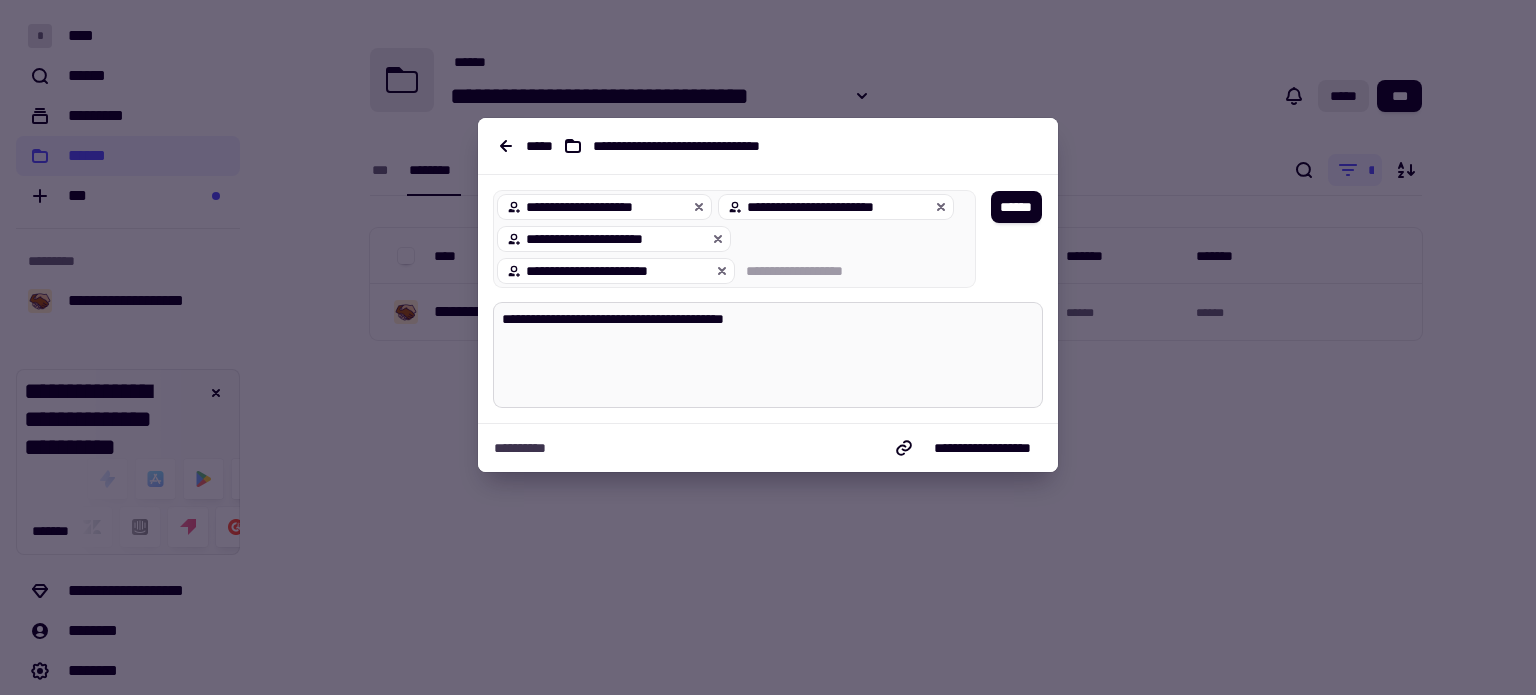 type on "*" 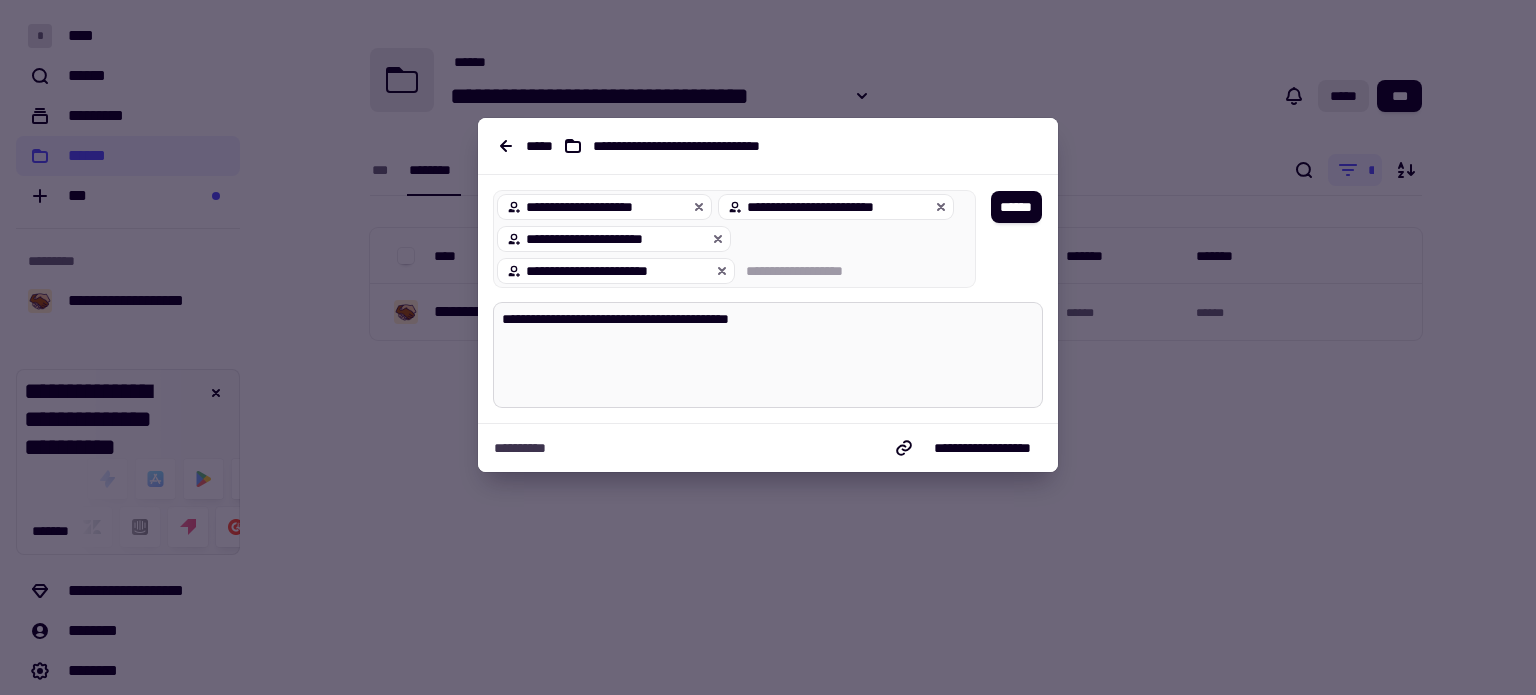 type on "*" 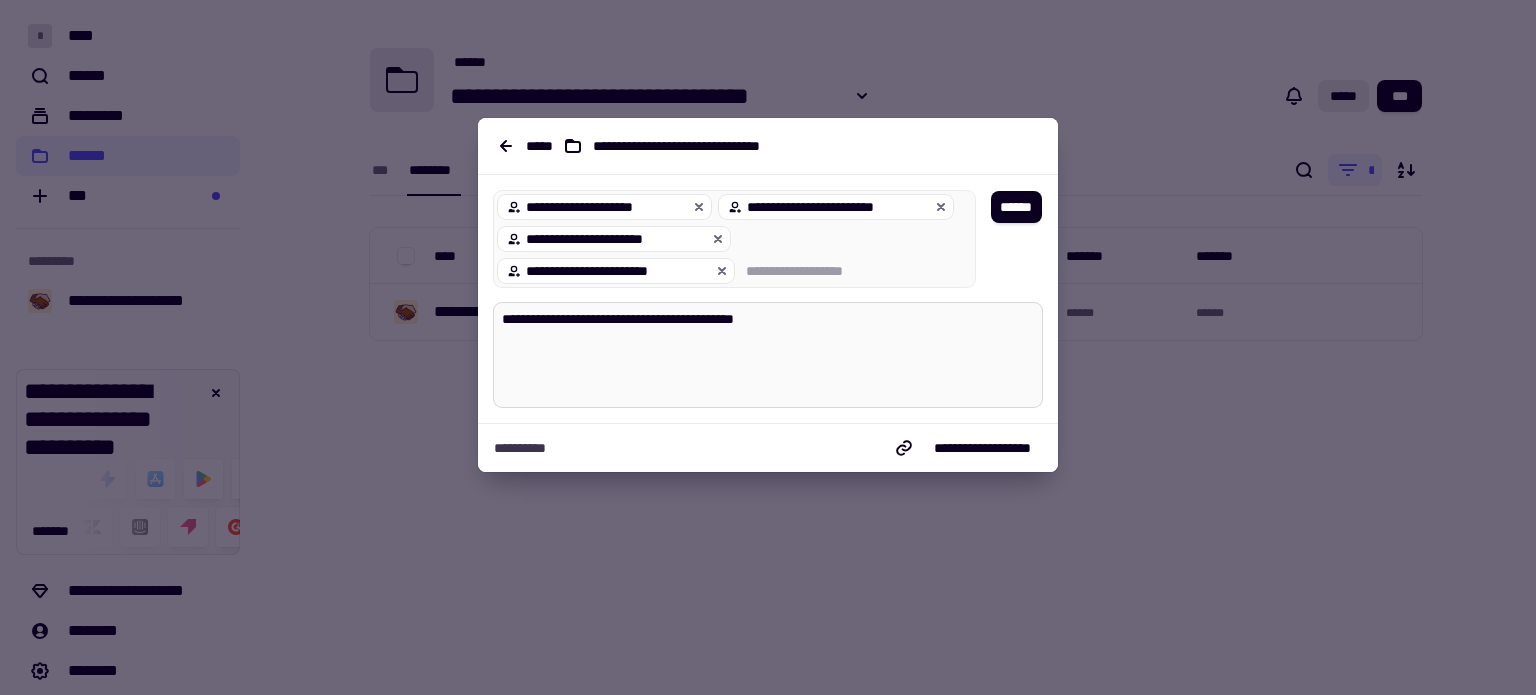 type on "*" 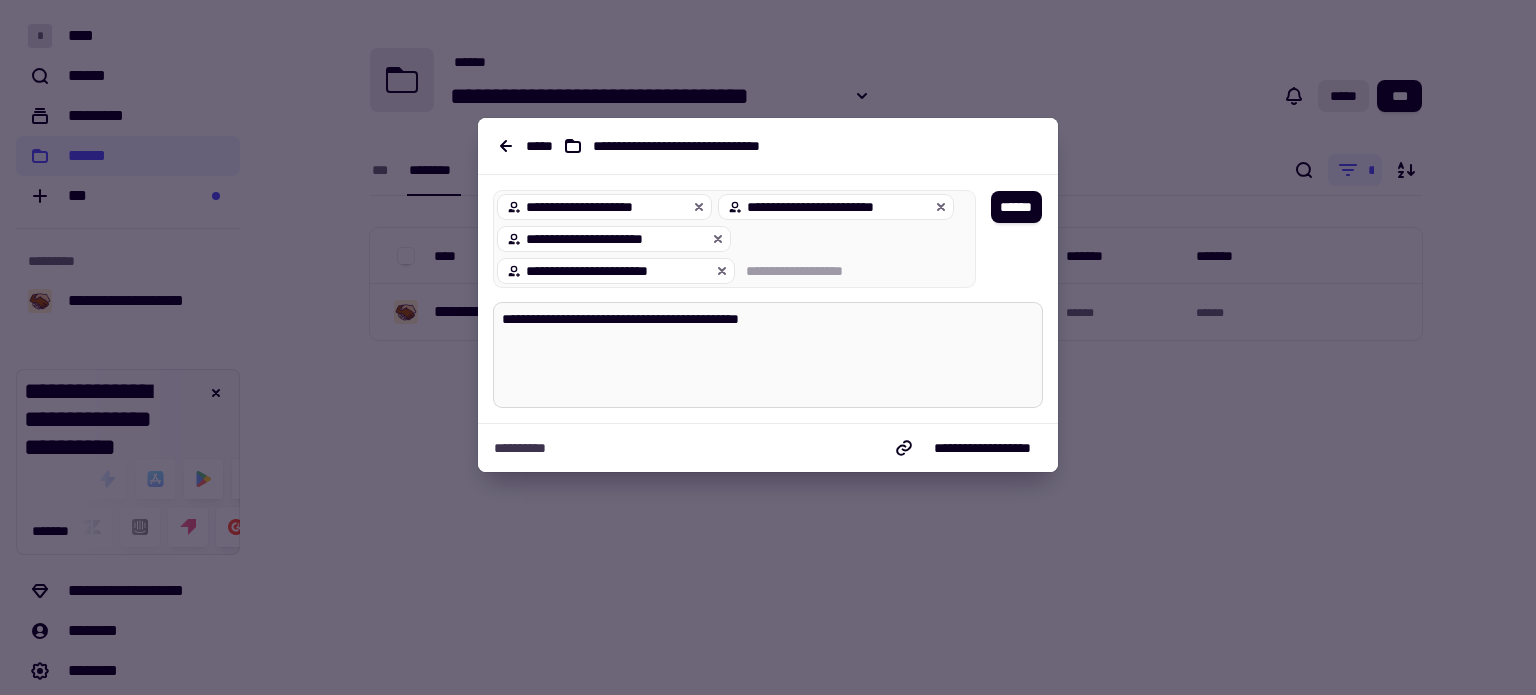 type on "*" 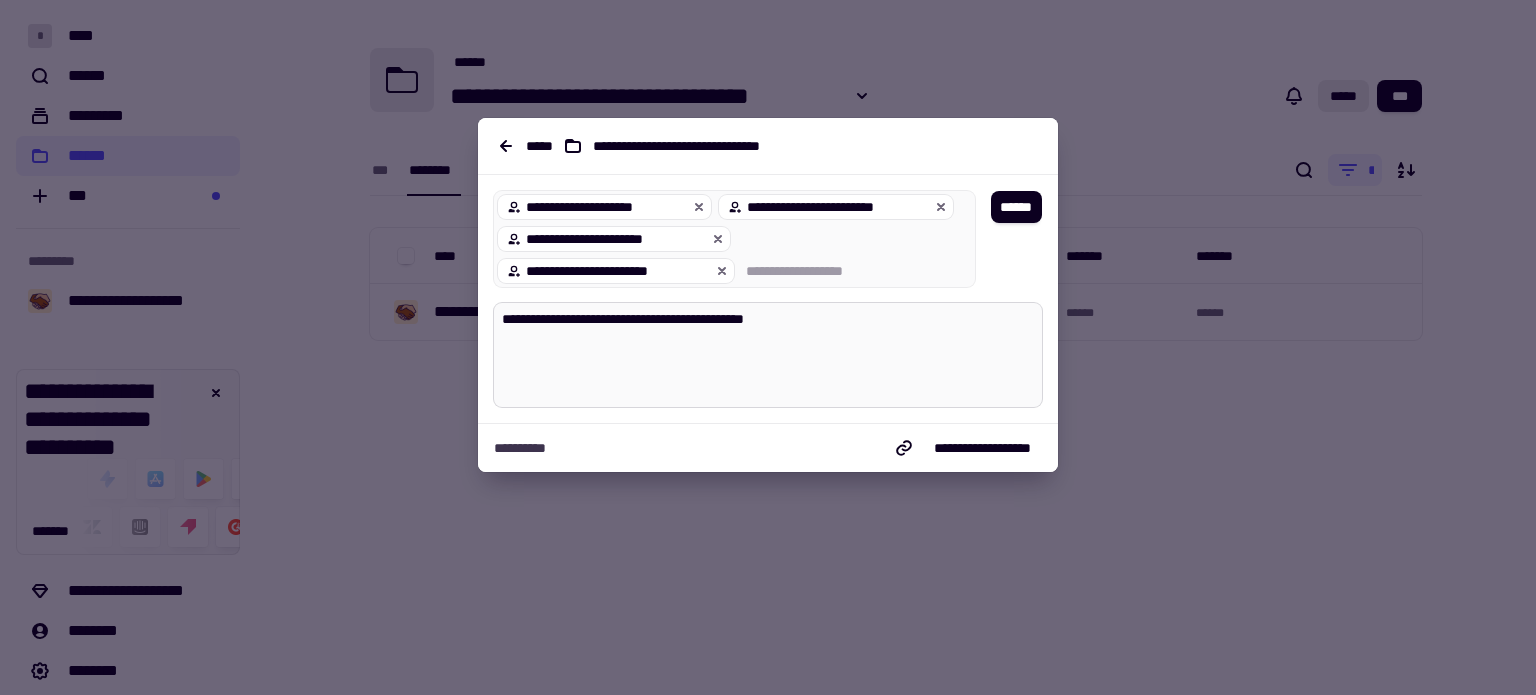 type on "*" 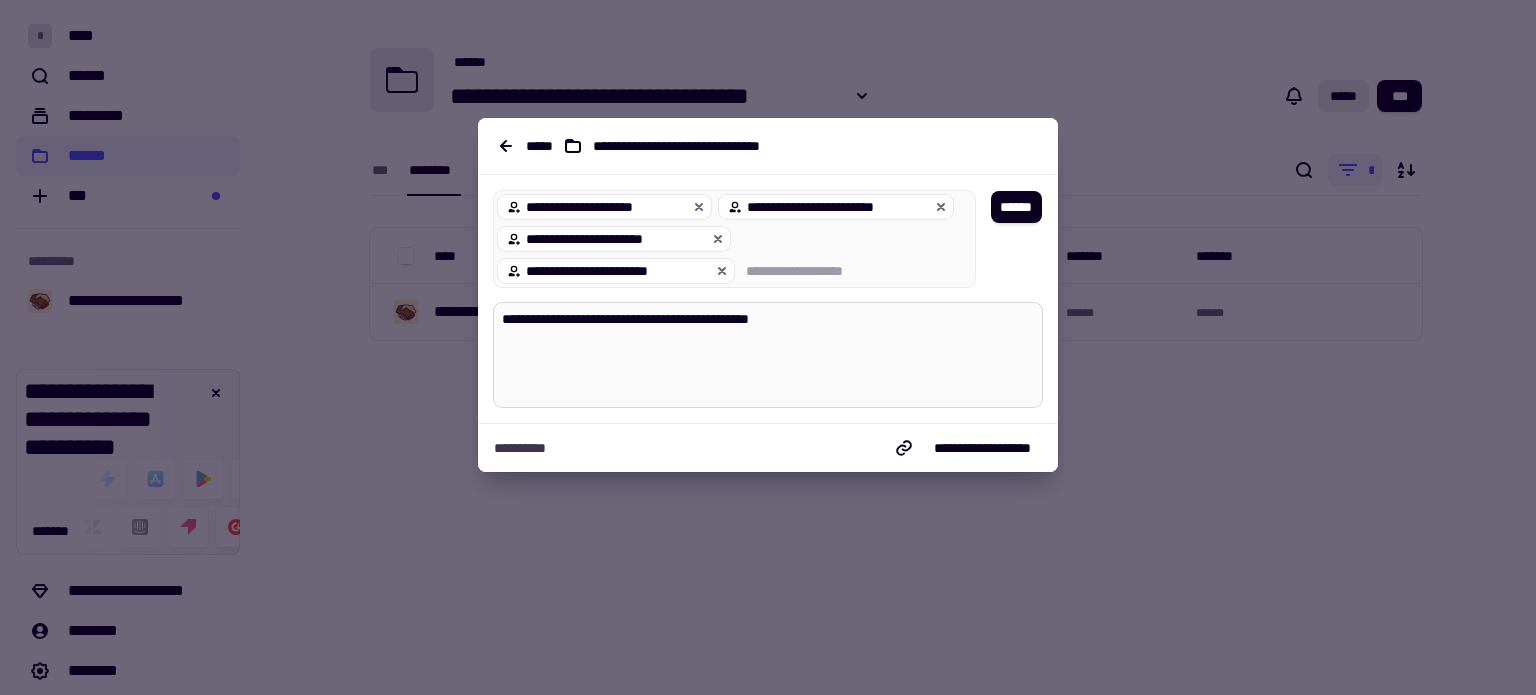 type on "*" 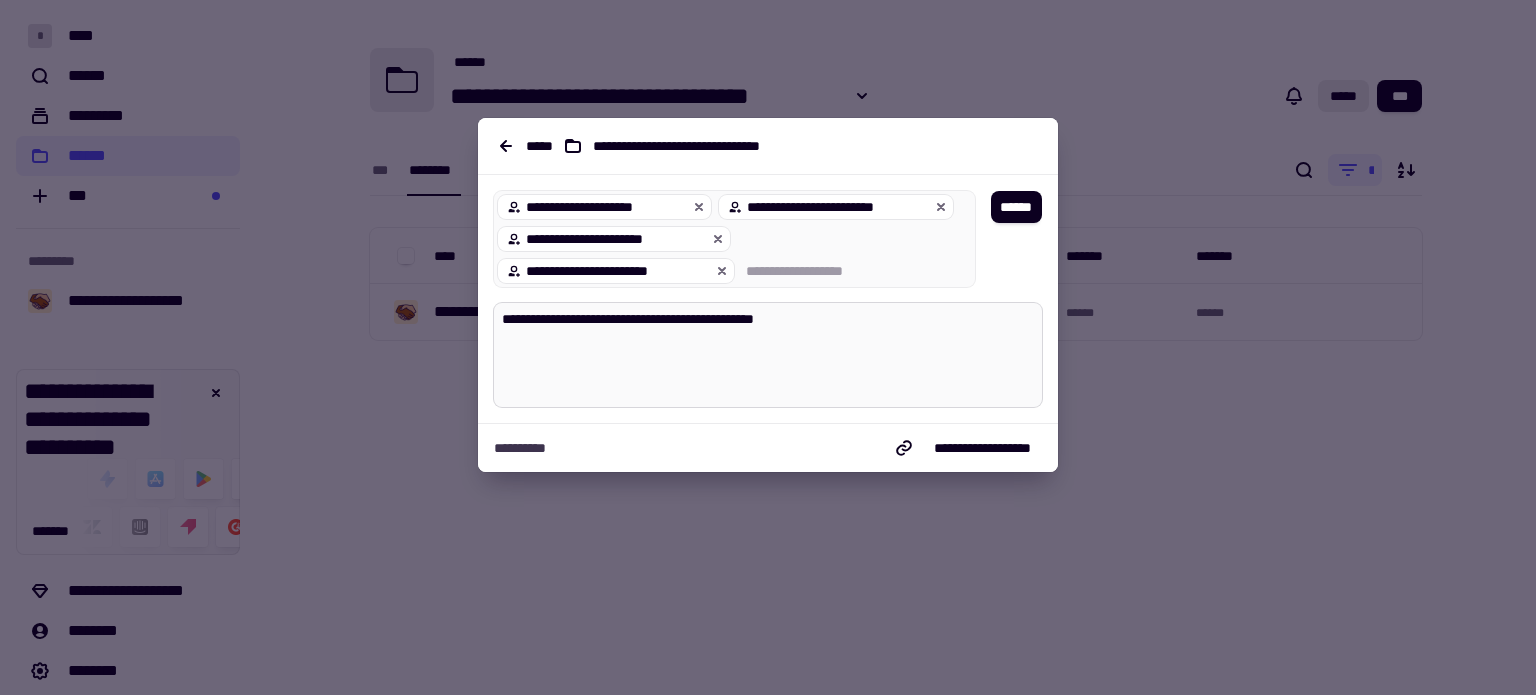 type on "*" 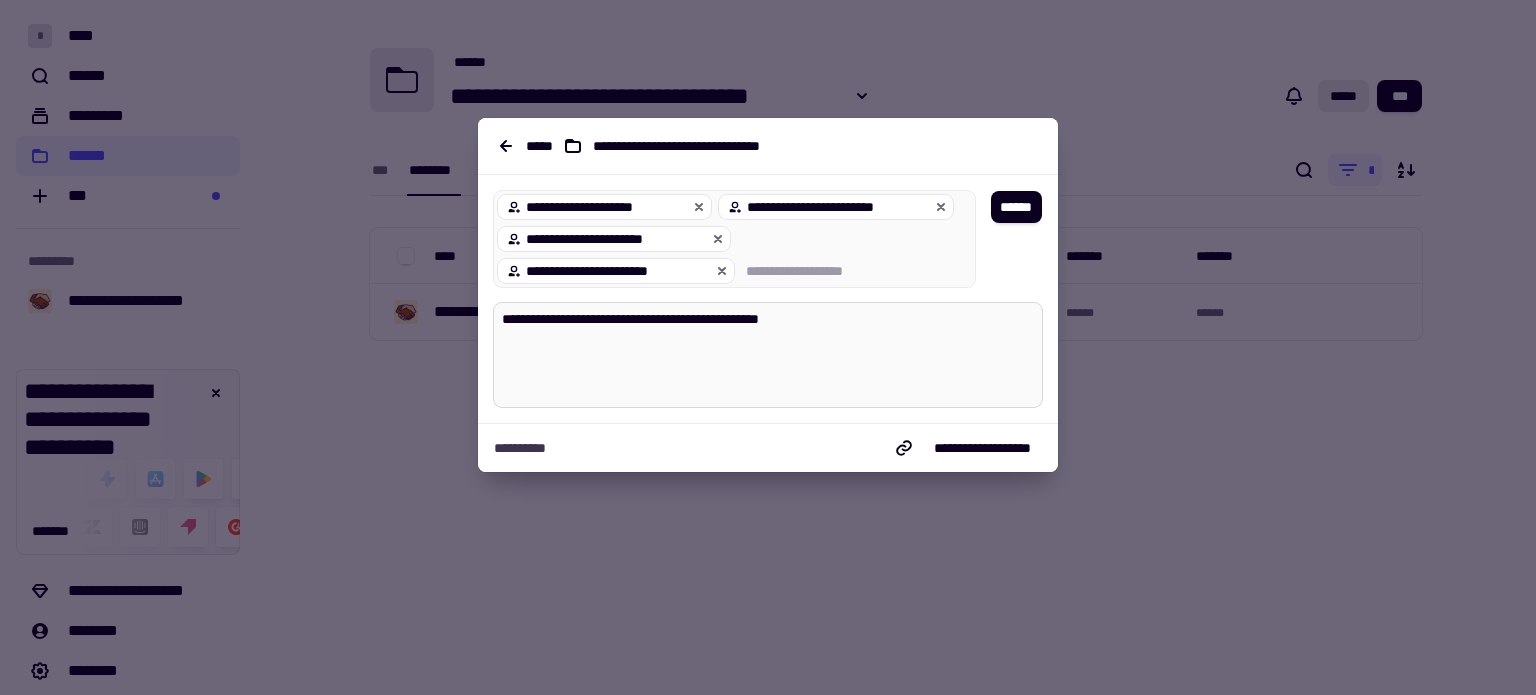 type on "*" 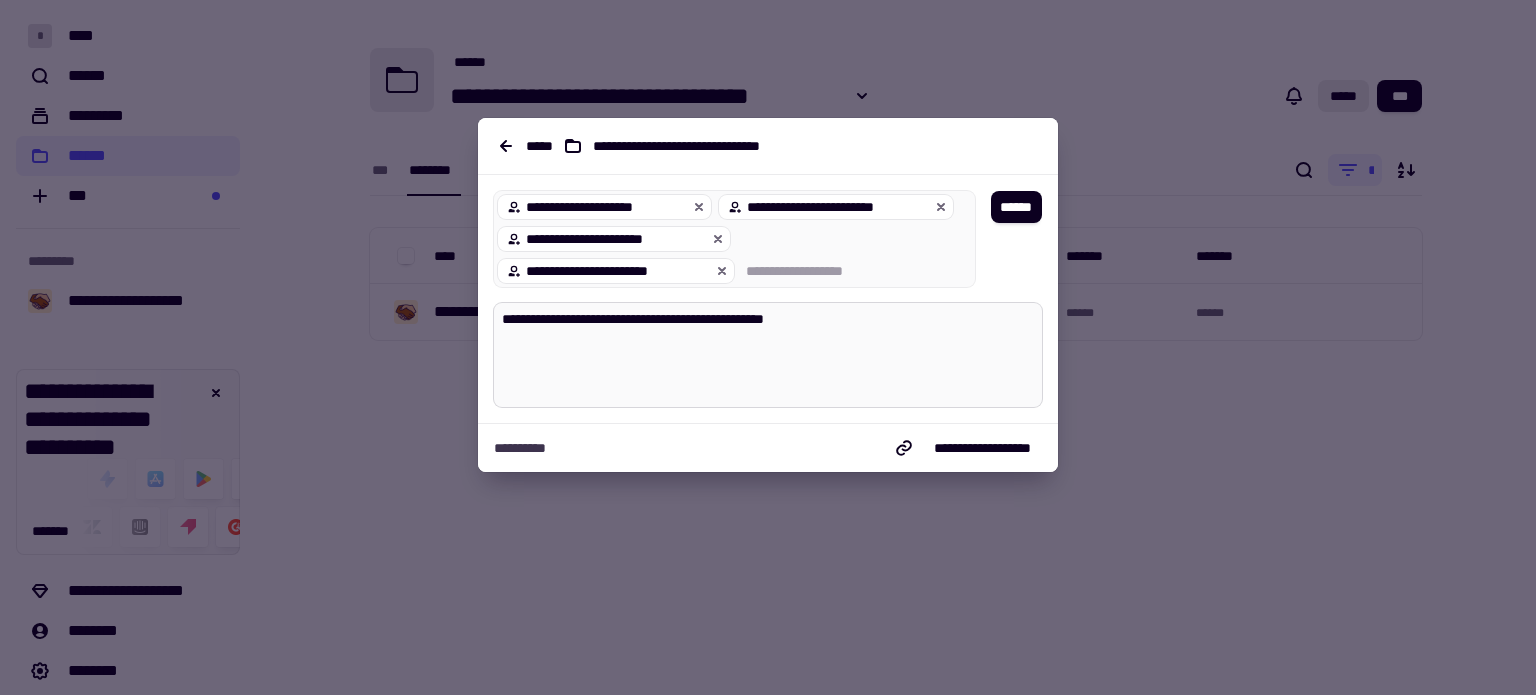type on "*" 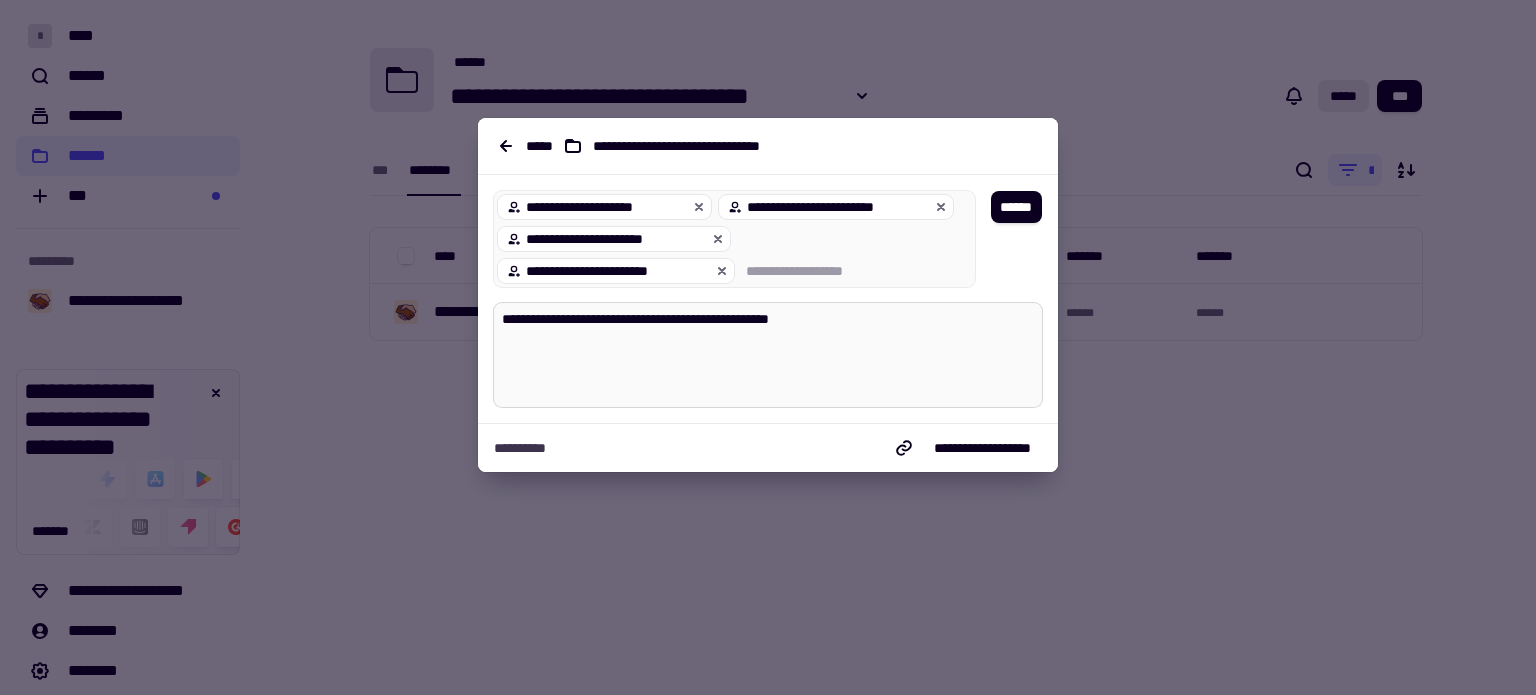 type on "*" 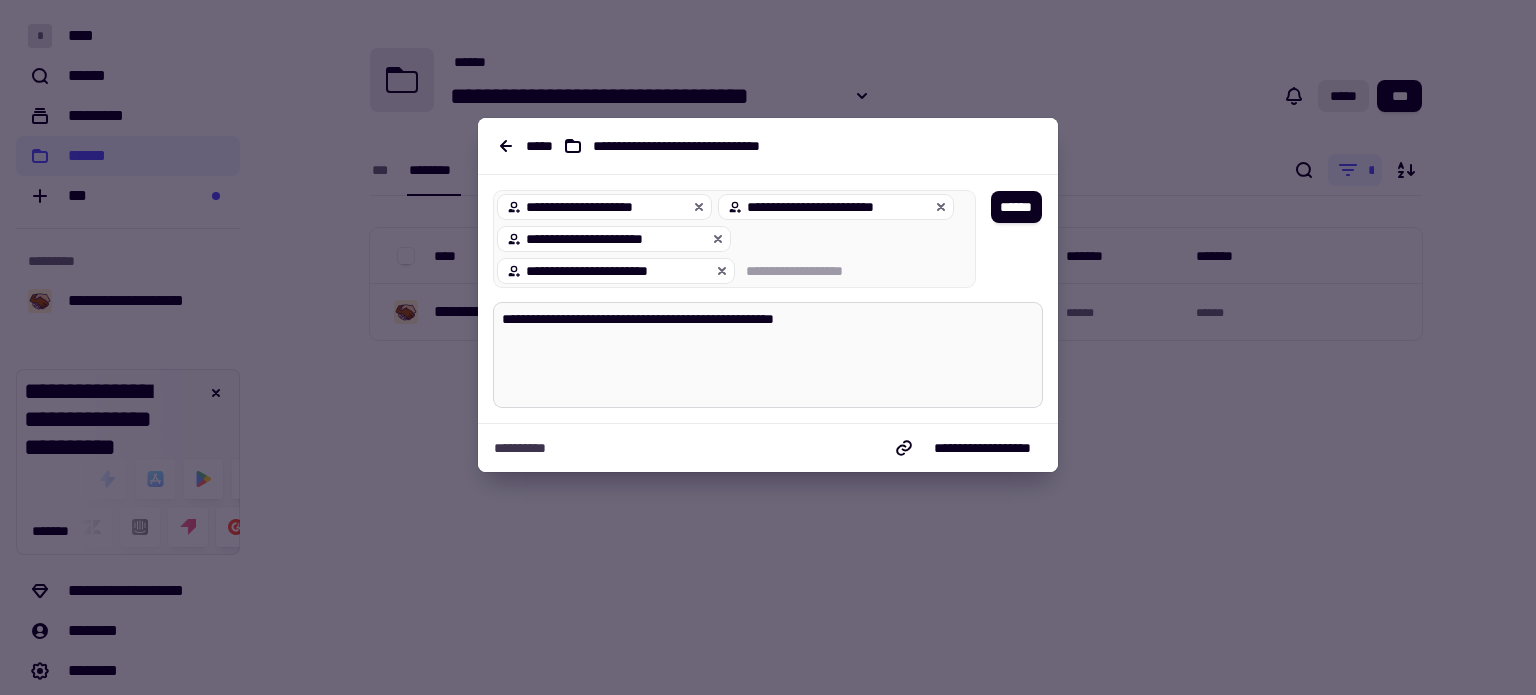 type on "*" 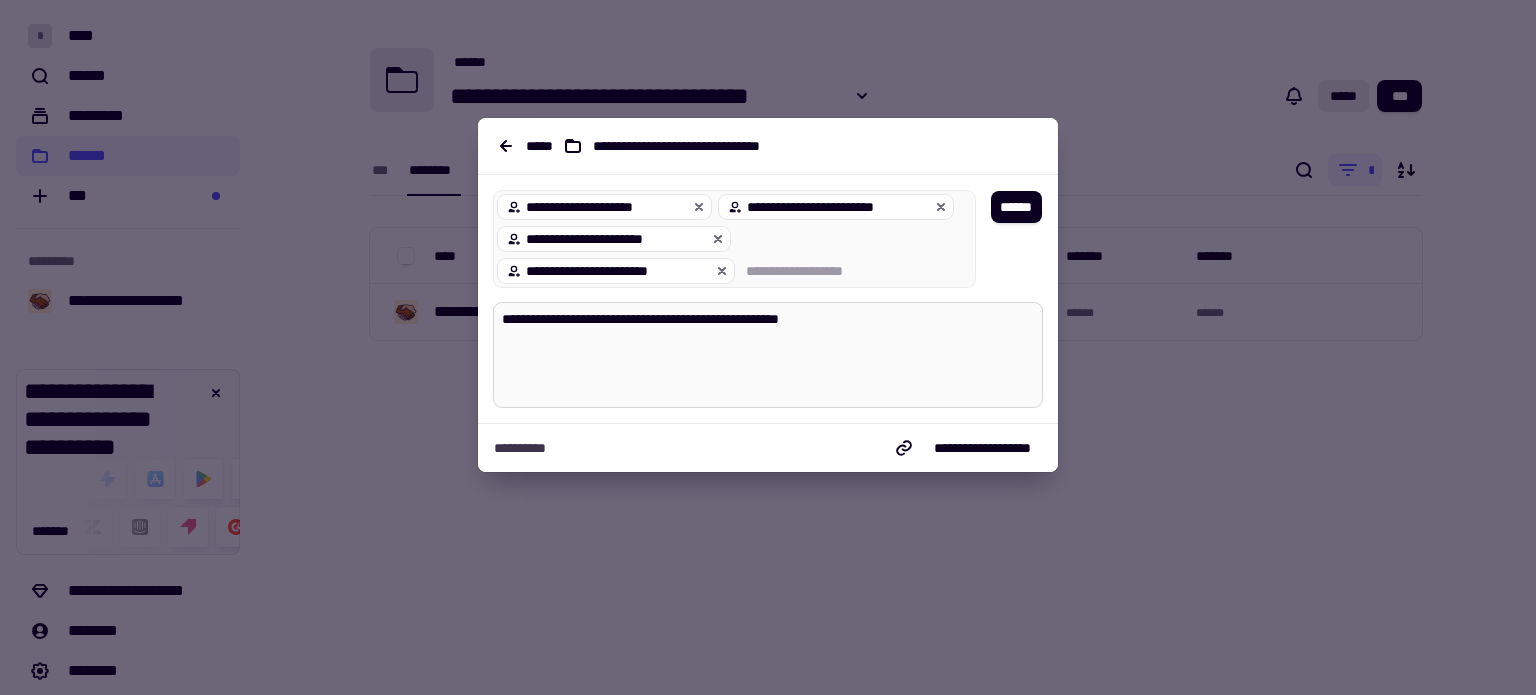 type on "*" 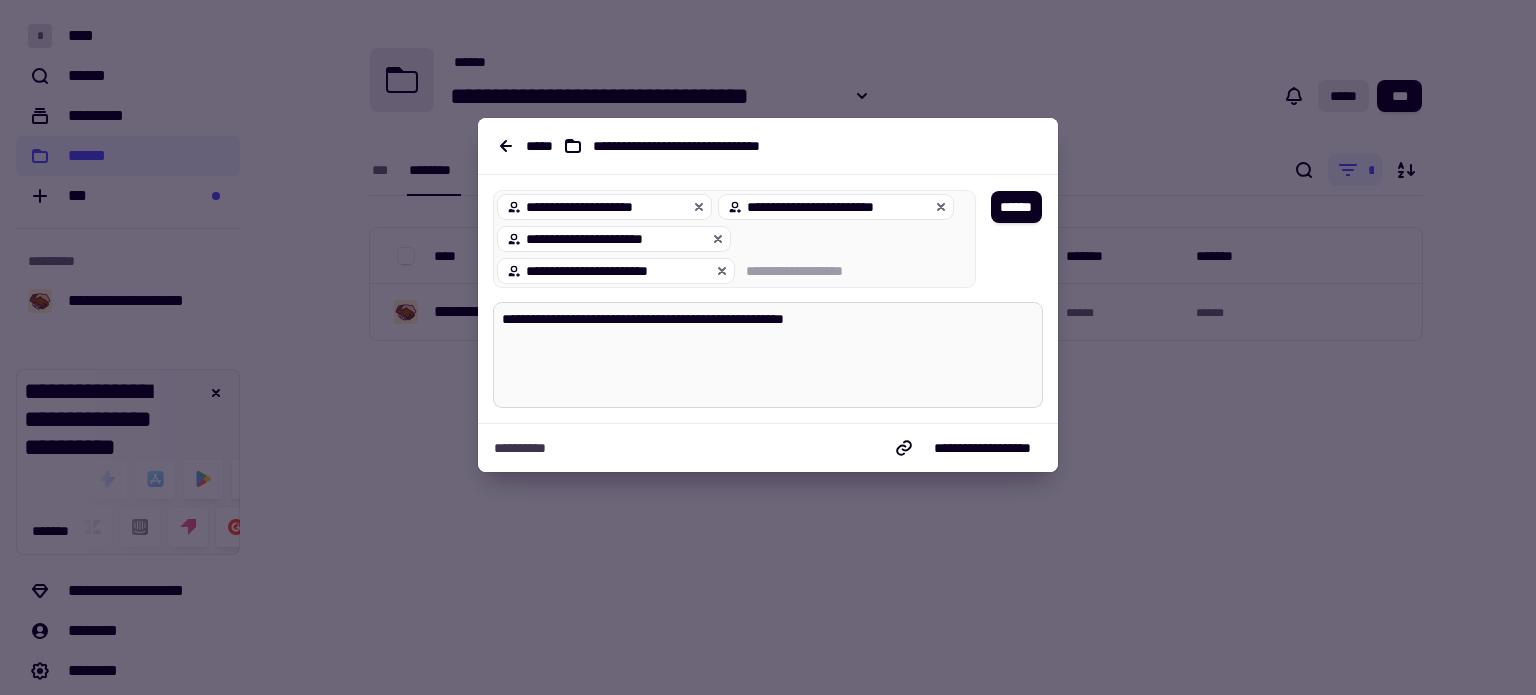 type on "*" 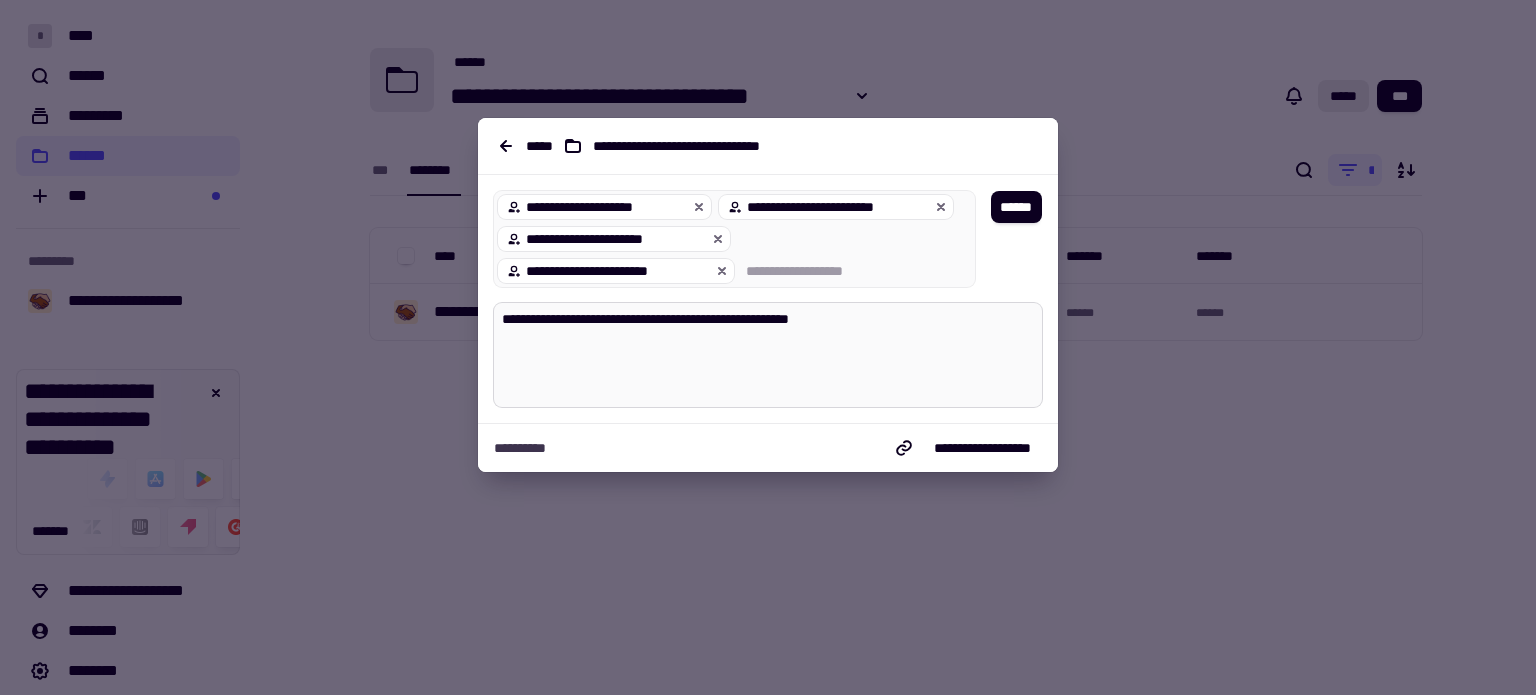 type on "*" 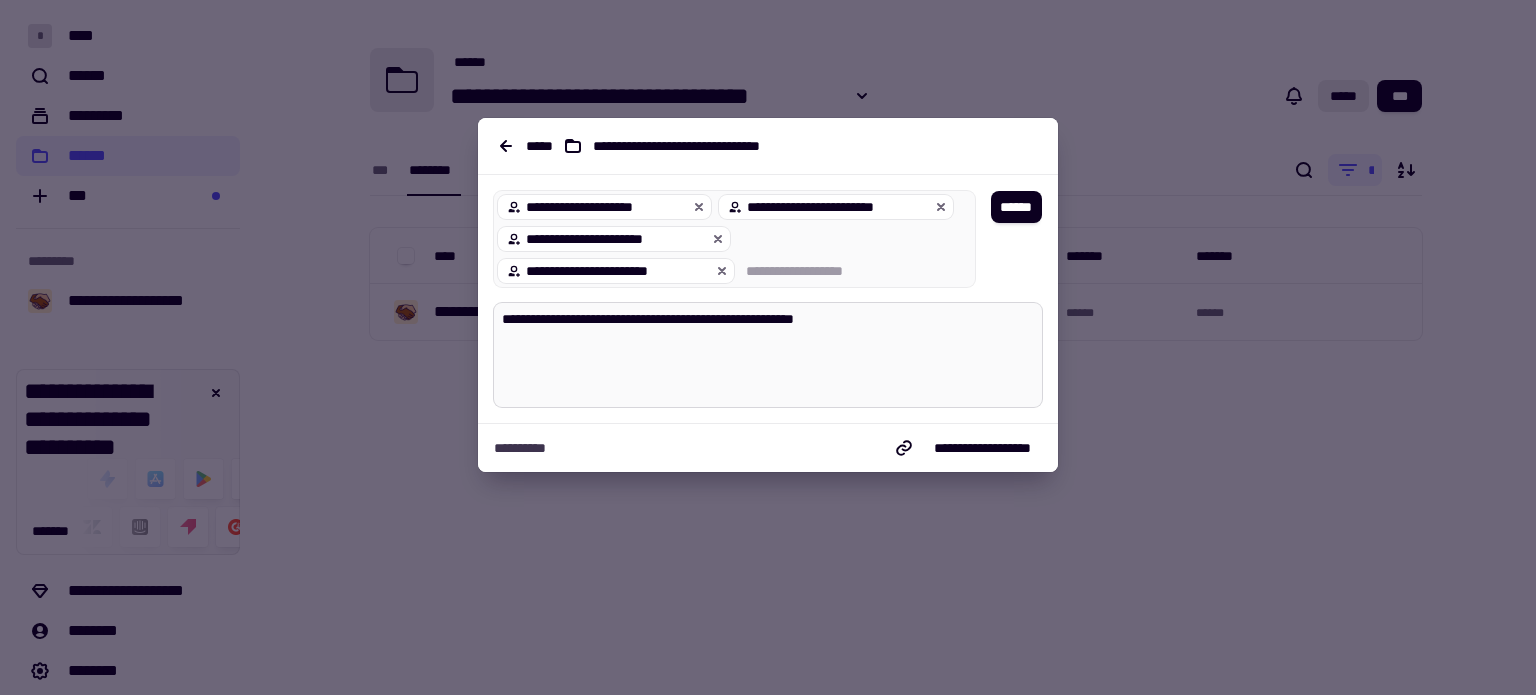 type on "*" 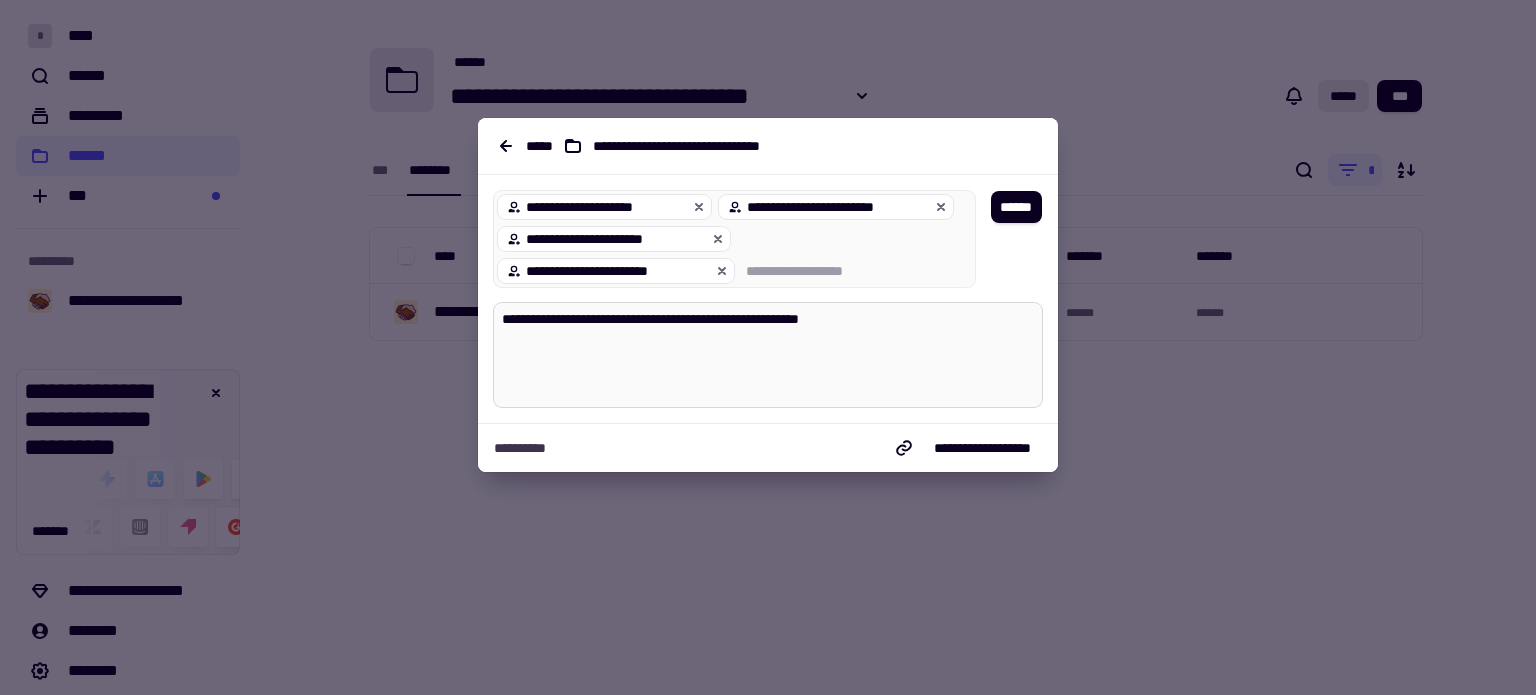 type on "*" 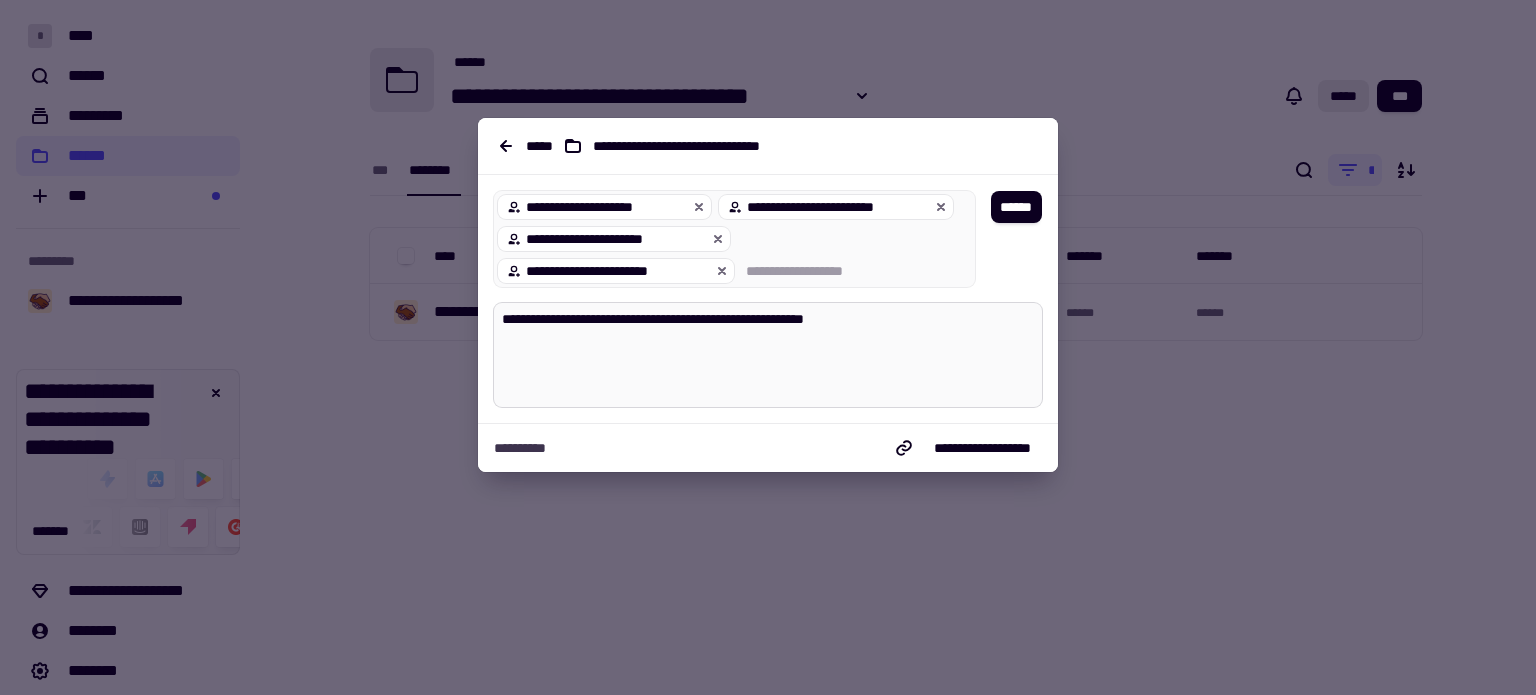 type on "*" 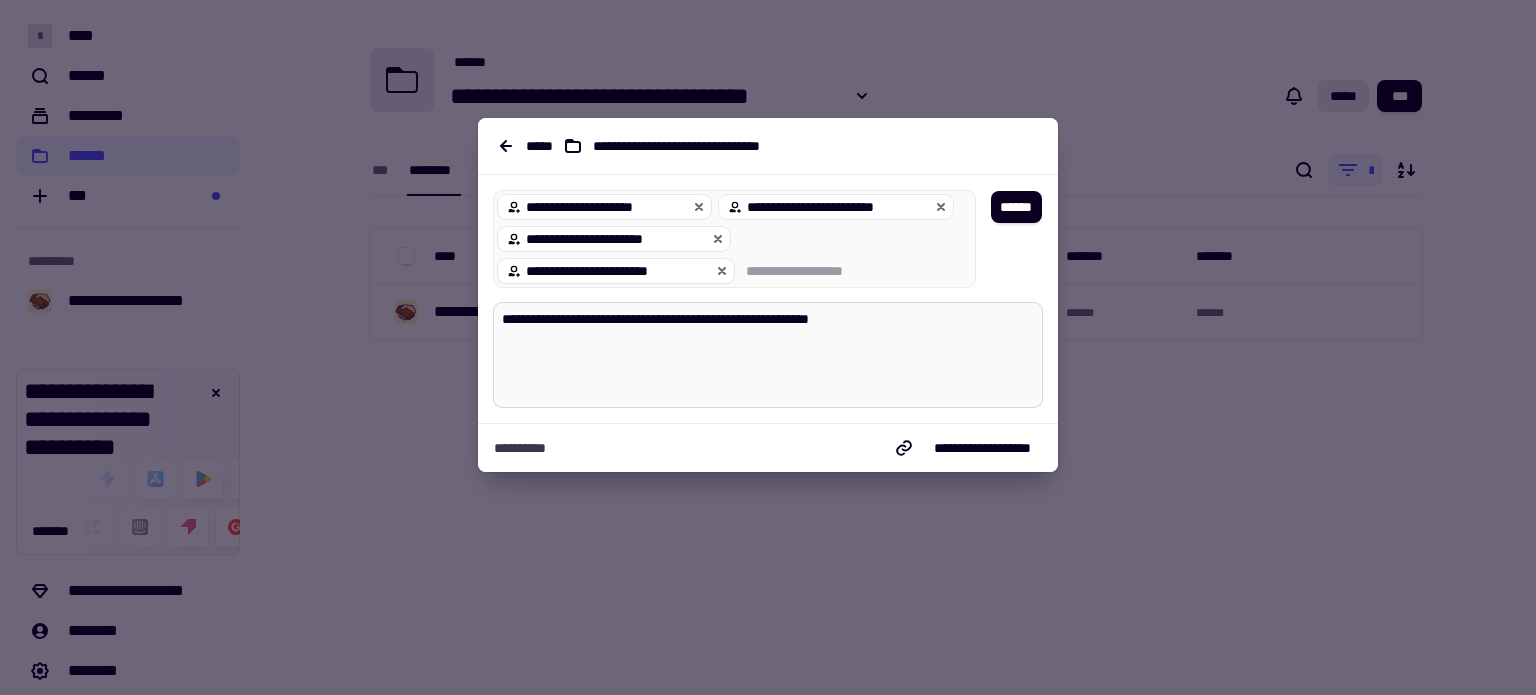 type on "*" 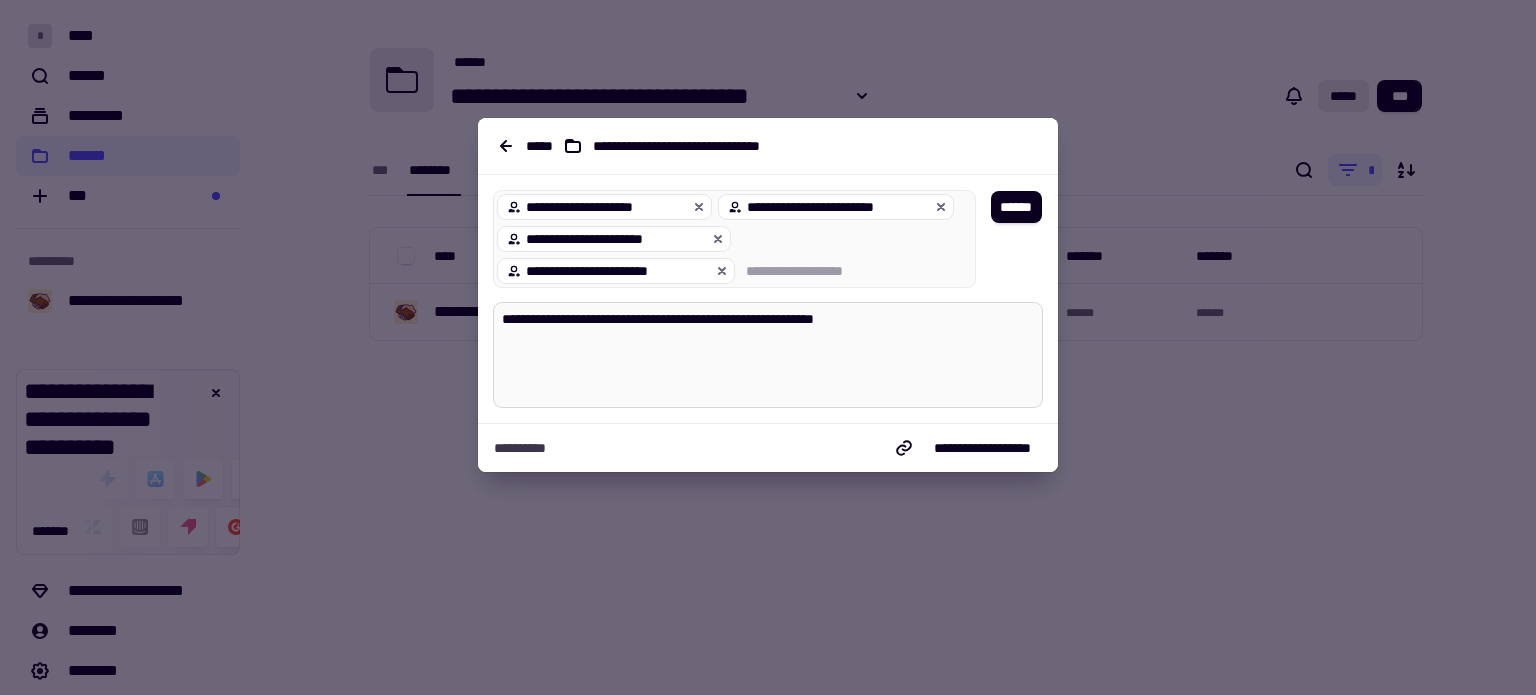 type on "*" 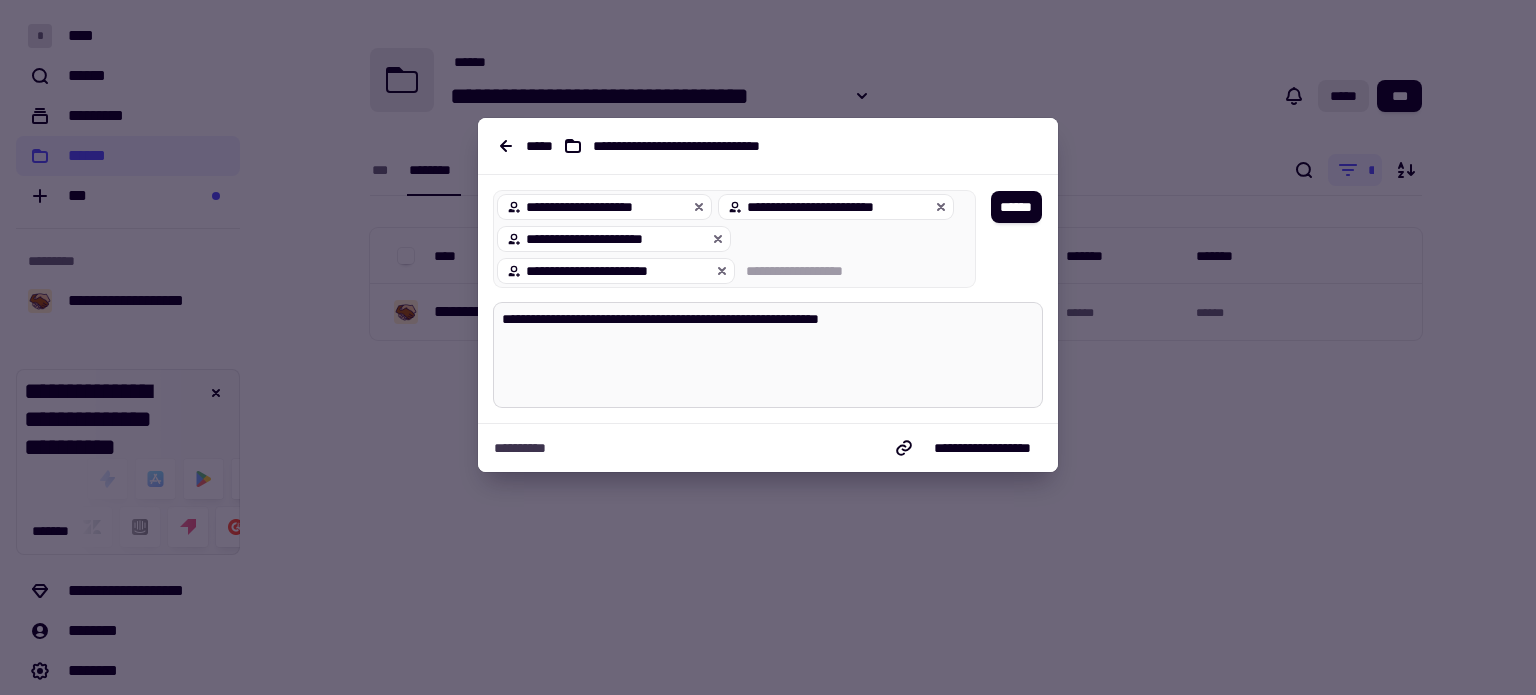 type on "*" 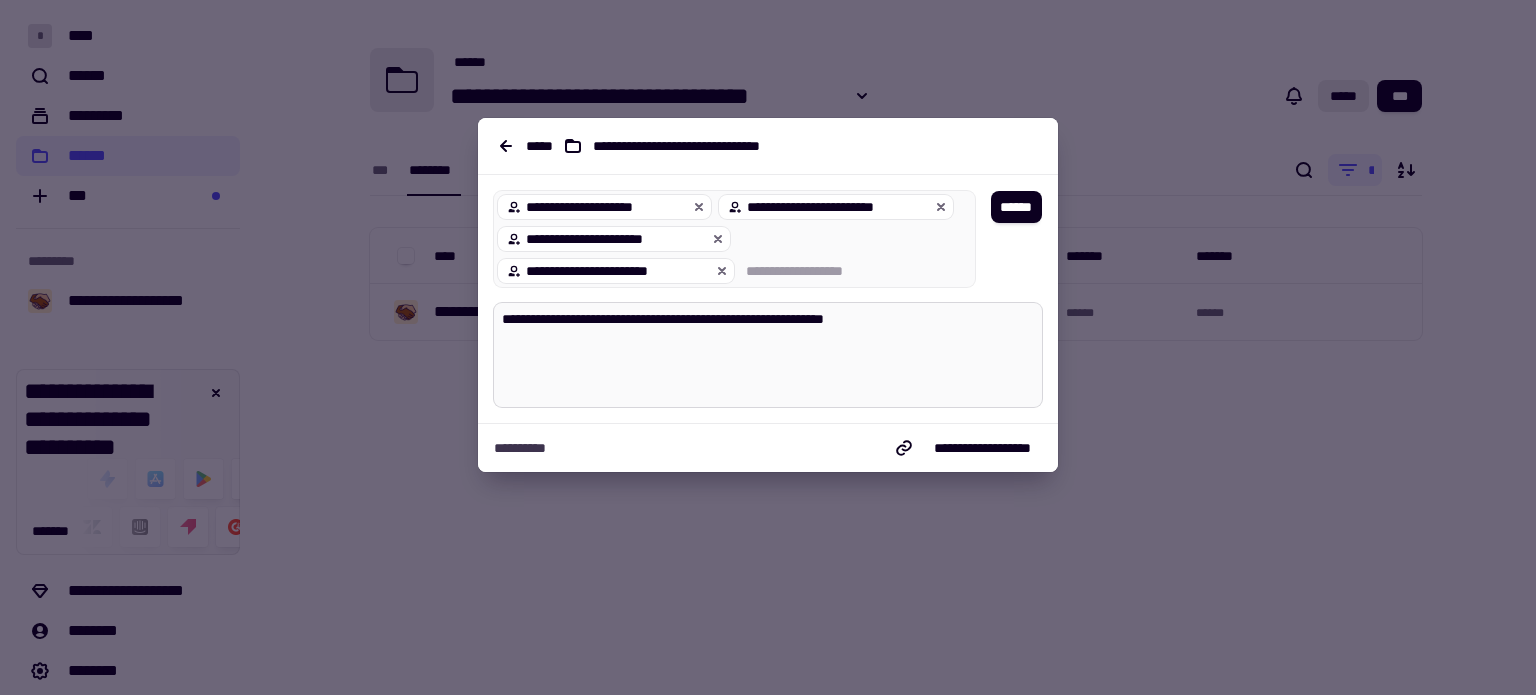type on "*" 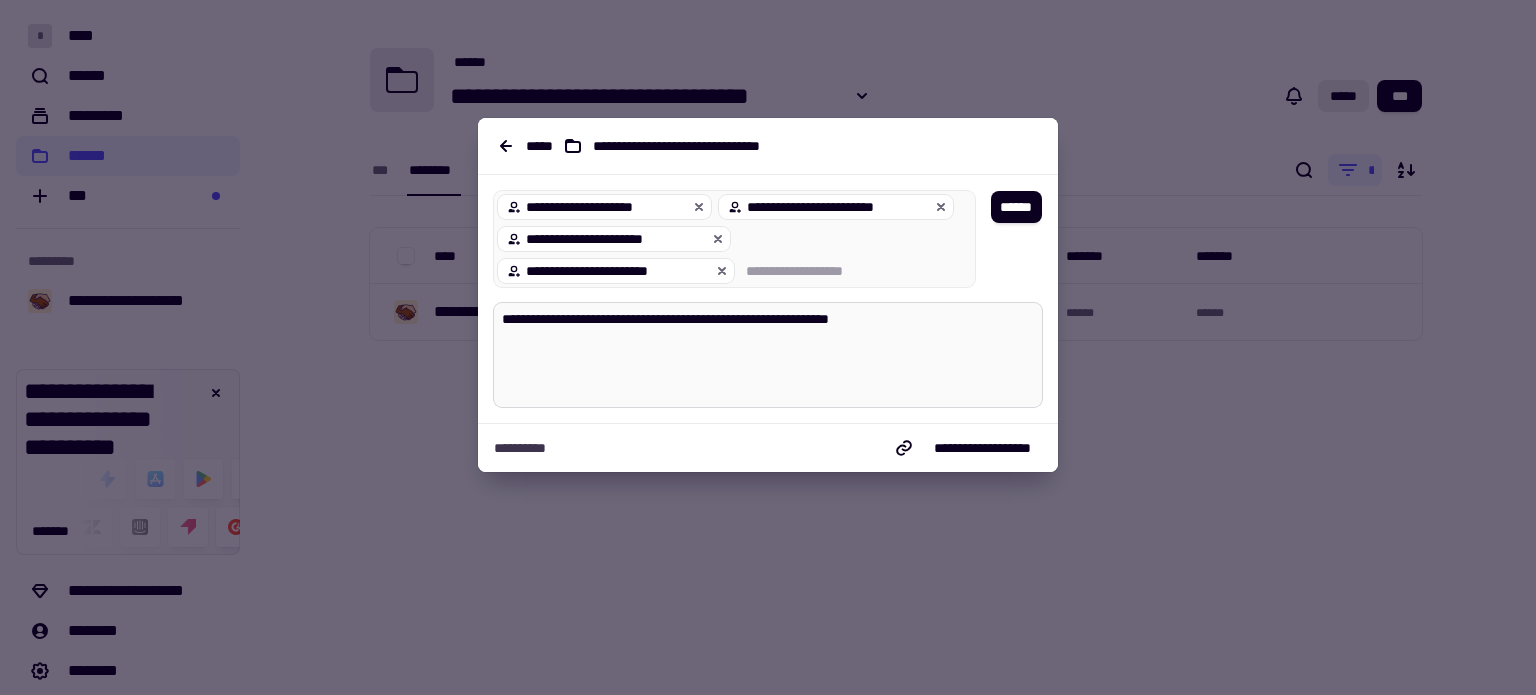 type on "*" 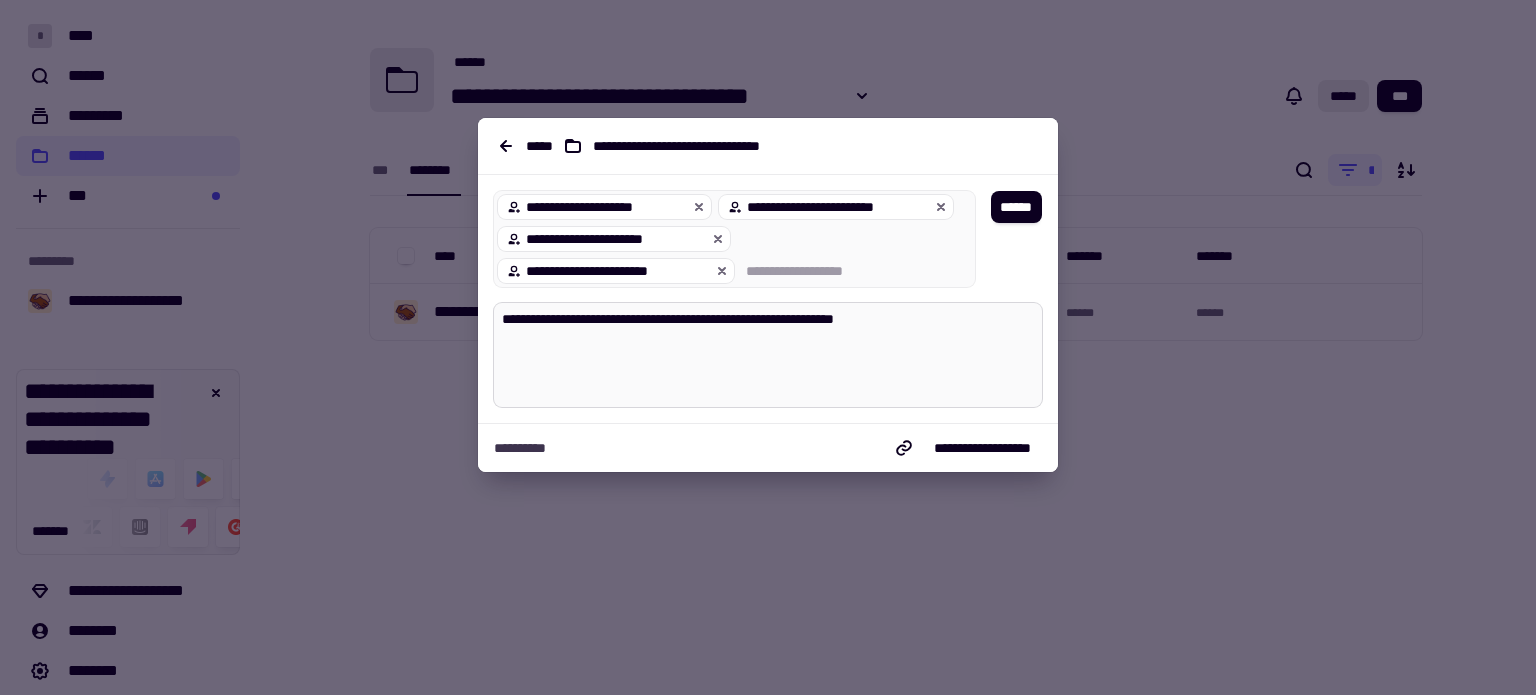 type on "*" 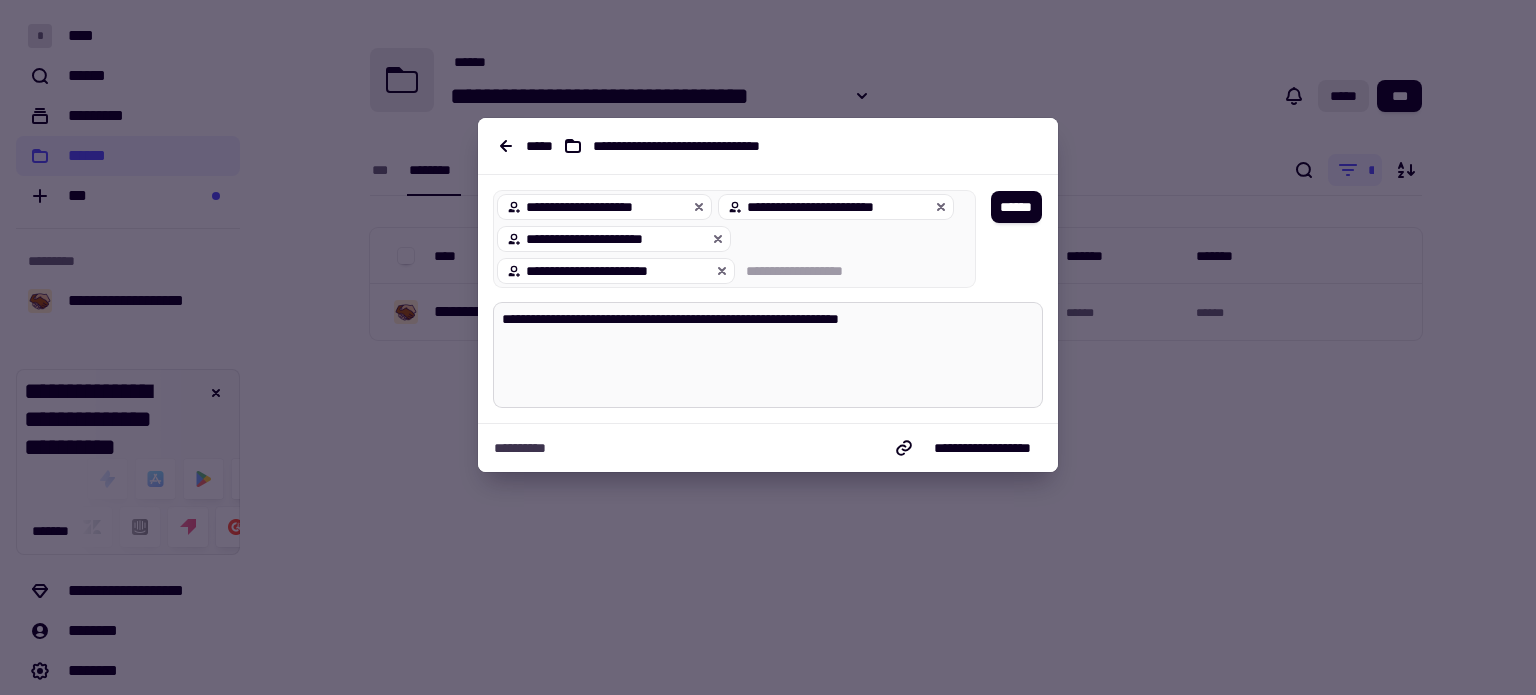 type on "*" 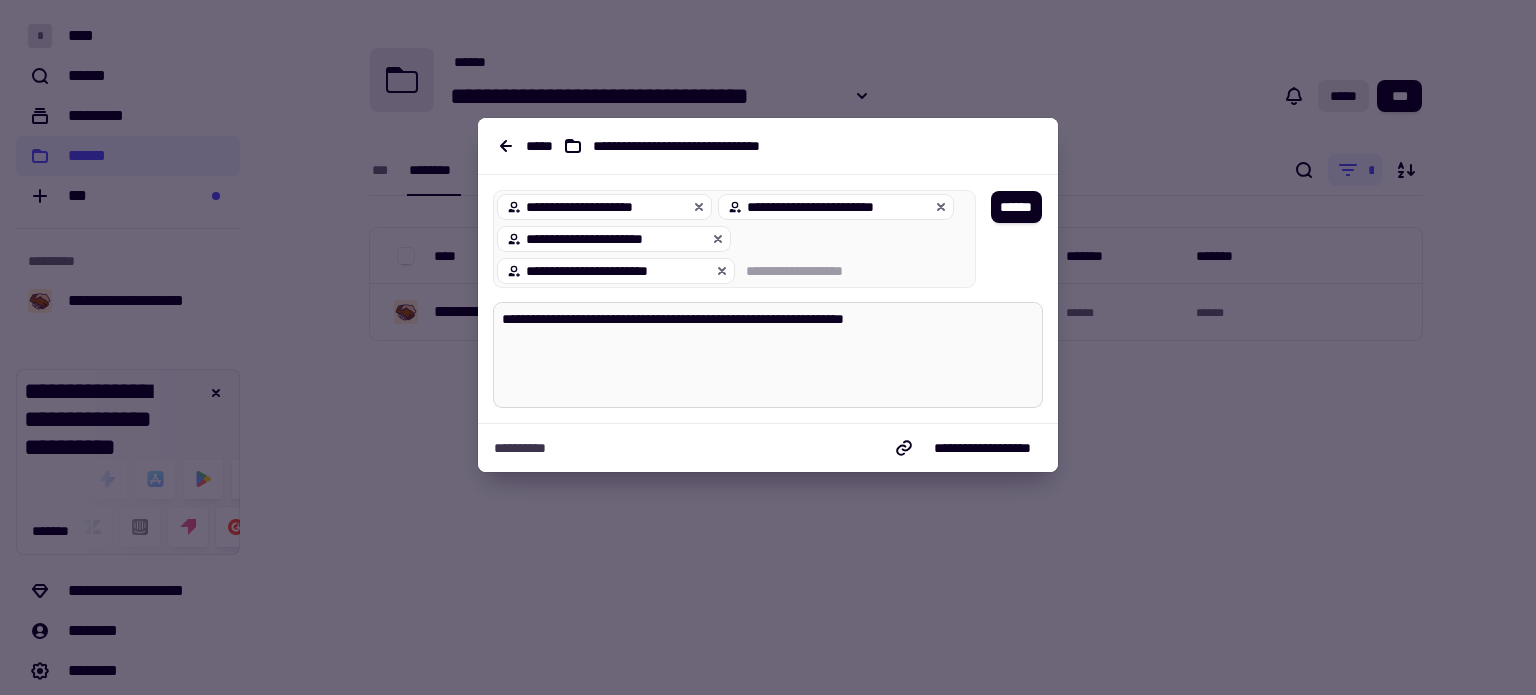 type on "*" 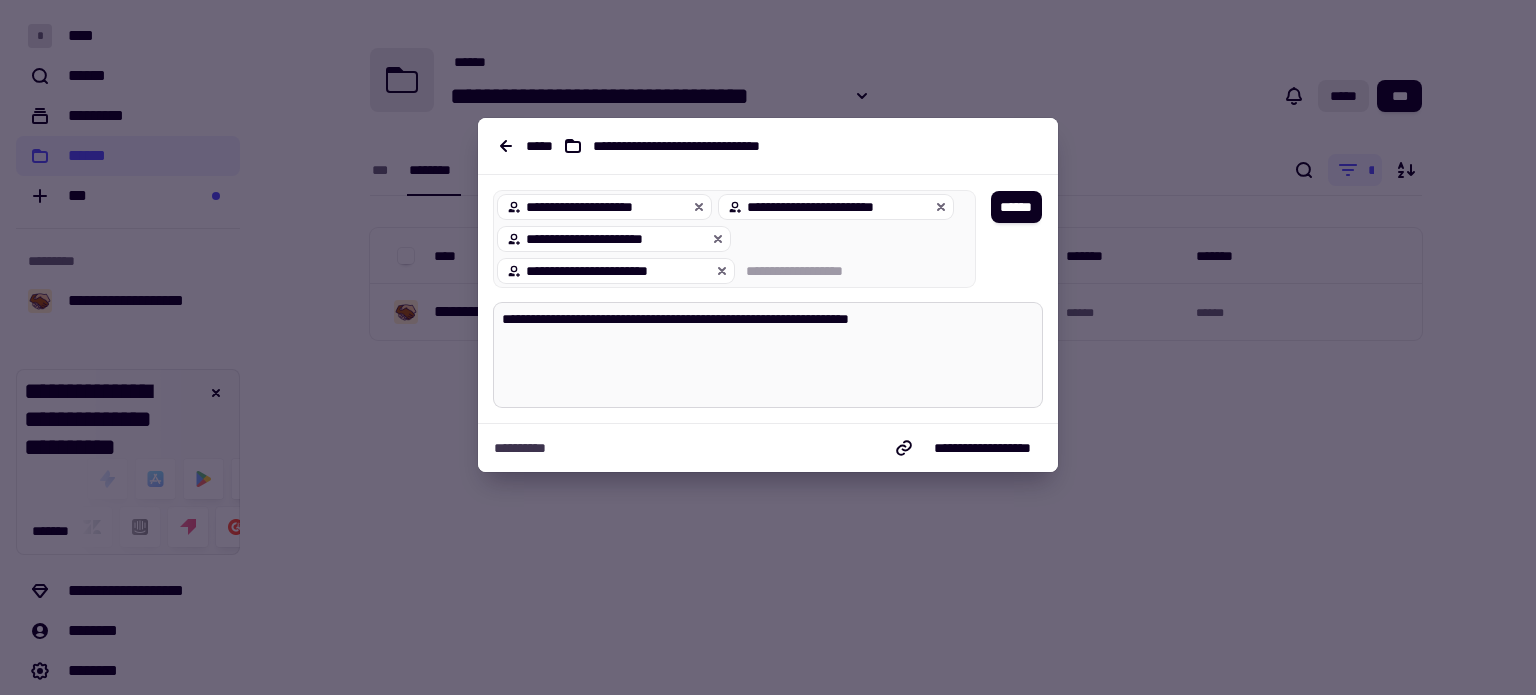 type on "*" 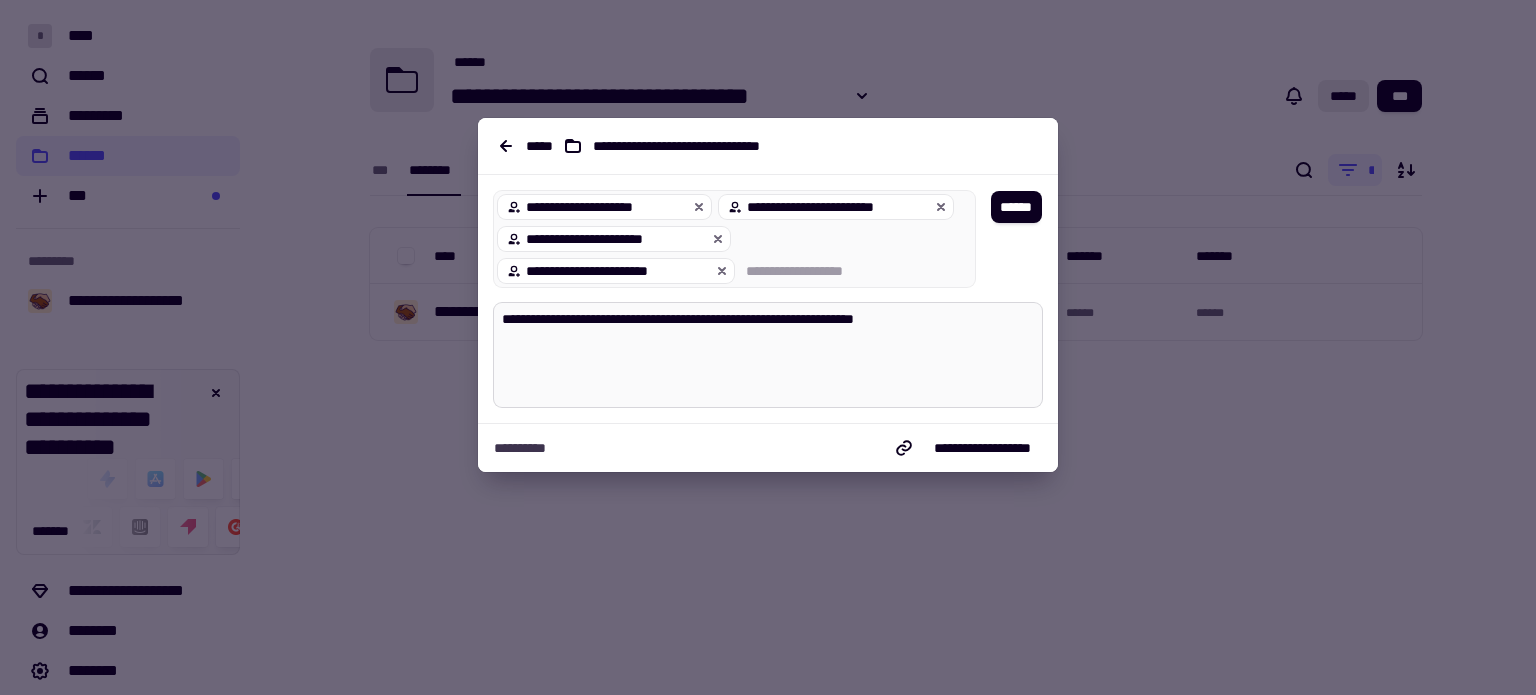 type on "*" 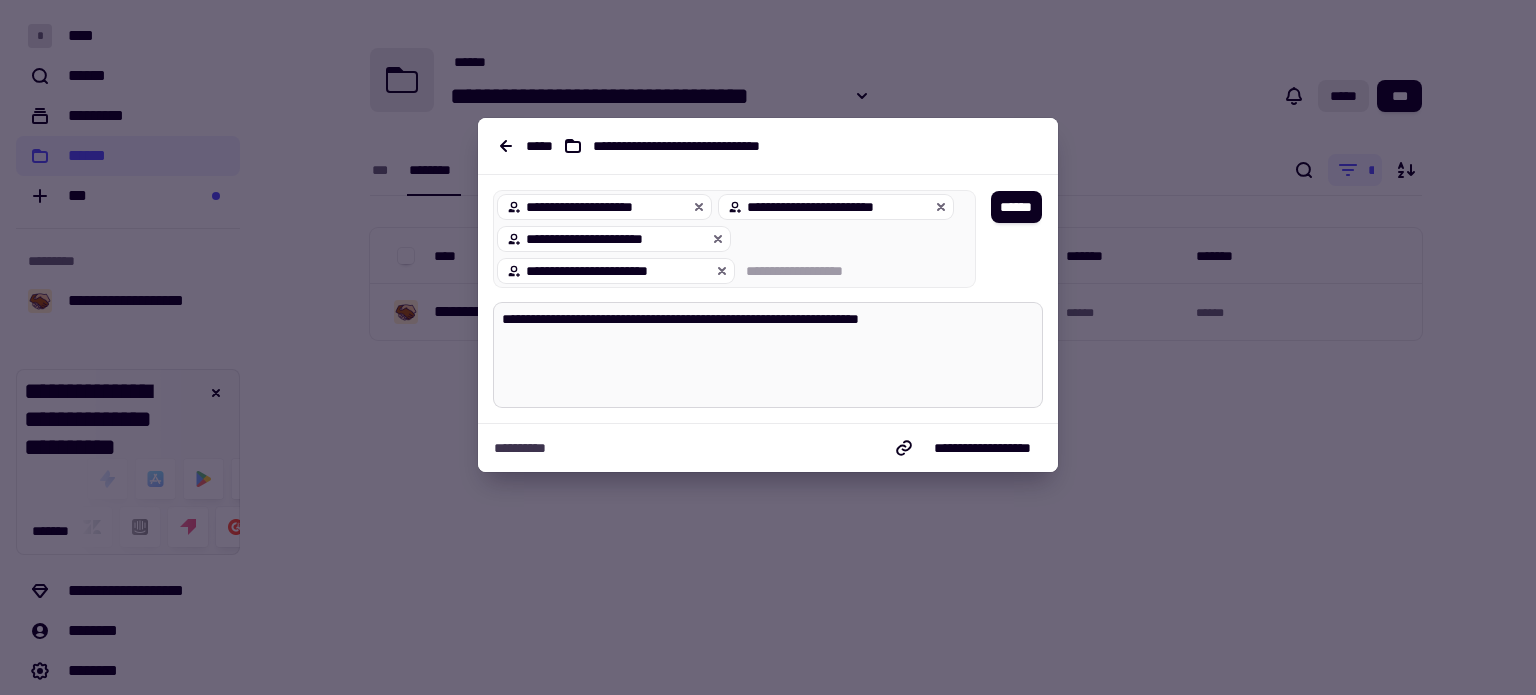 type on "*" 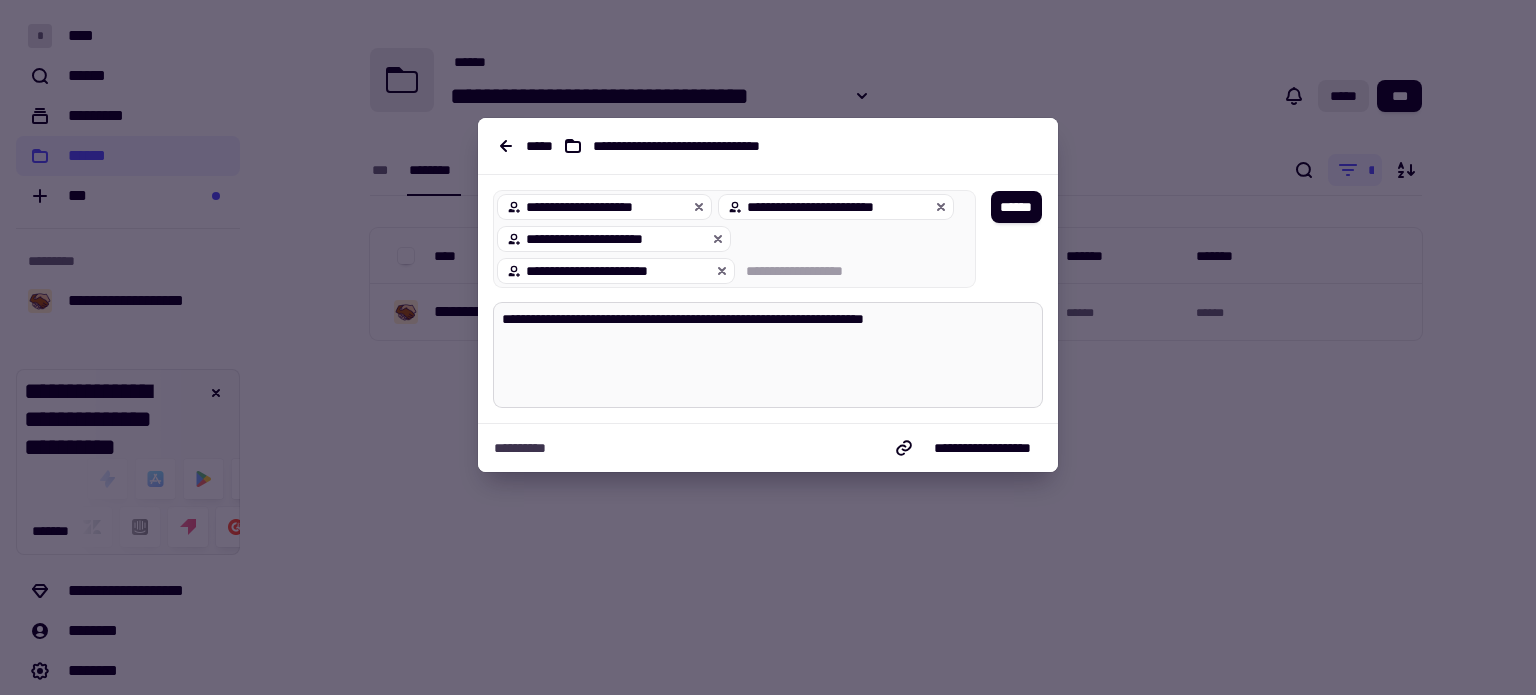 type on "*" 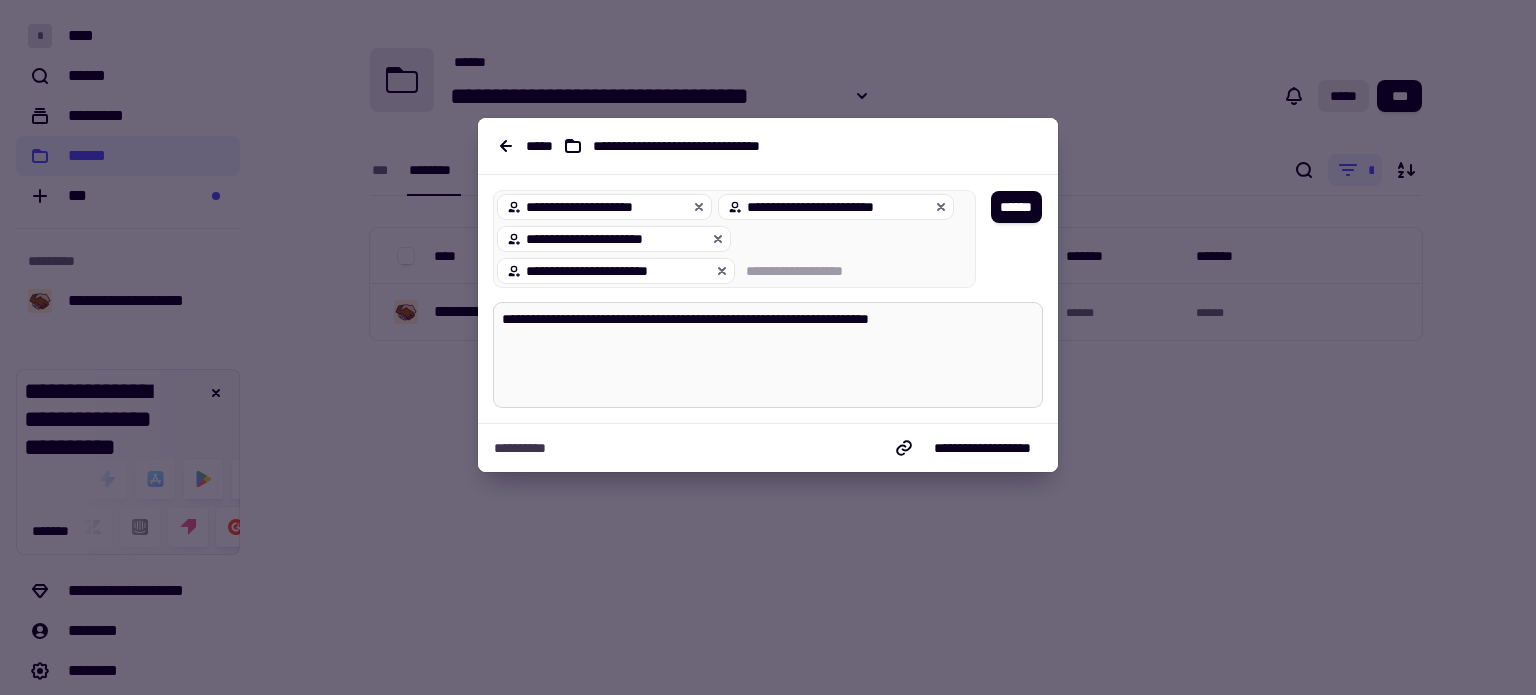 type on "*" 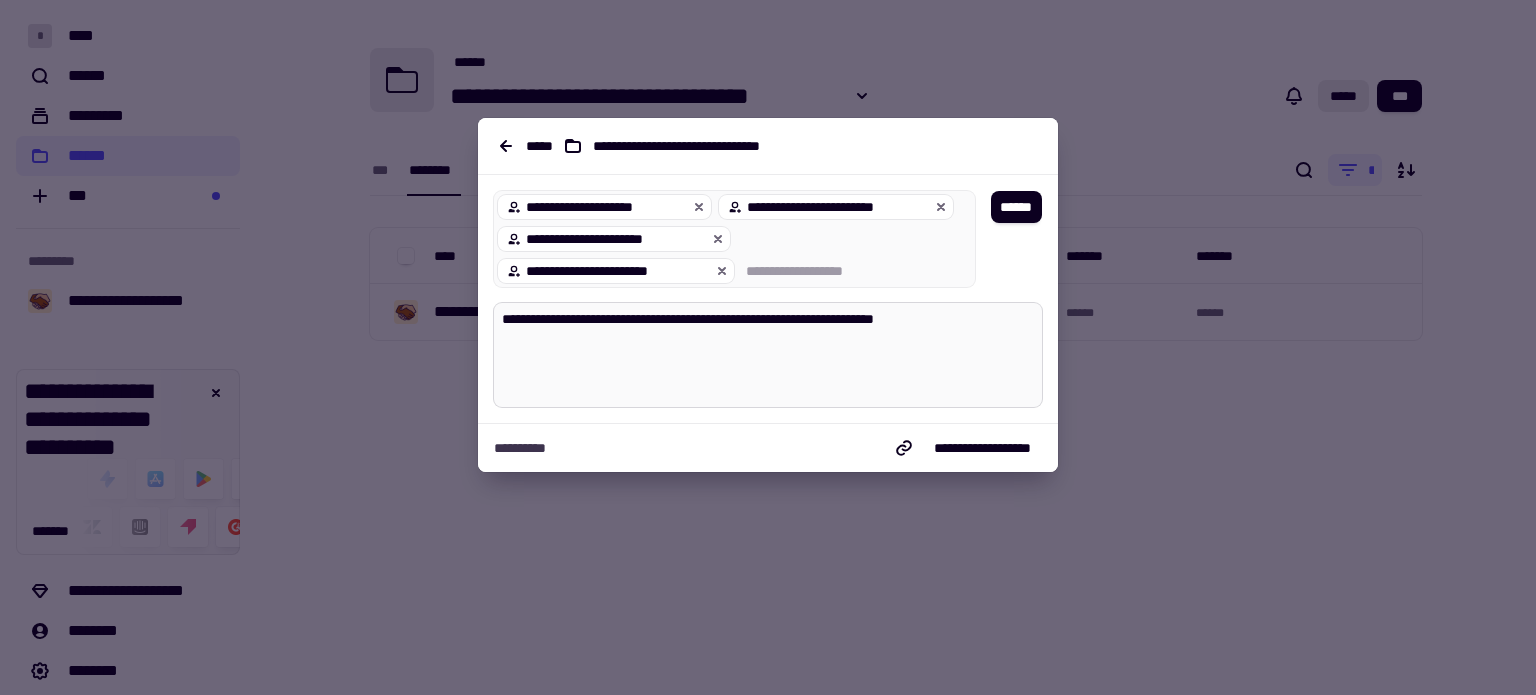 type on "*" 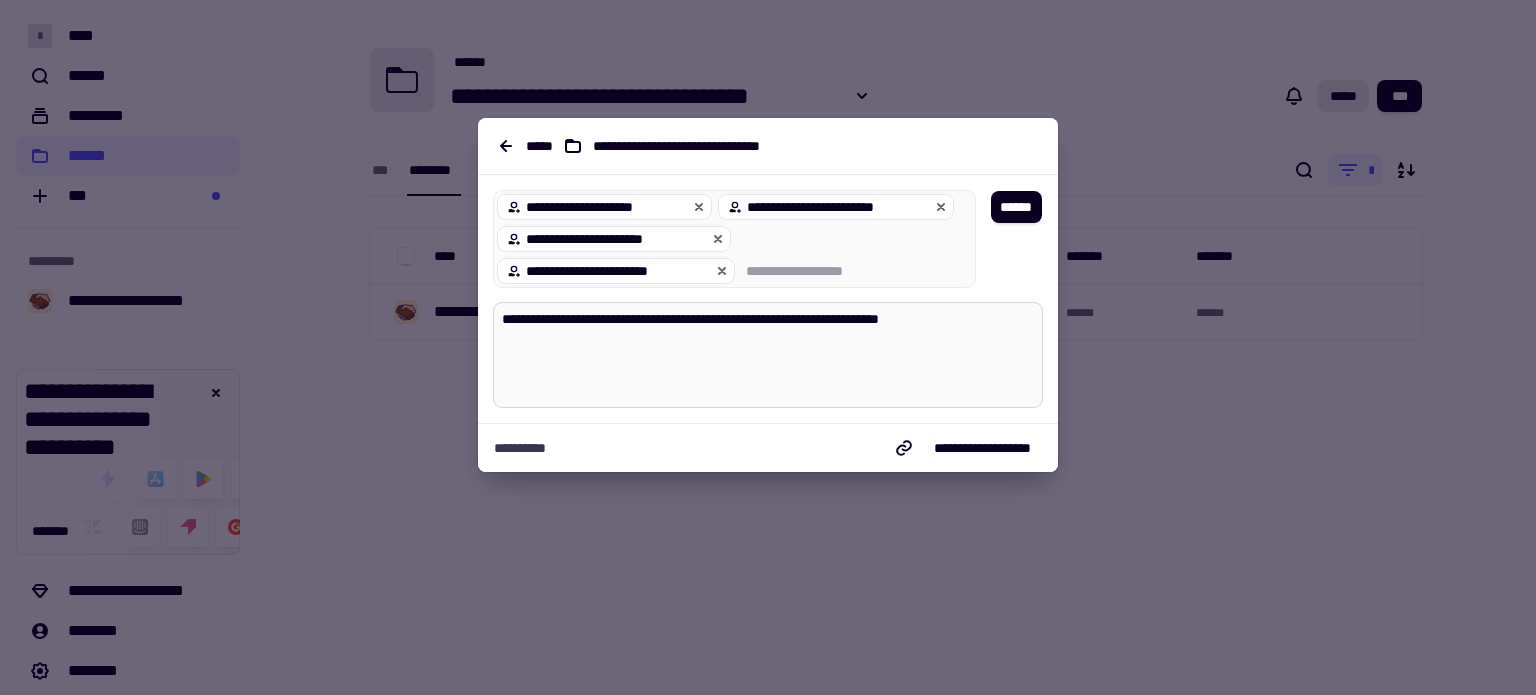 type on "*" 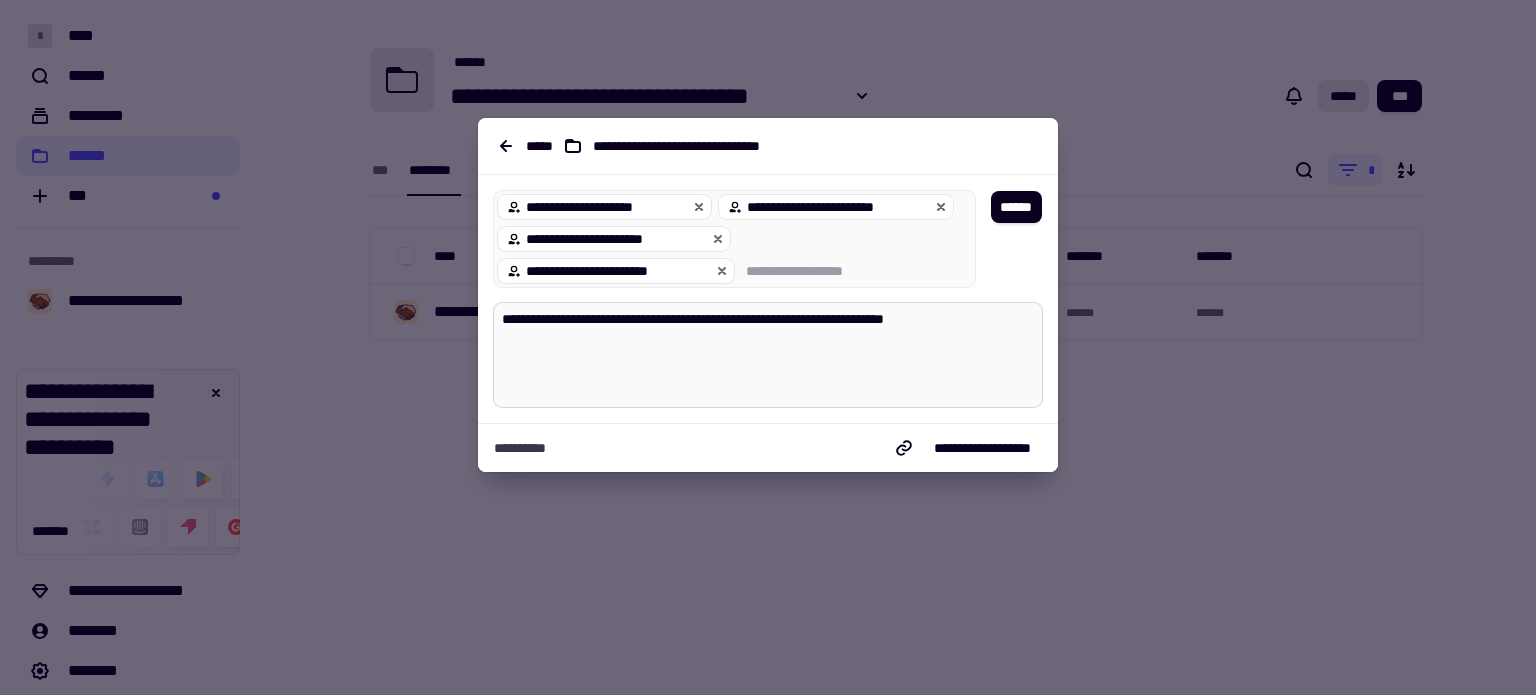 type on "*" 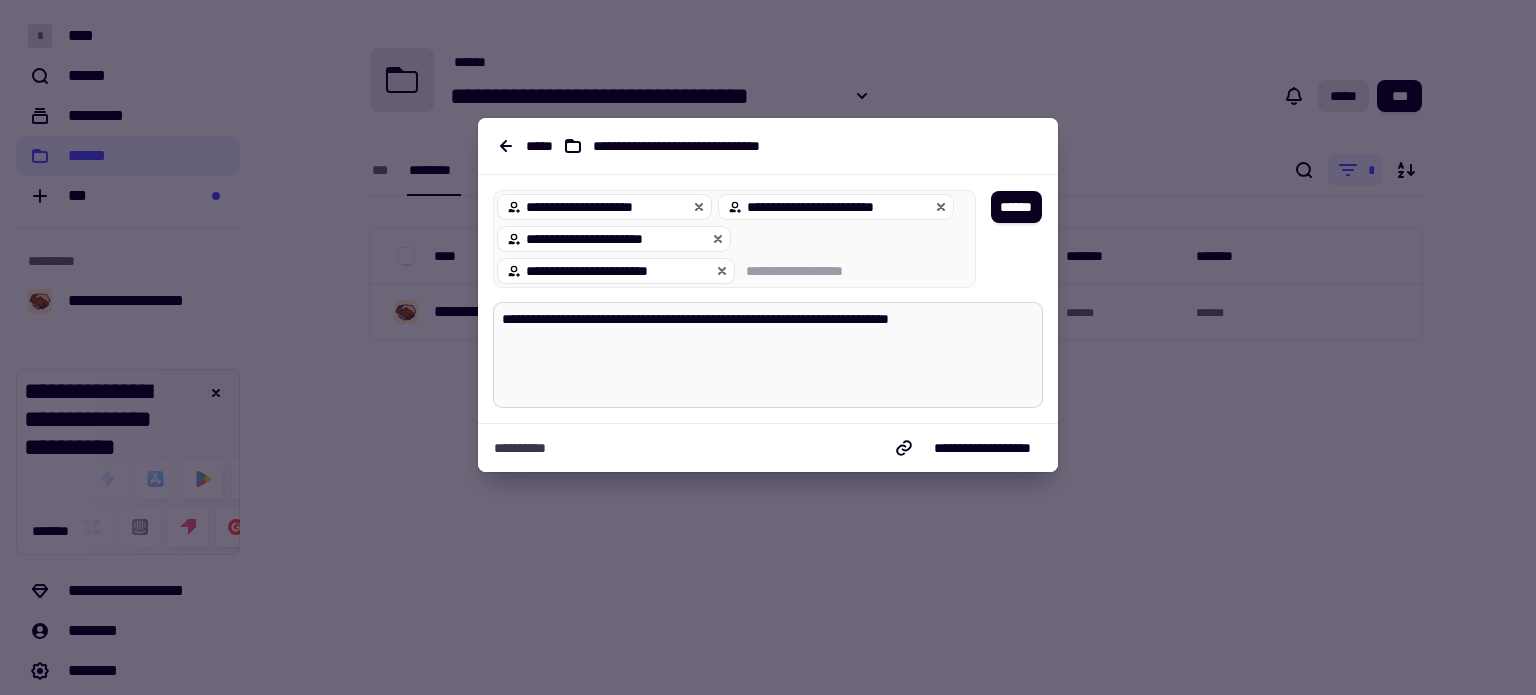 type on "*" 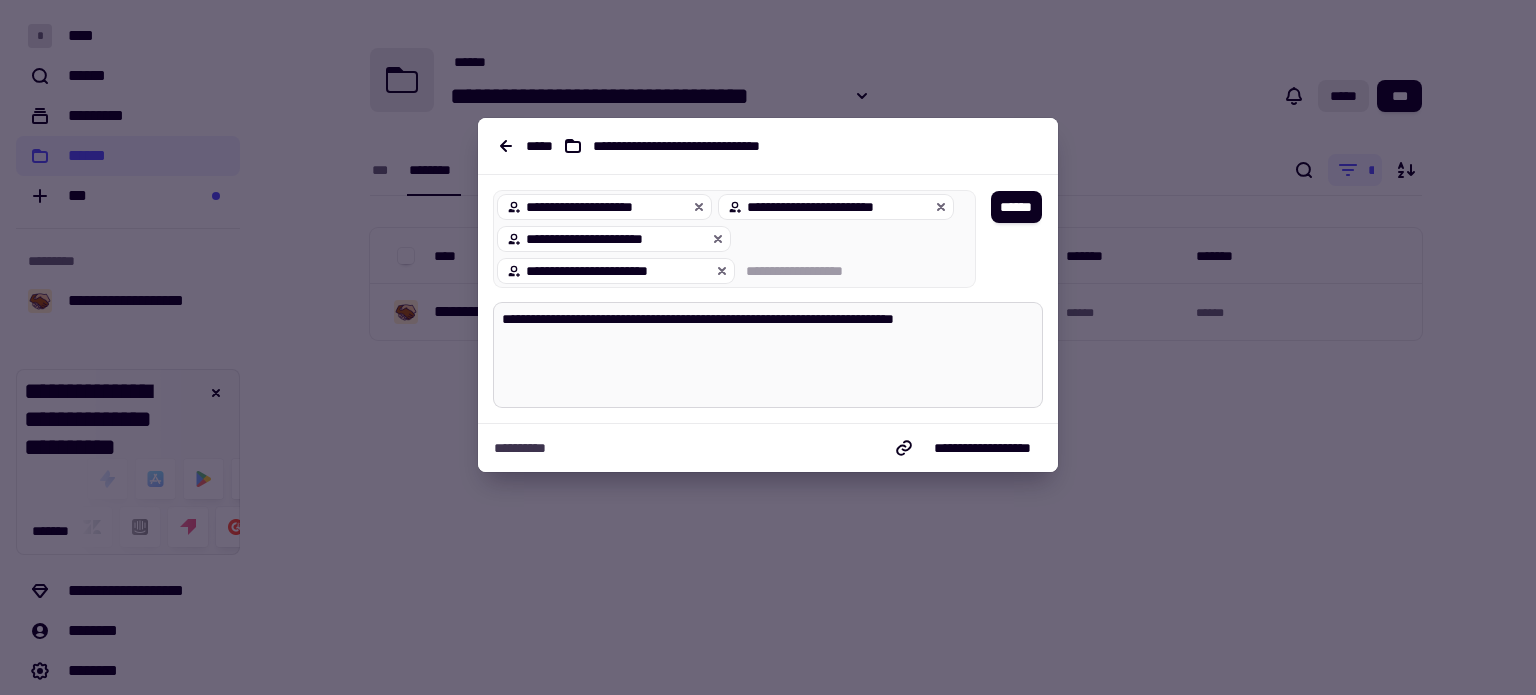 type on "*" 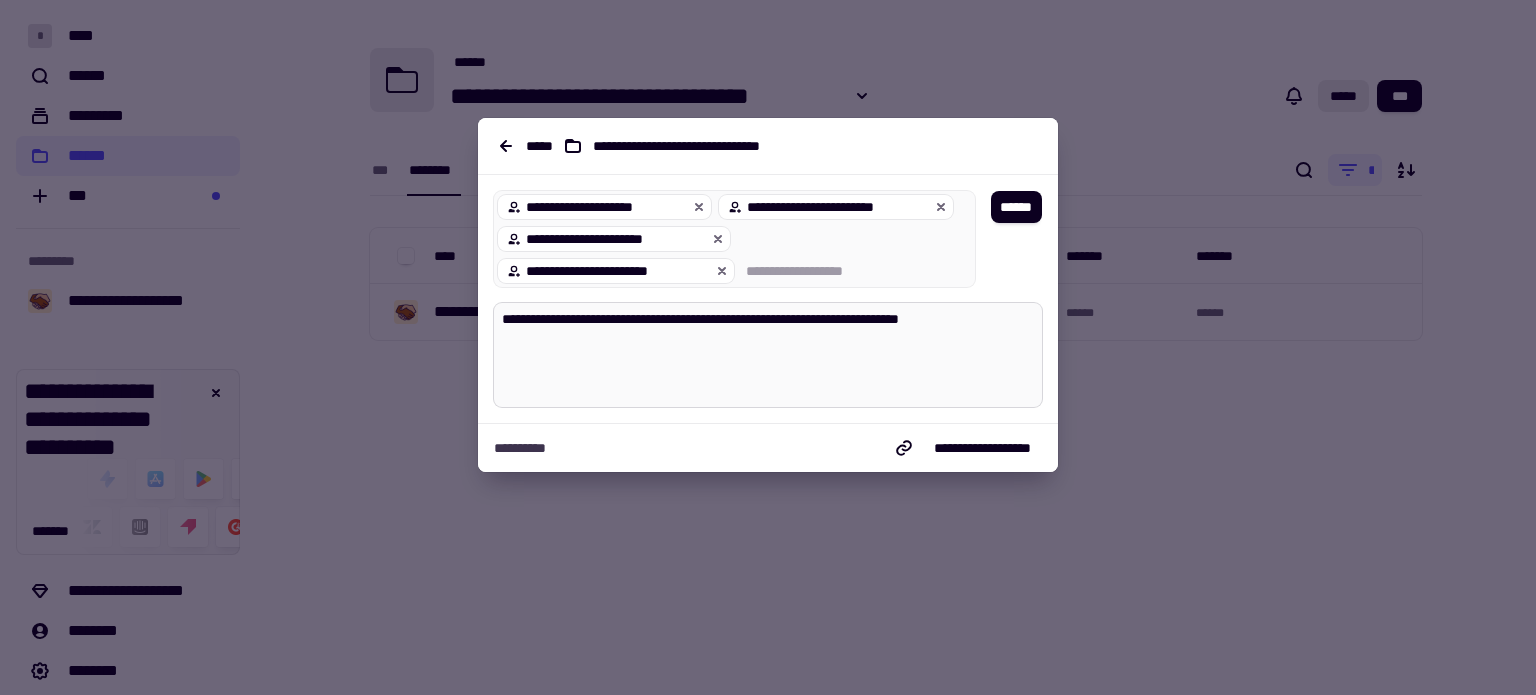 type on "*" 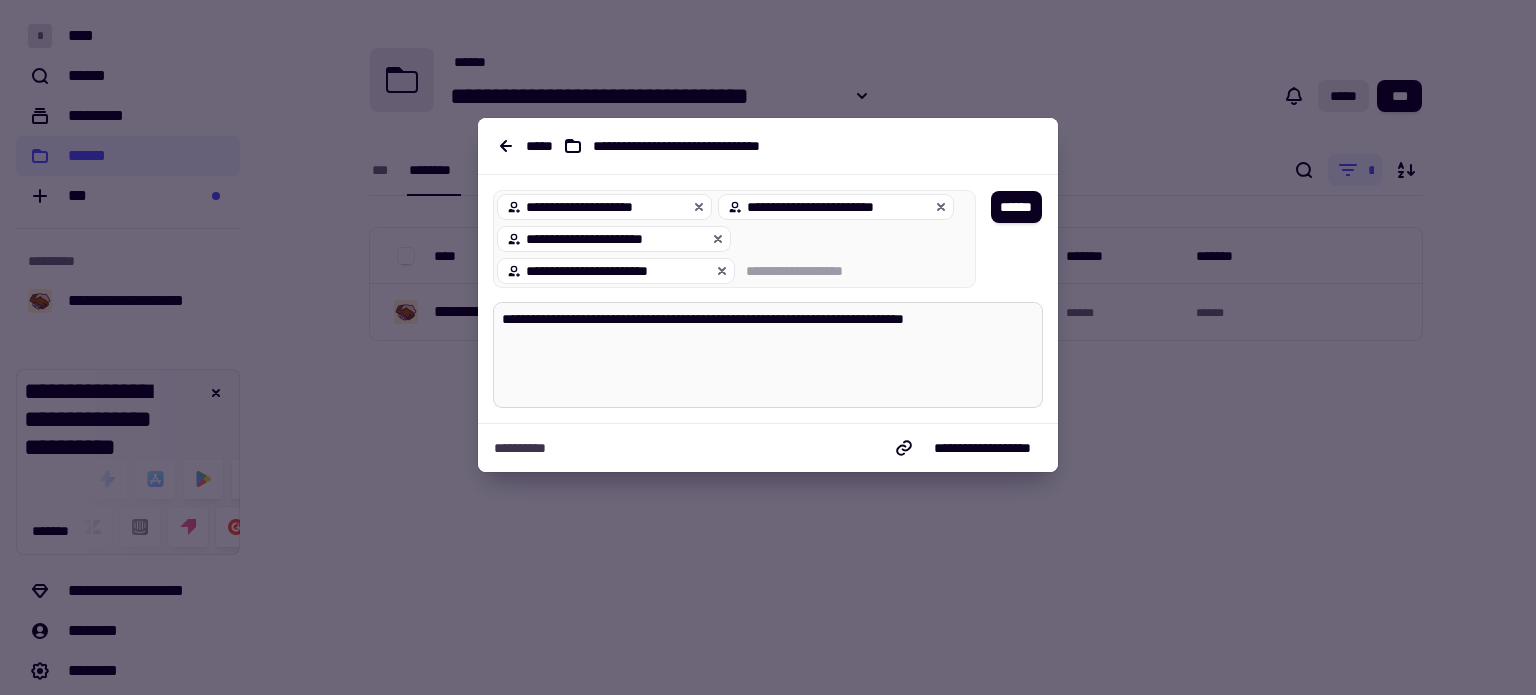 type on "*" 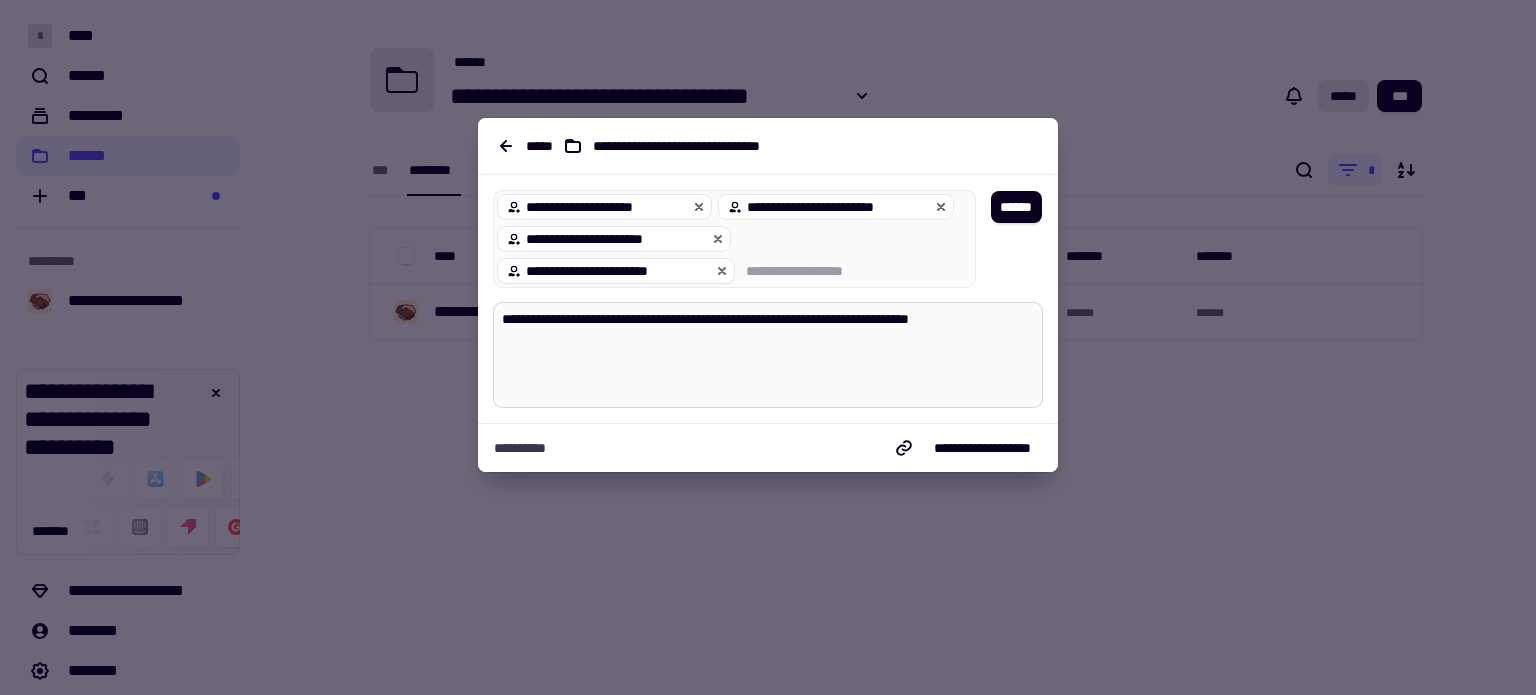 type on "*" 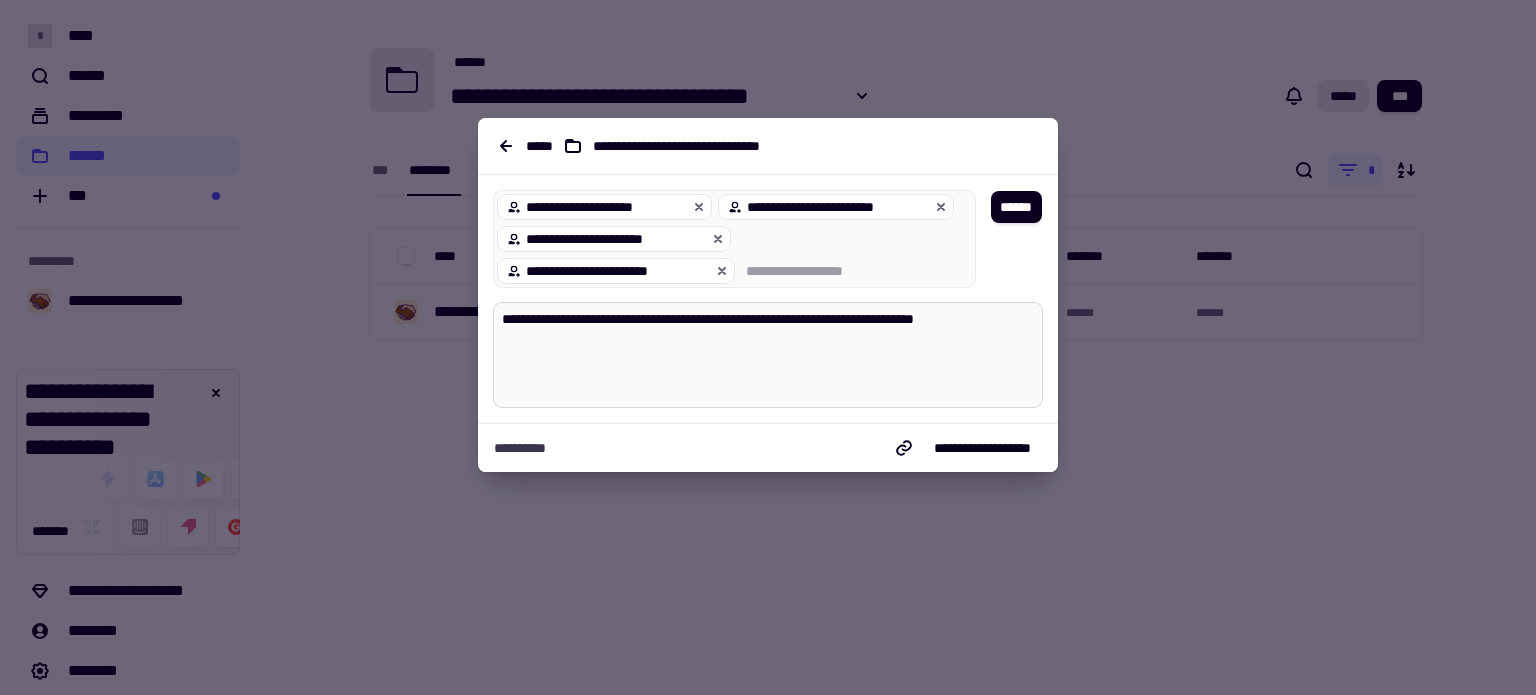 type on "*" 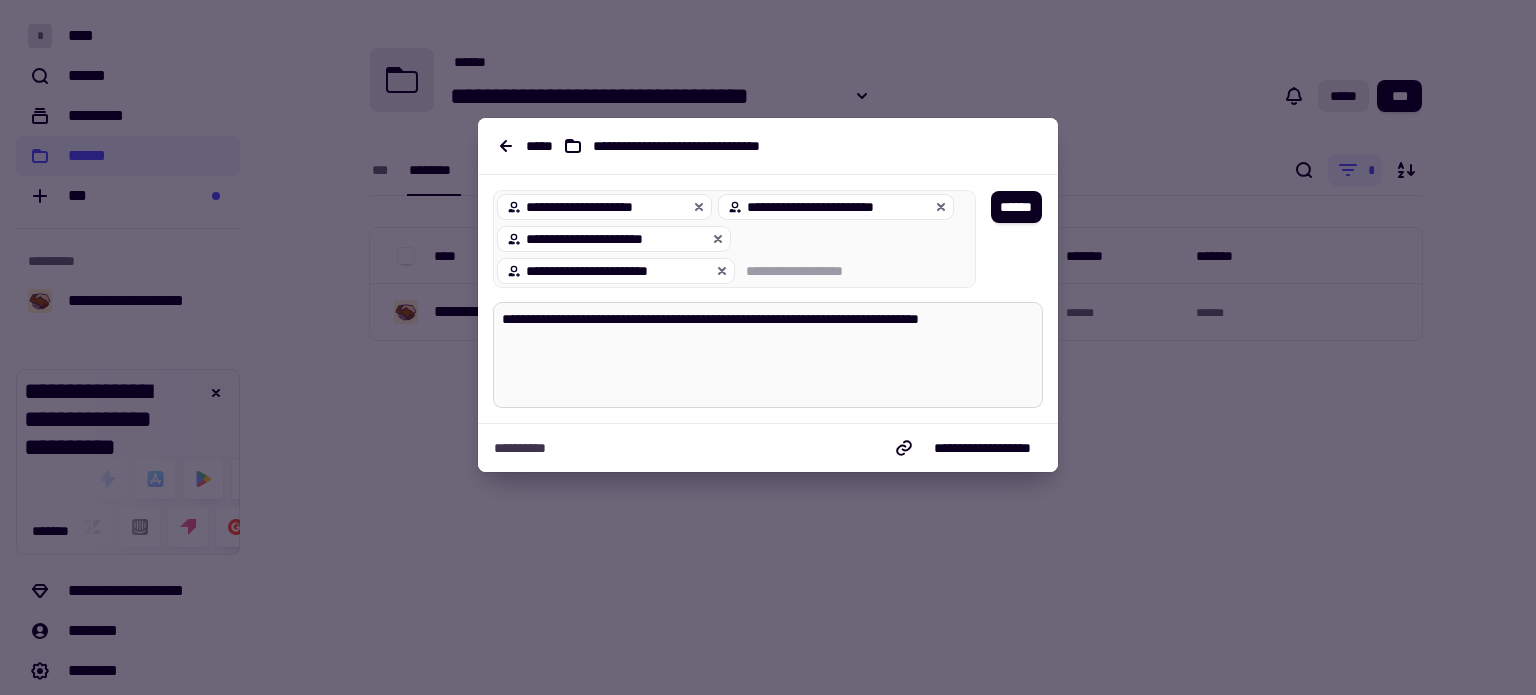 type on "*" 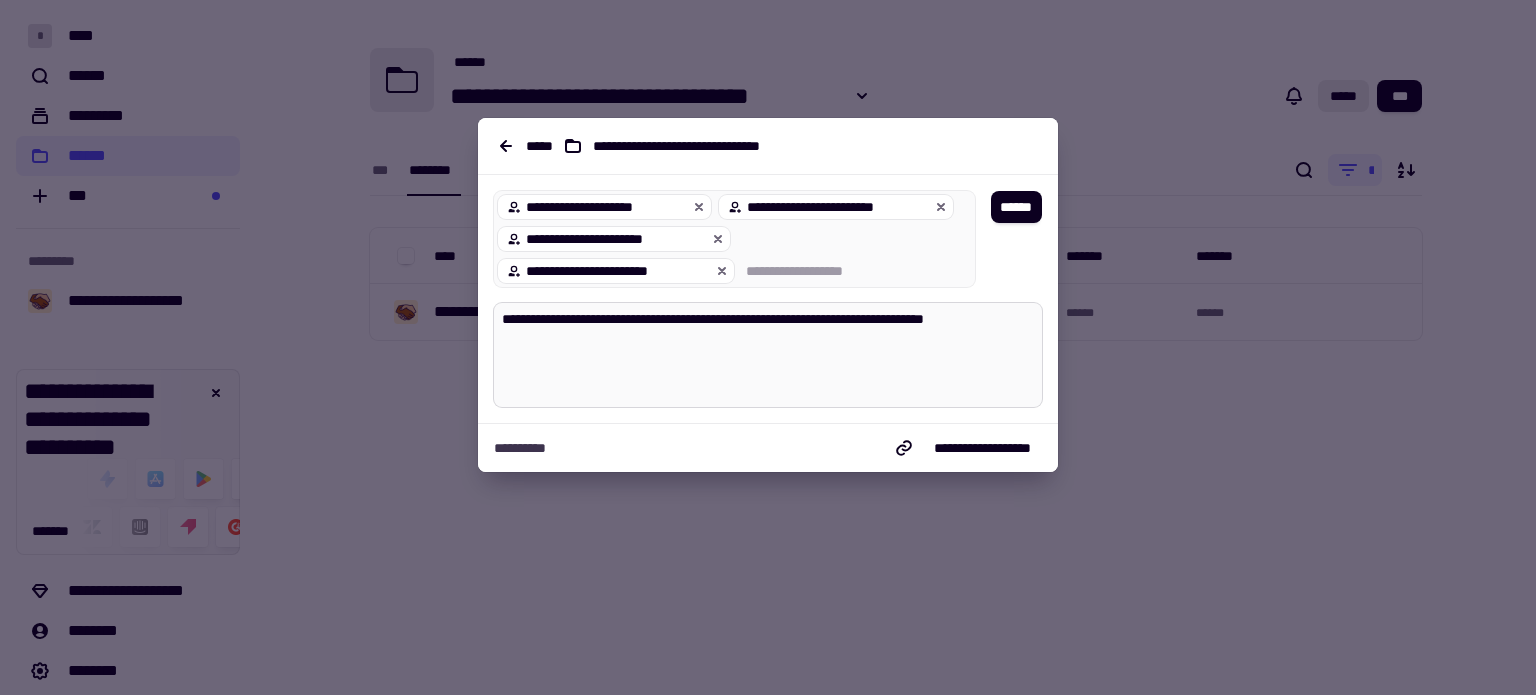 type on "*" 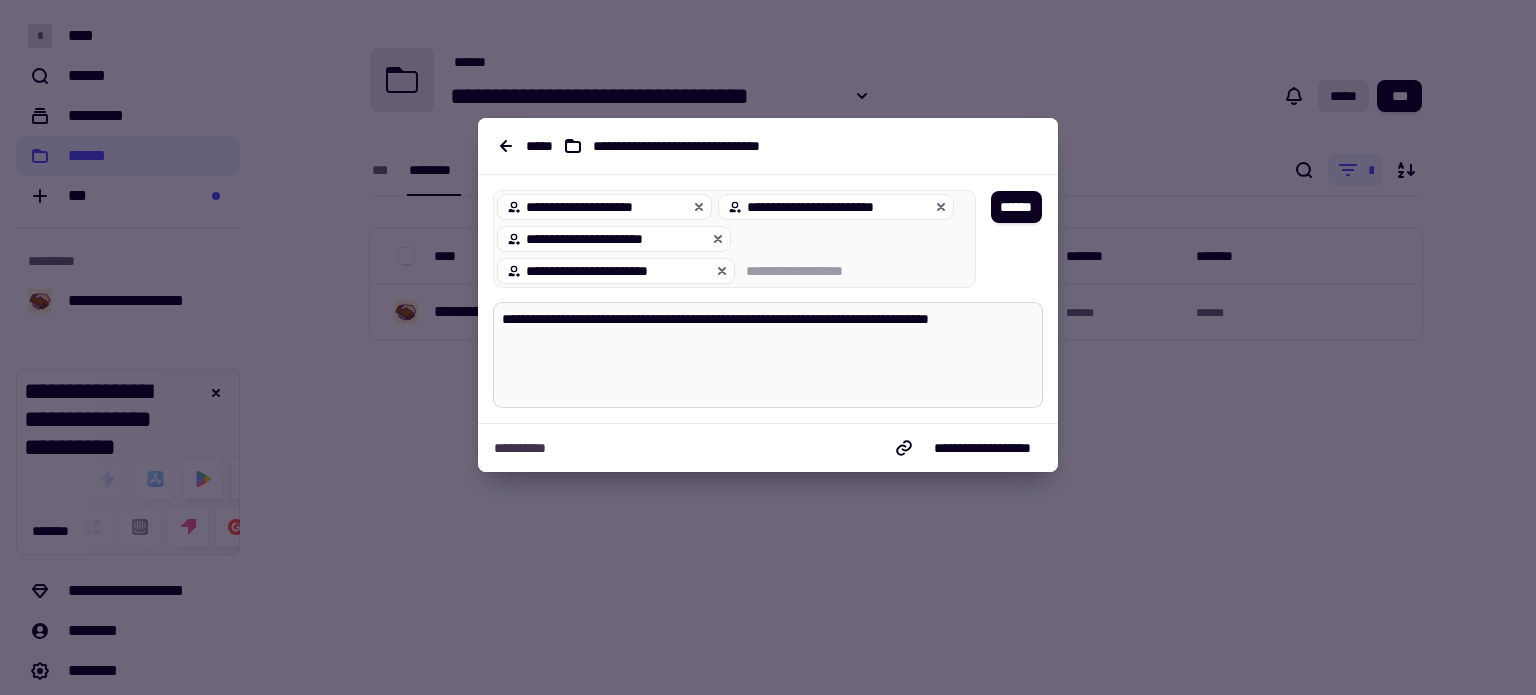 type on "*" 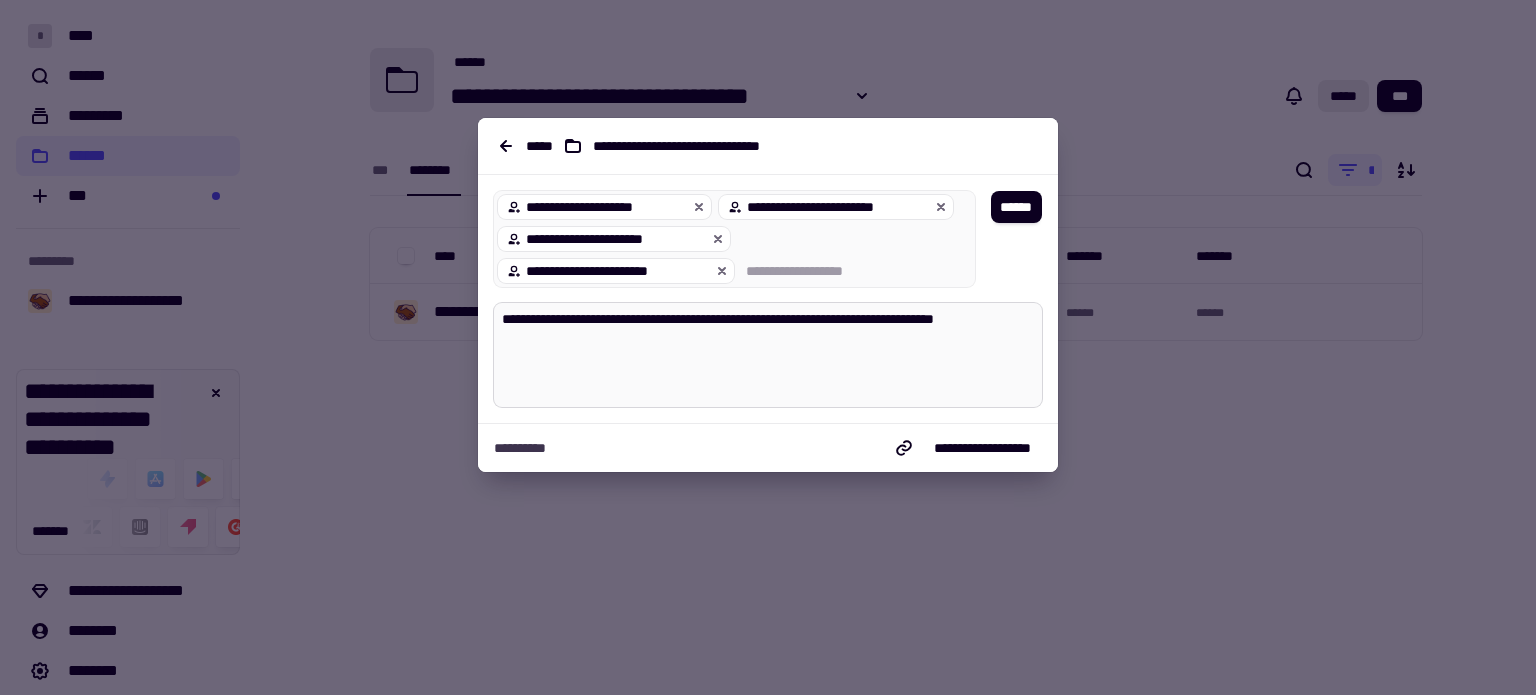 type on "*" 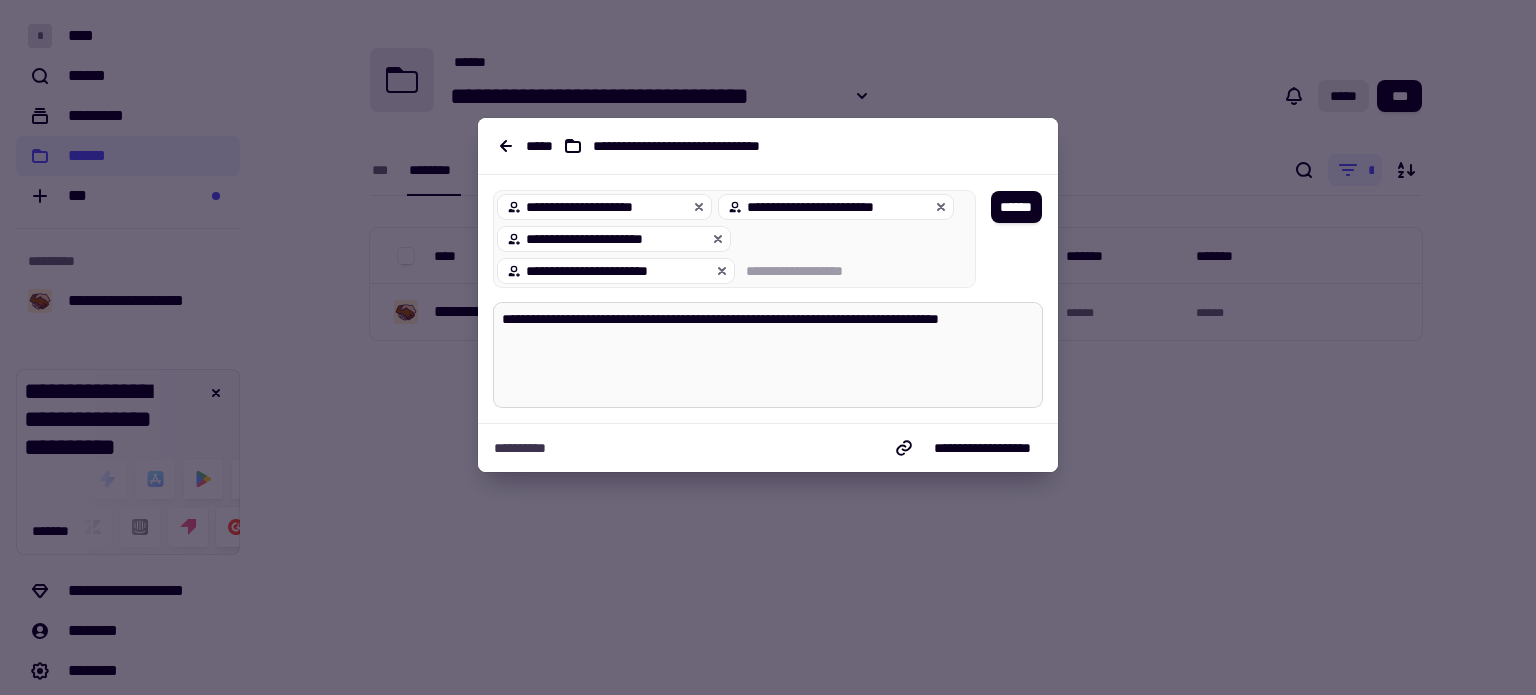type on "*" 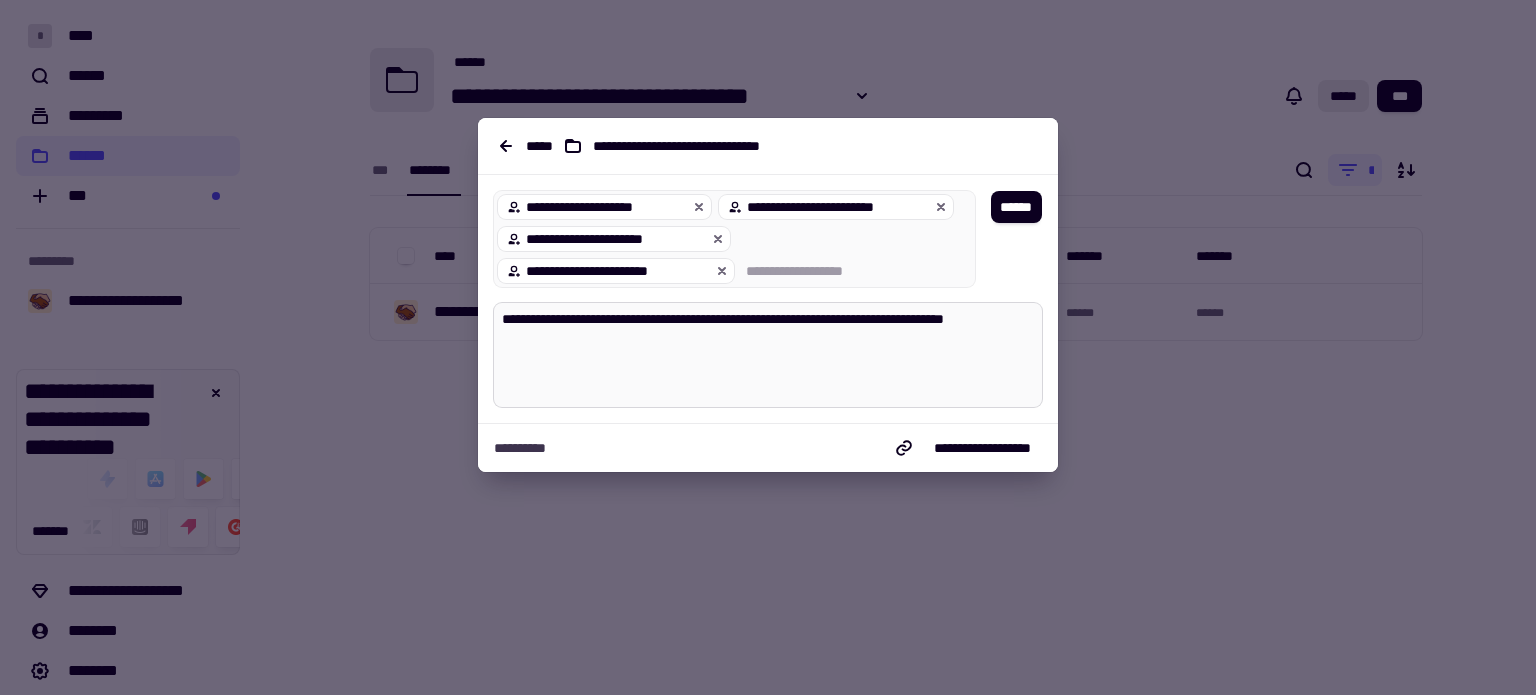 type 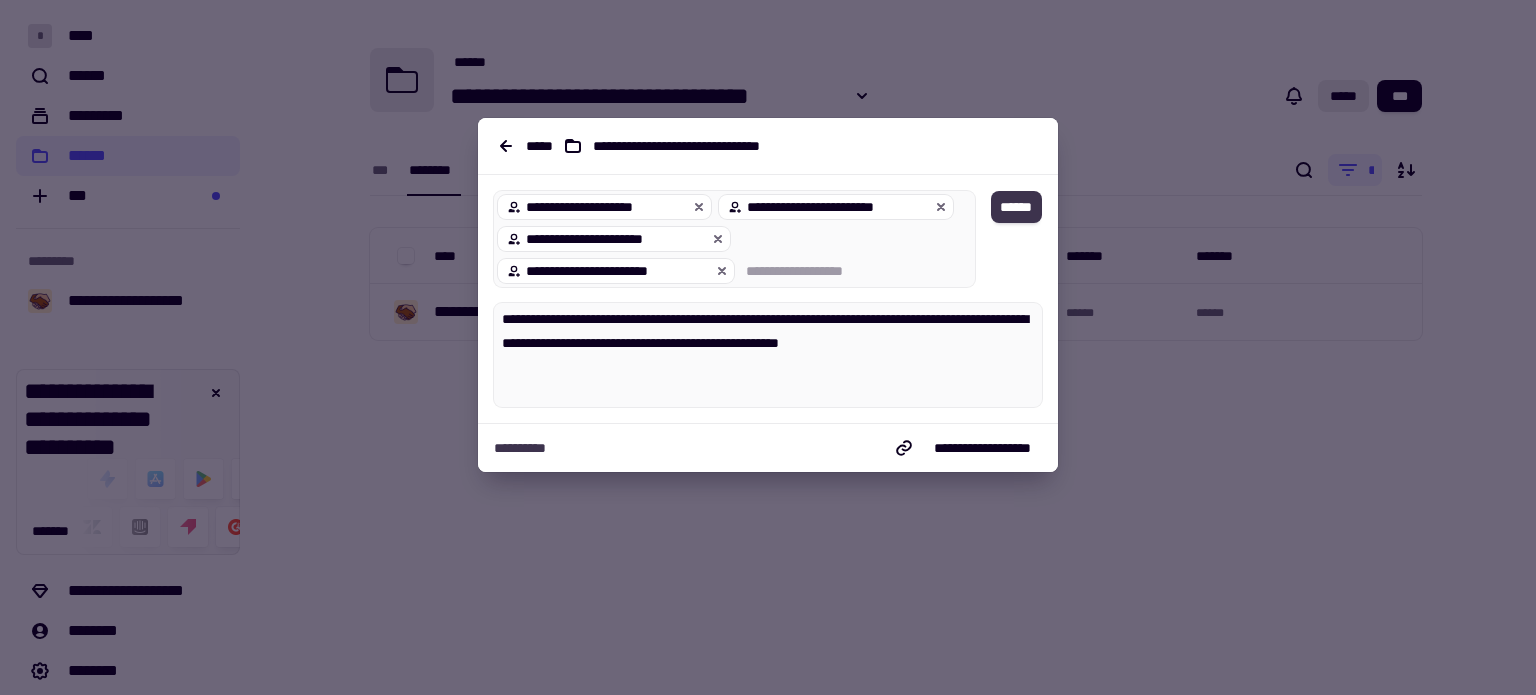 click on "******" 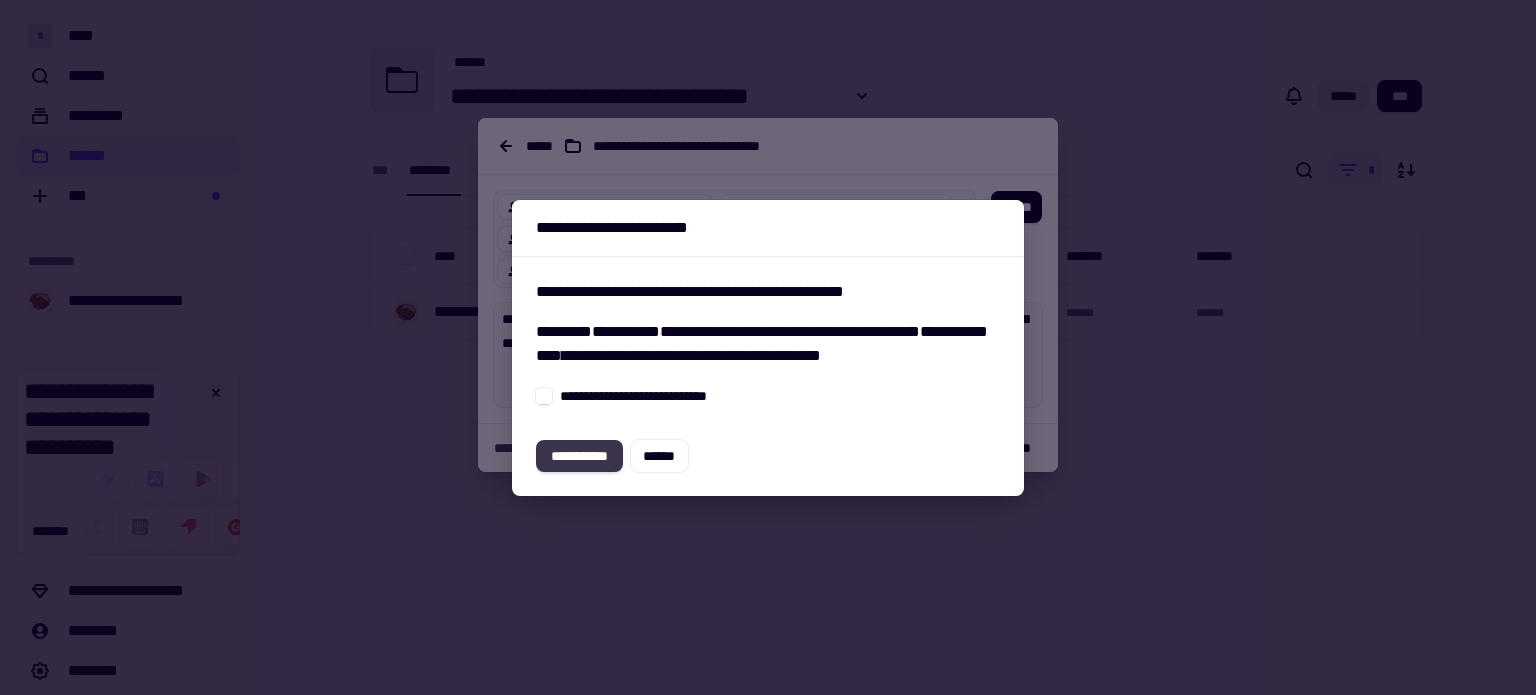 click on "**********" 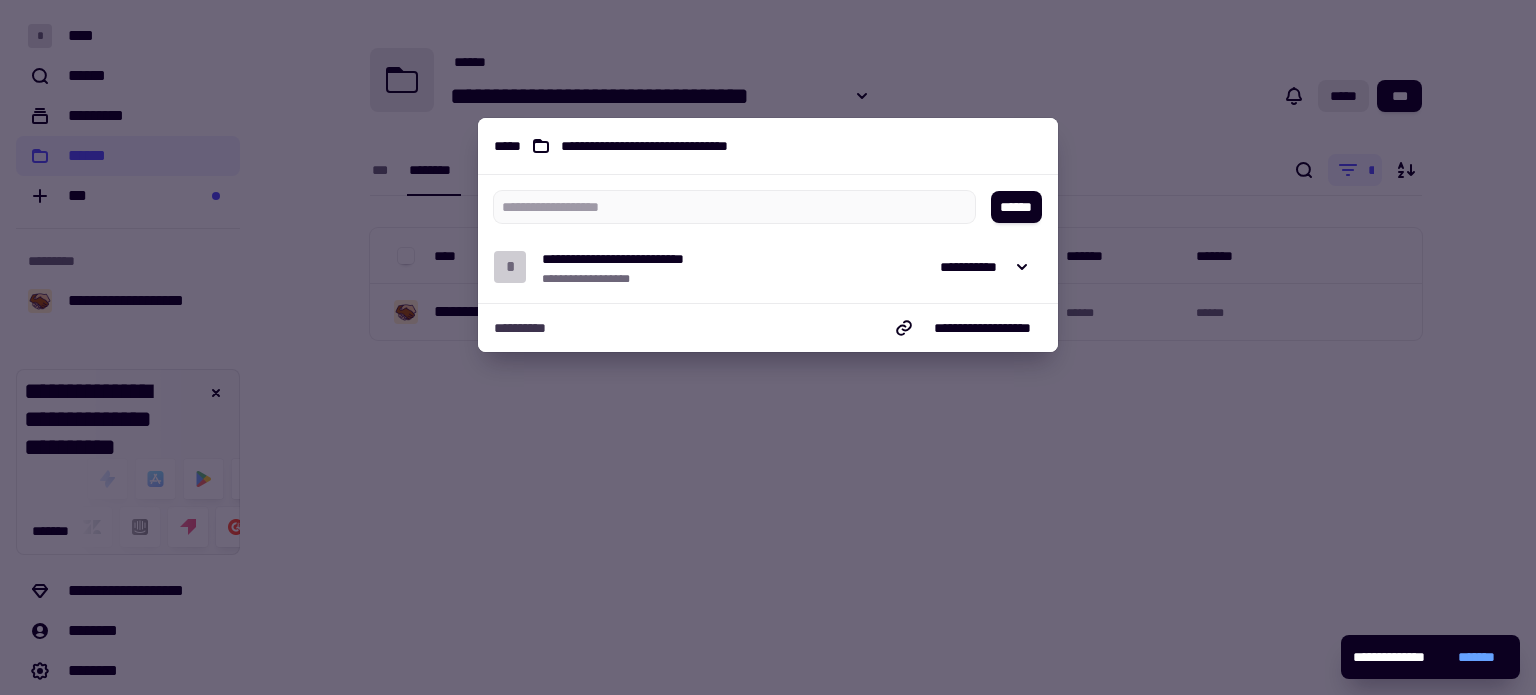 click at bounding box center (768, 347) 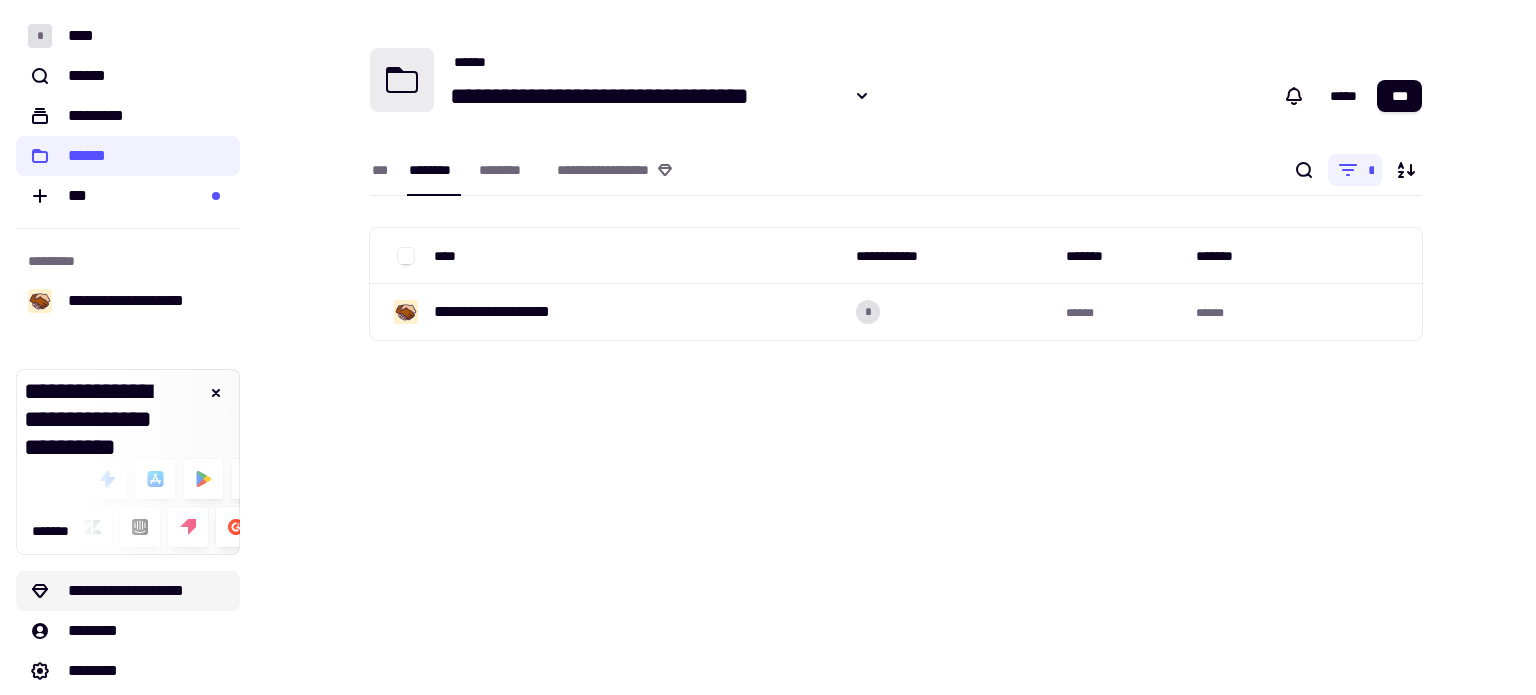 click on "**********" 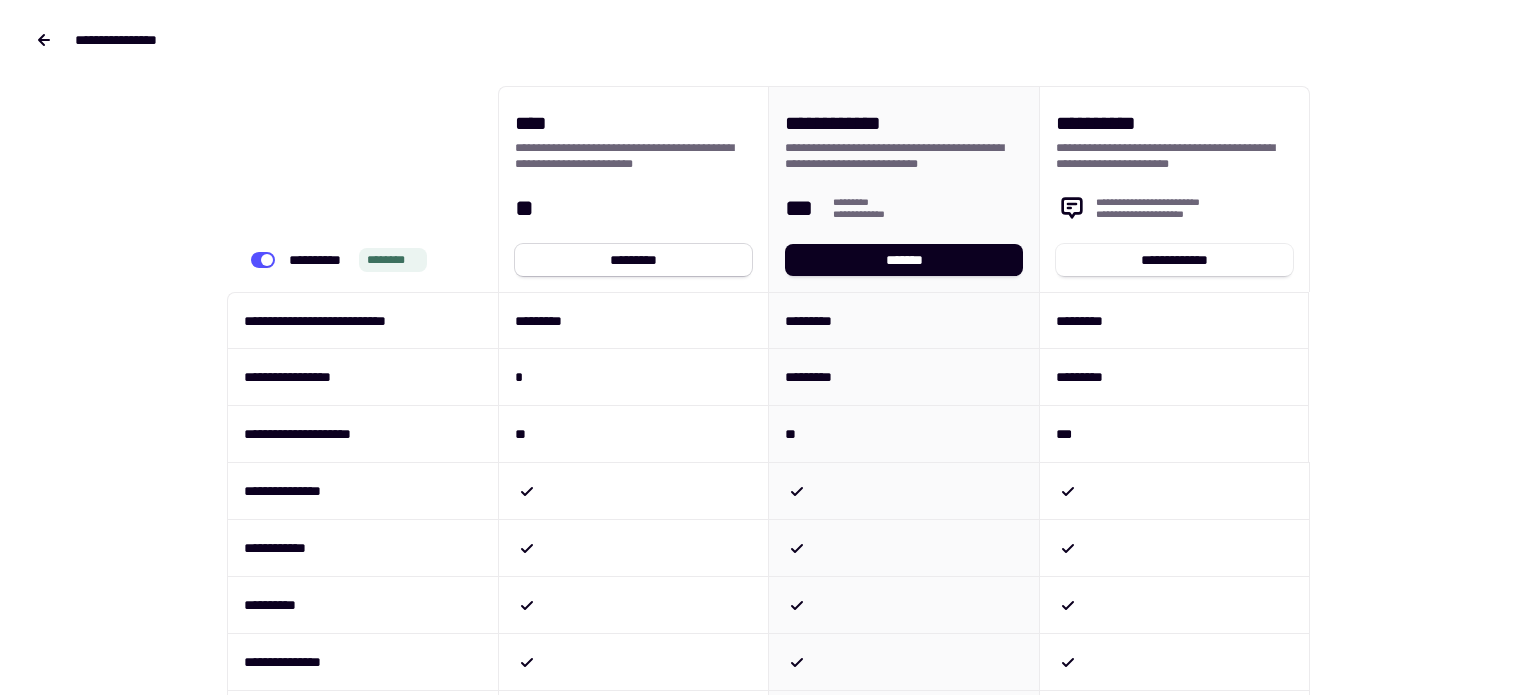click on "*********" 